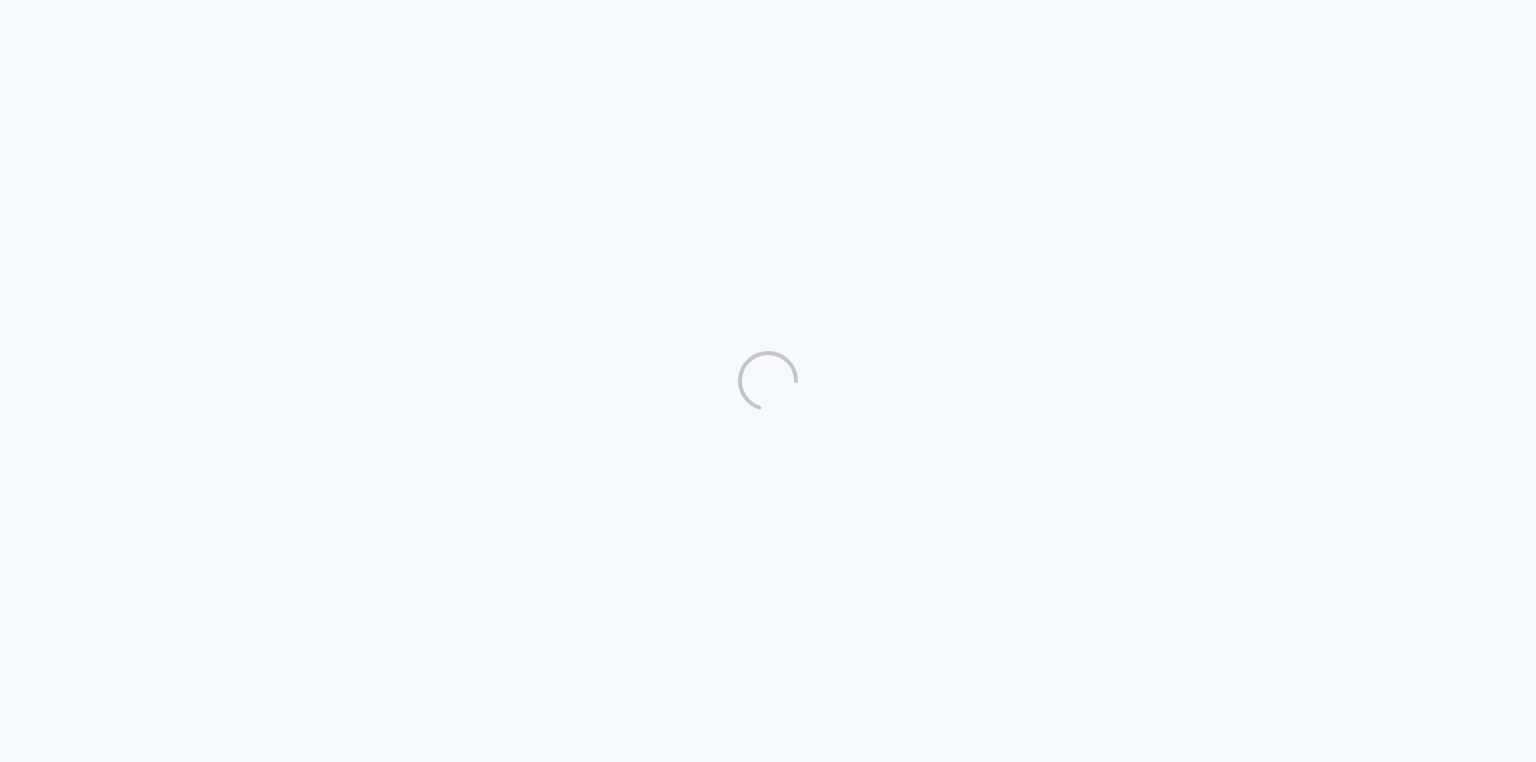 scroll, scrollTop: 0, scrollLeft: 0, axis: both 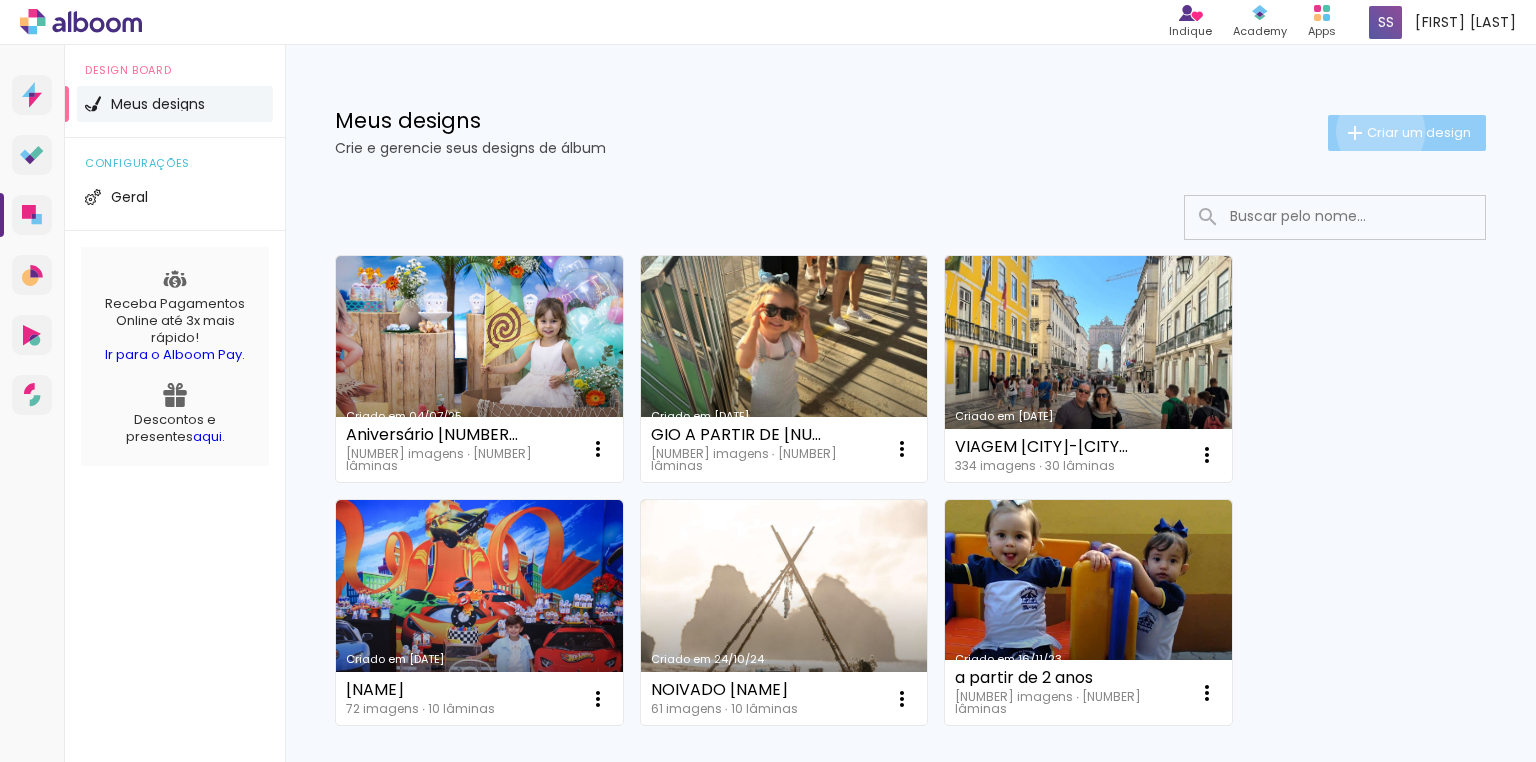 click on "Criar um design" 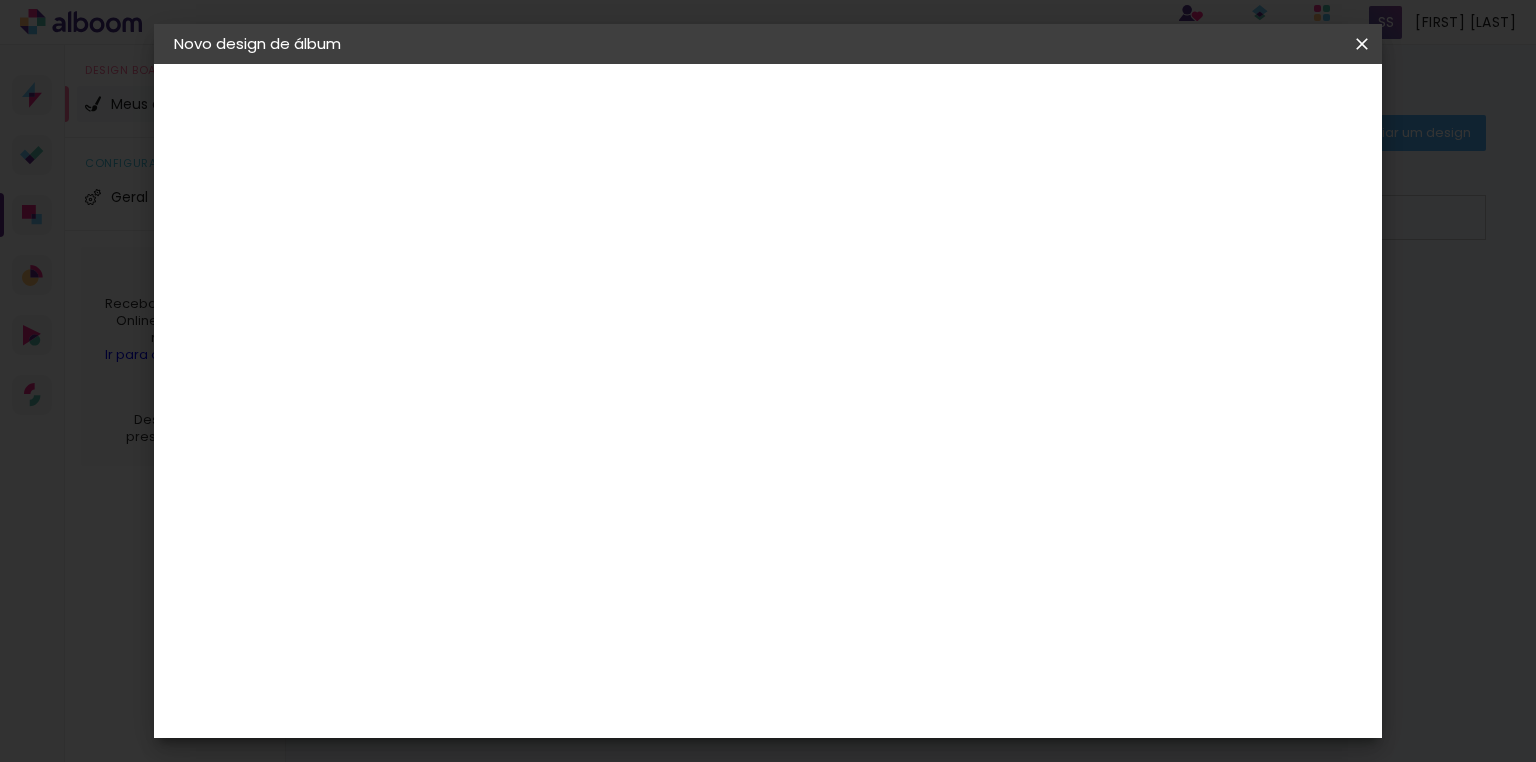 click at bounding box center (501, 268) 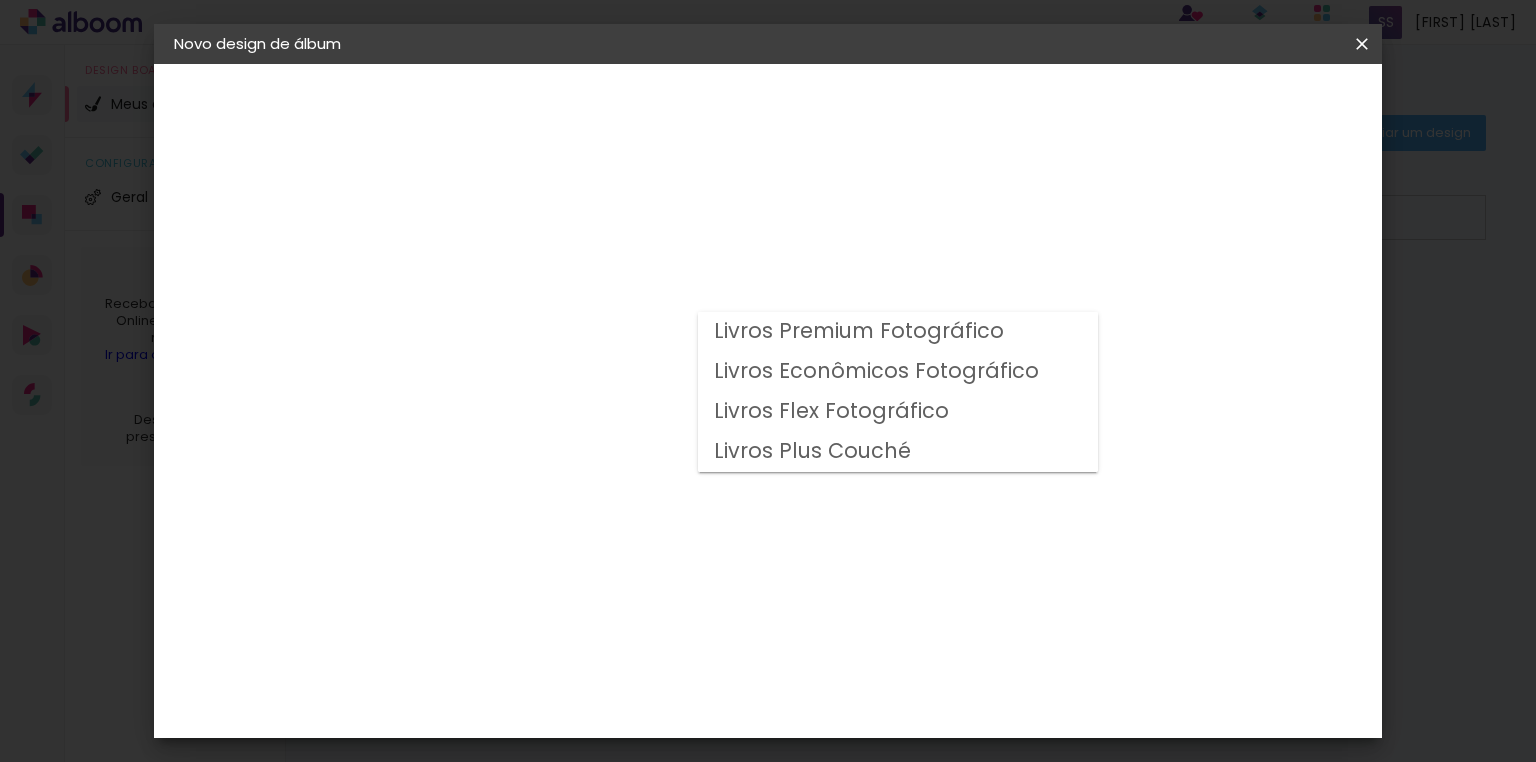 click on "Livros Econômicos Fotográfico" at bounding box center [0, 0] 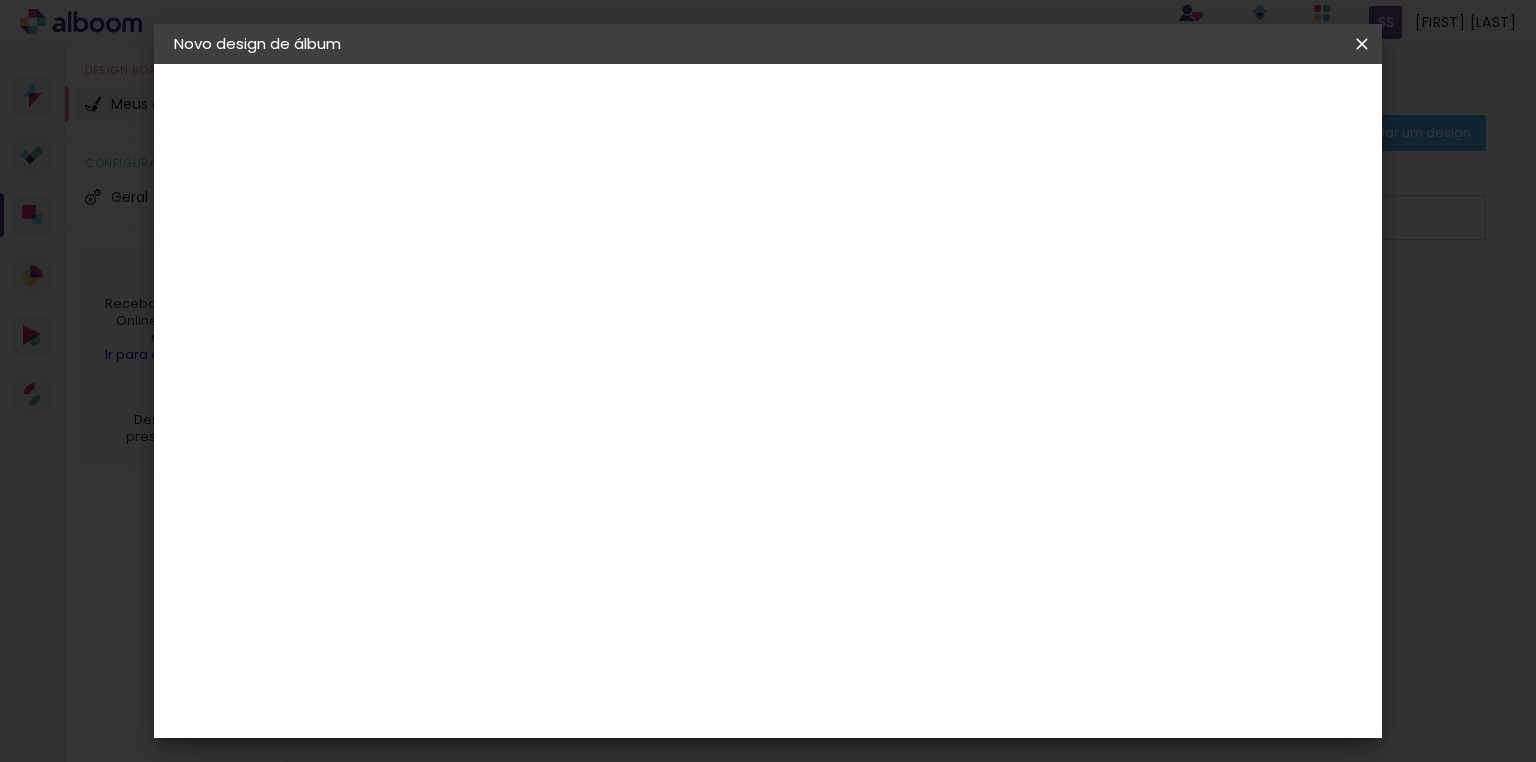 scroll, scrollTop: 0, scrollLeft: 0, axis: both 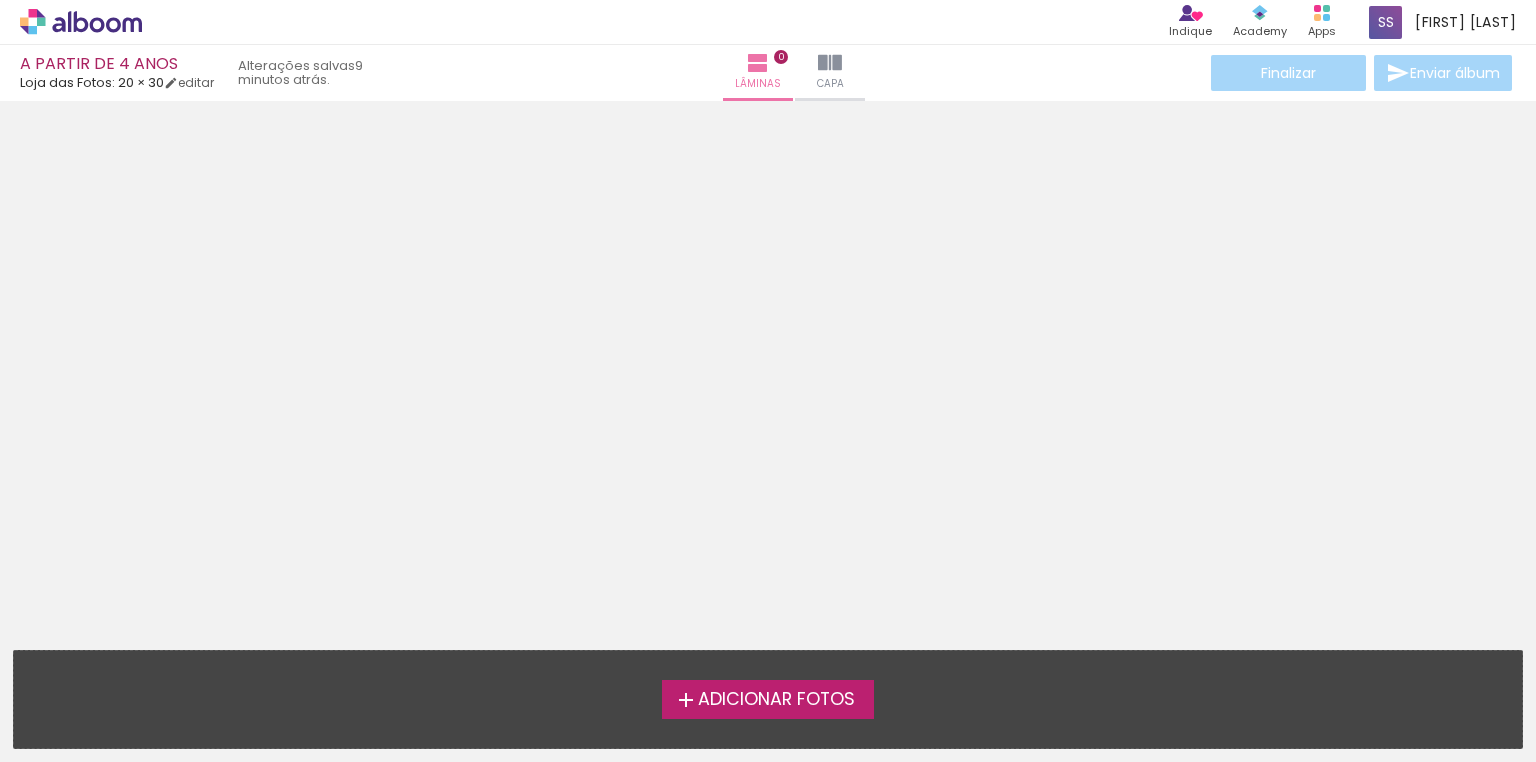 click on "Adicionar Fotos" at bounding box center (776, 700) 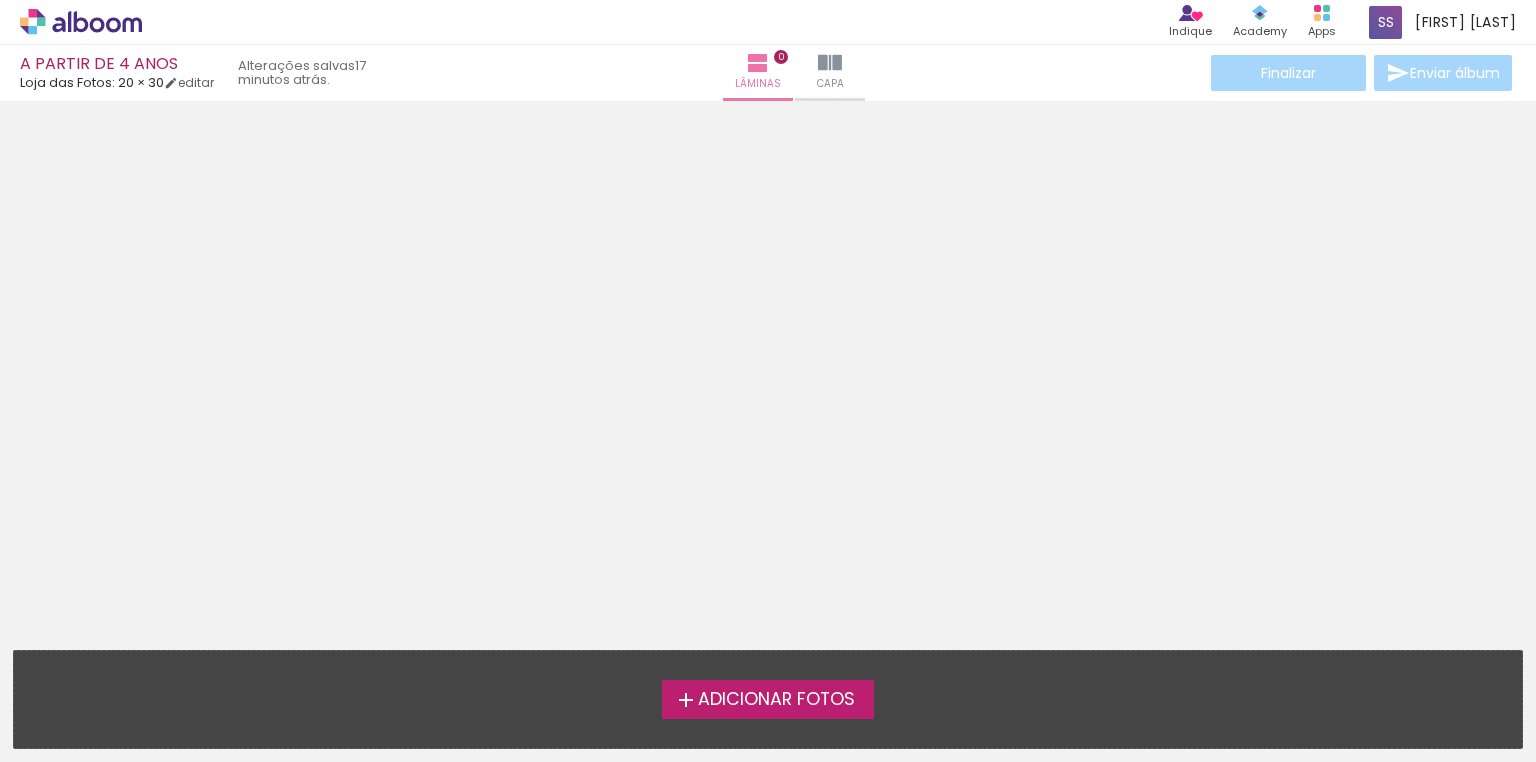click on "Adicionar Fotos" at bounding box center (776, 700) 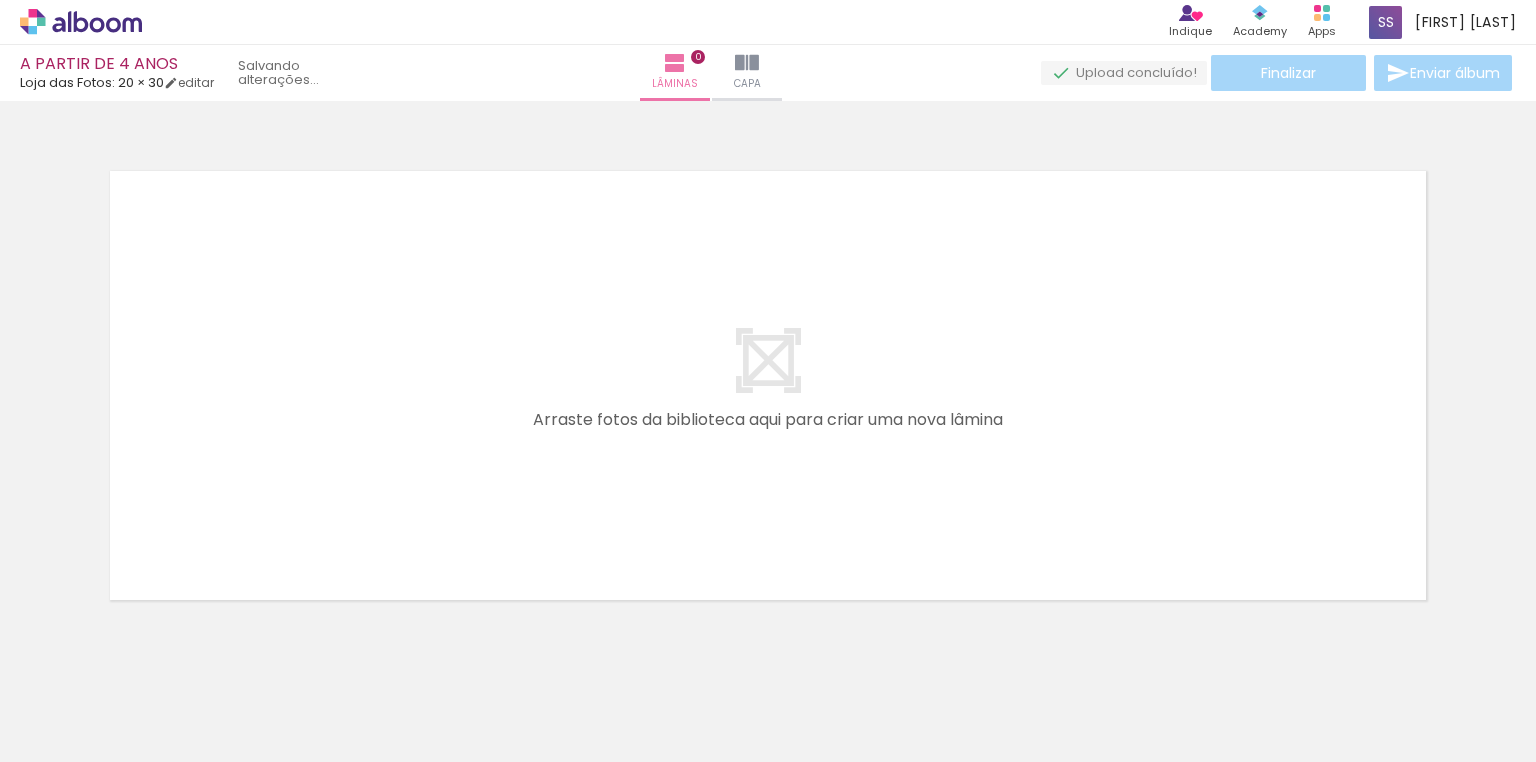 scroll, scrollTop: 16, scrollLeft: 0, axis: vertical 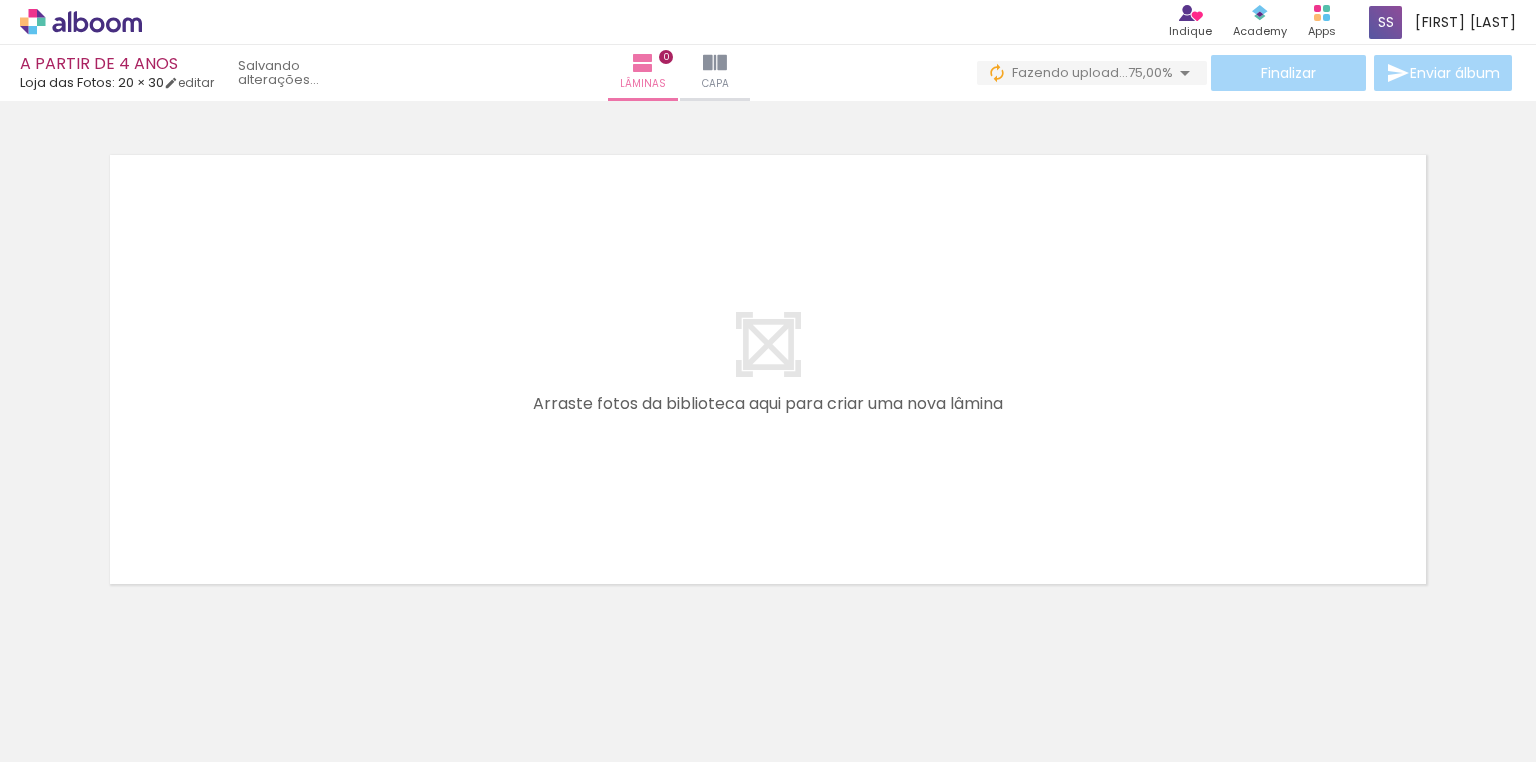 click on "Adicionar
Fotos" at bounding box center [71, 735] 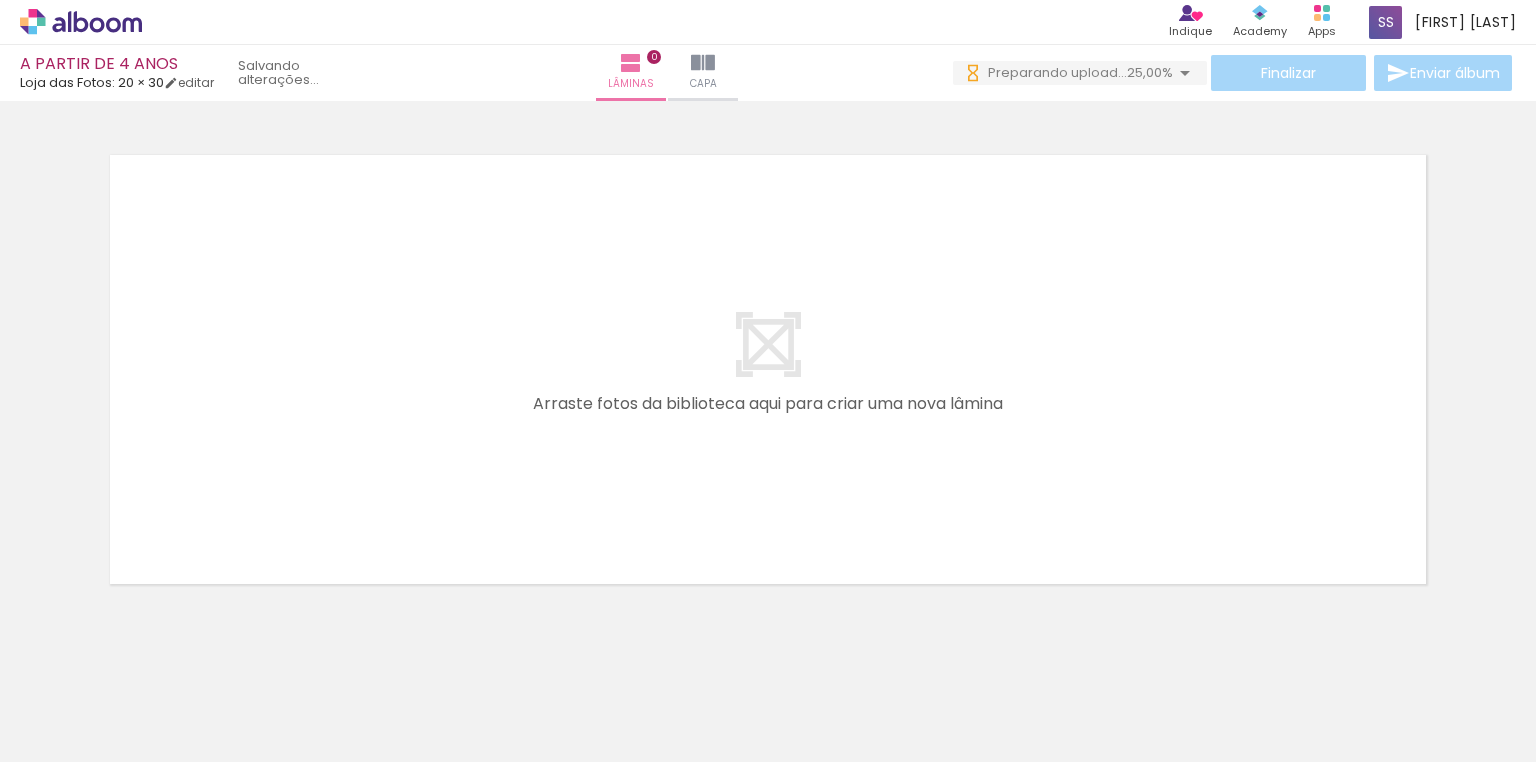 scroll, scrollTop: 0, scrollLeft: 0, axis: both 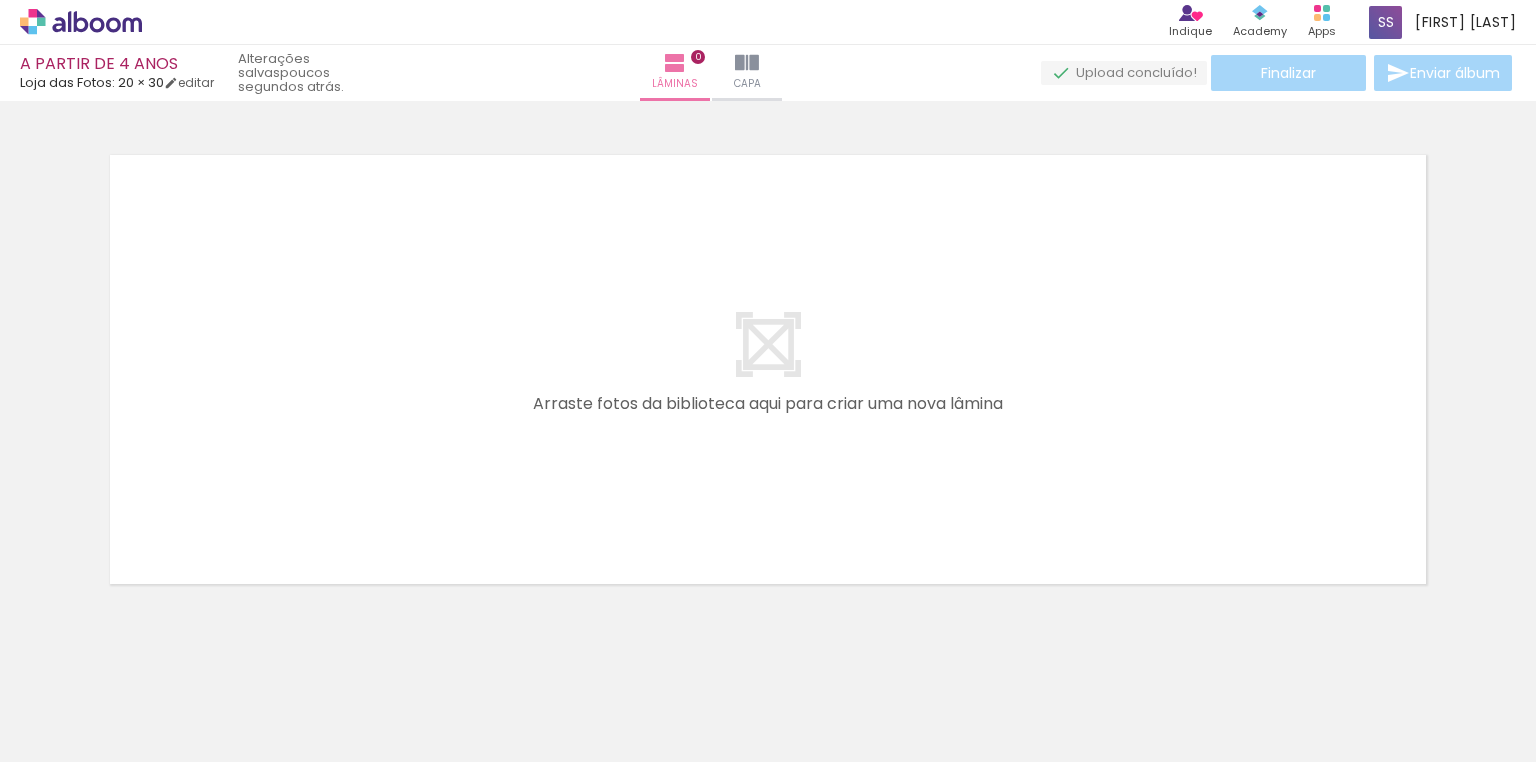 click at bounding box center [156, 654] 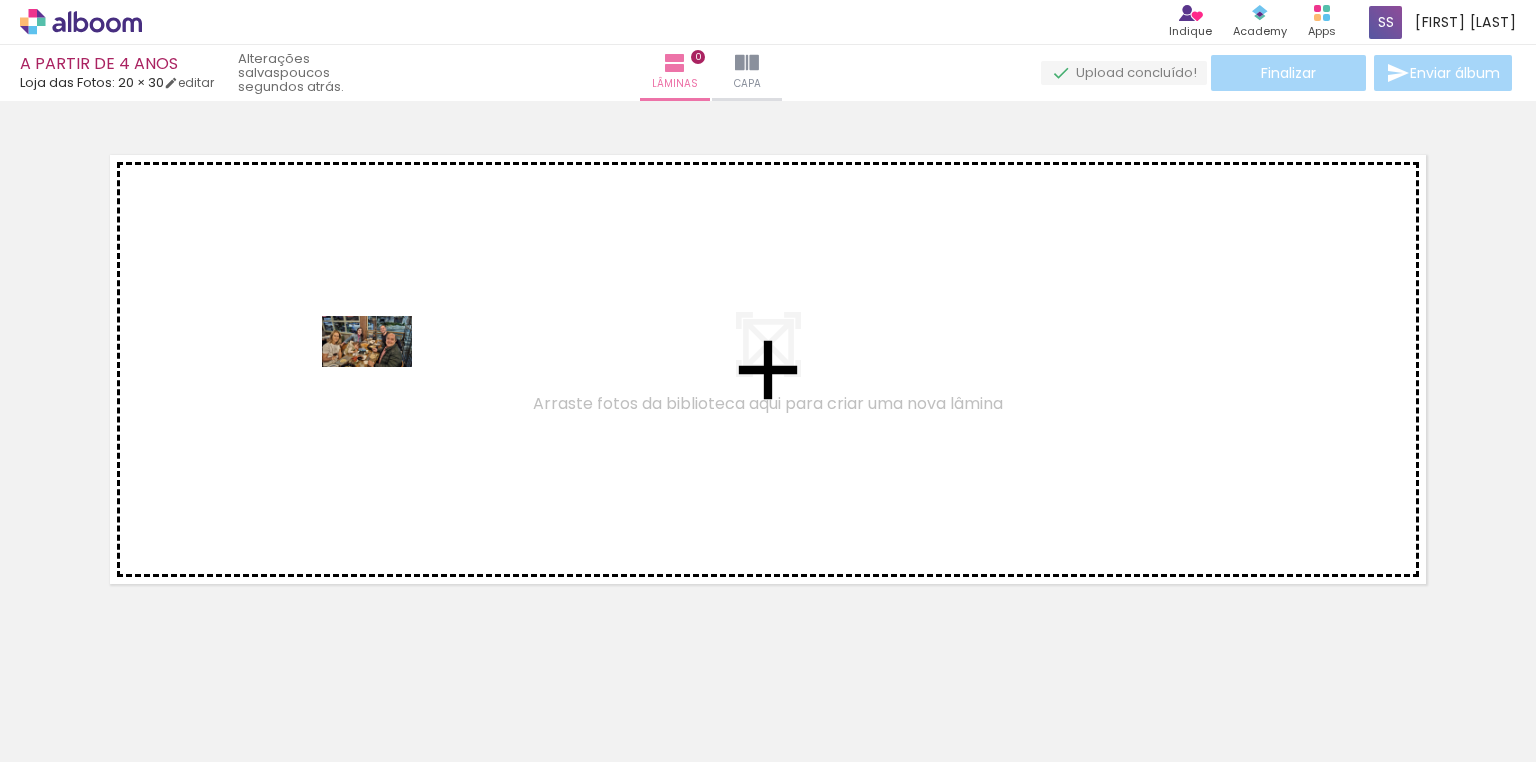 drag, startPoint x: 671, startPoint y: 701, endPoint x: 381, endPoint y: 376, distance: 435.57434 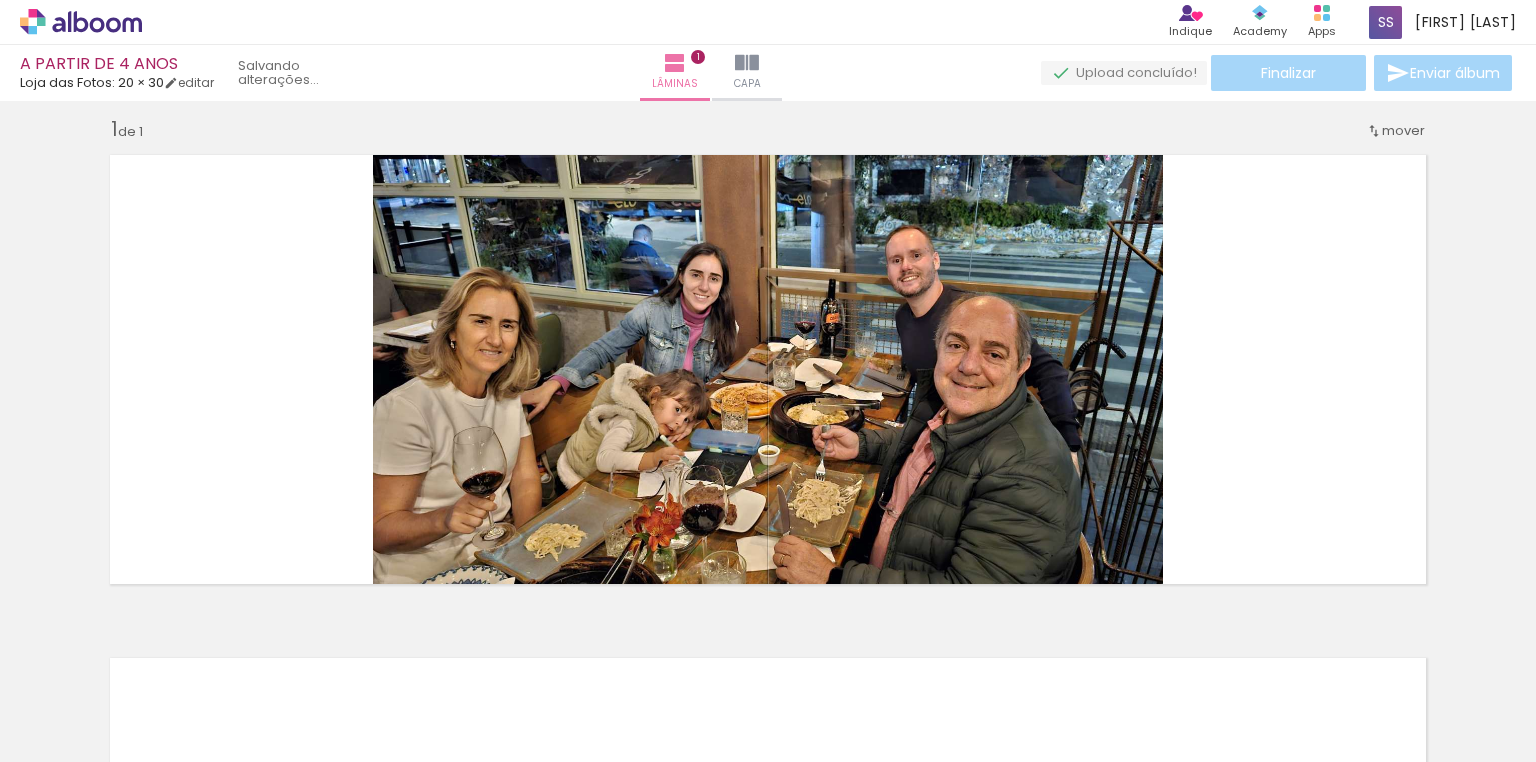 scroll, scrollTop: 16, scrollLeft: 0, axis: vertical 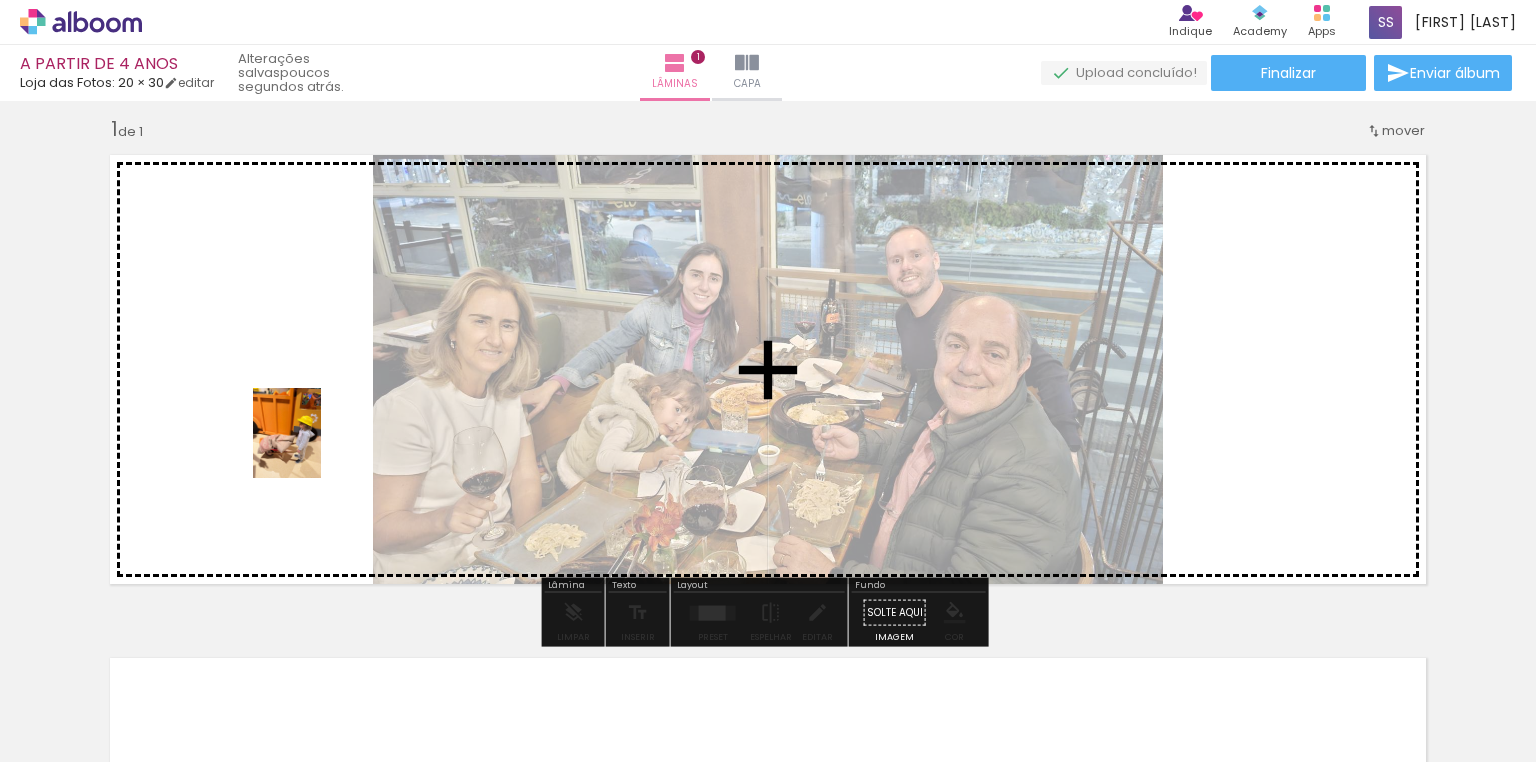 drag, startPoint x: 224, startPoint y: 688, endPoint x: 322, endPoint y: 427, distance: 278.79202 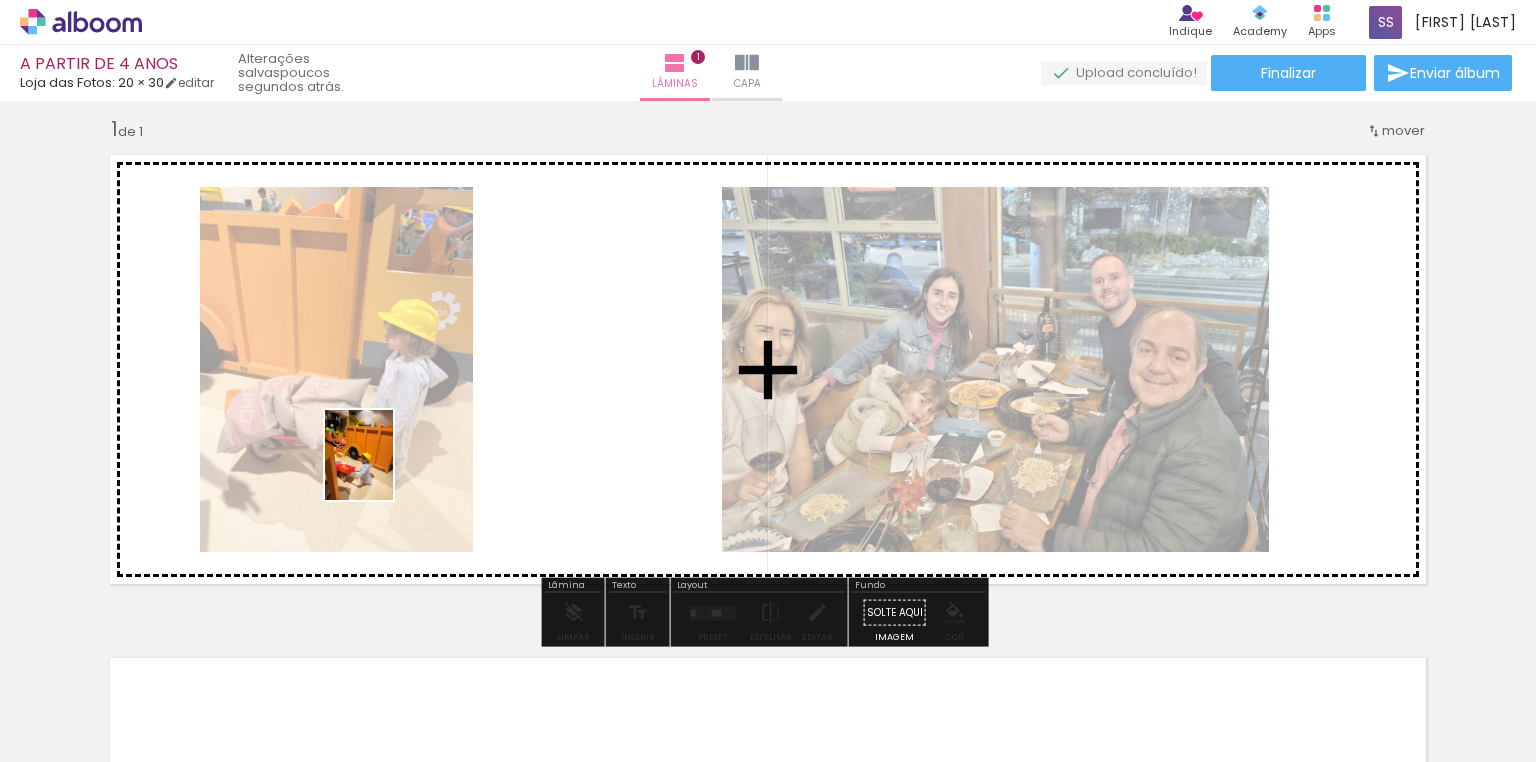 drag, startPoint x: 339, startPoint y: 712, endPoint x: 385, endPoint y: 469, distance: 247.31558 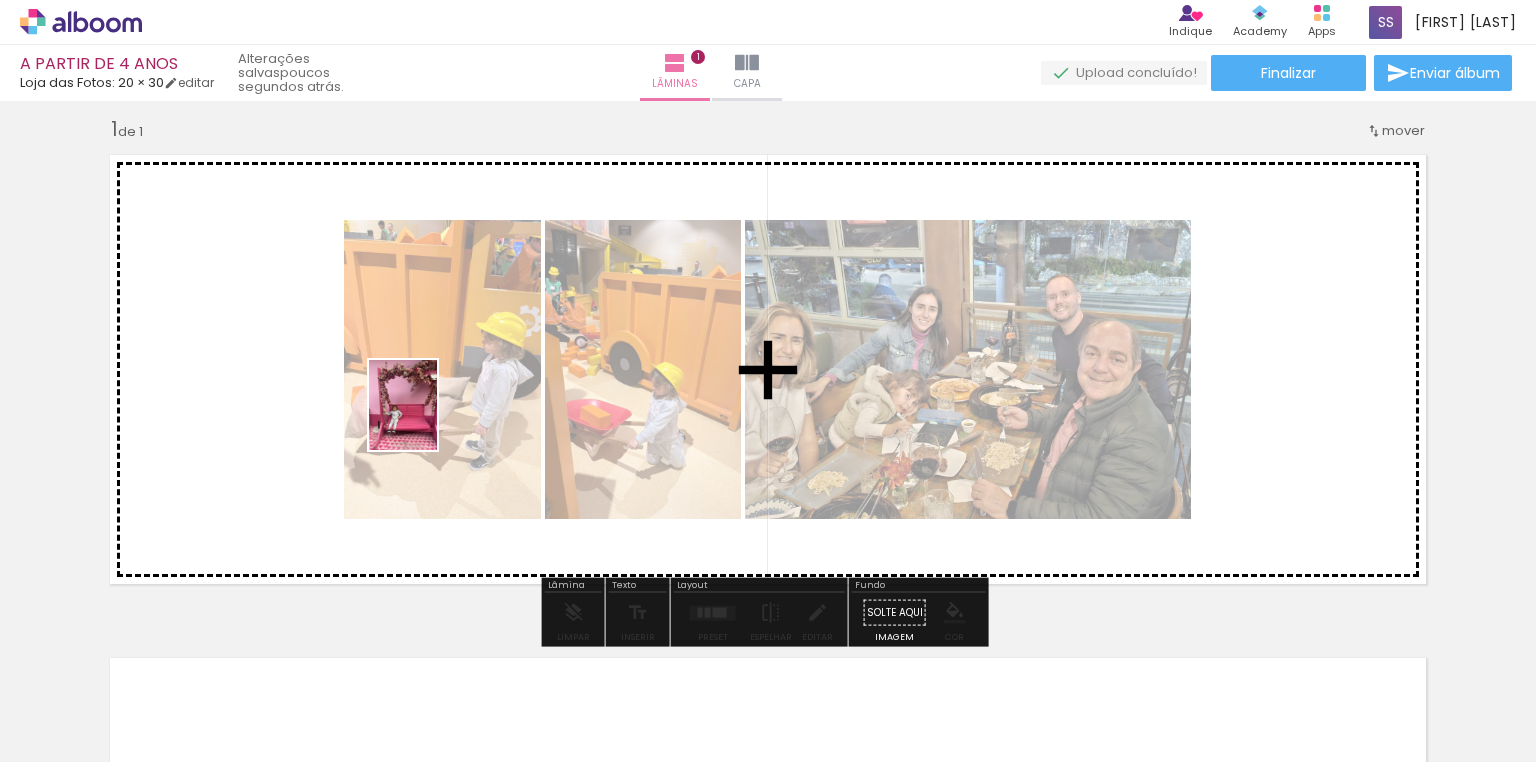 drag, startPoint x: 432, startPoint y: 706, endPoint x: 429, endPoint y: 420, distance: 286.01575 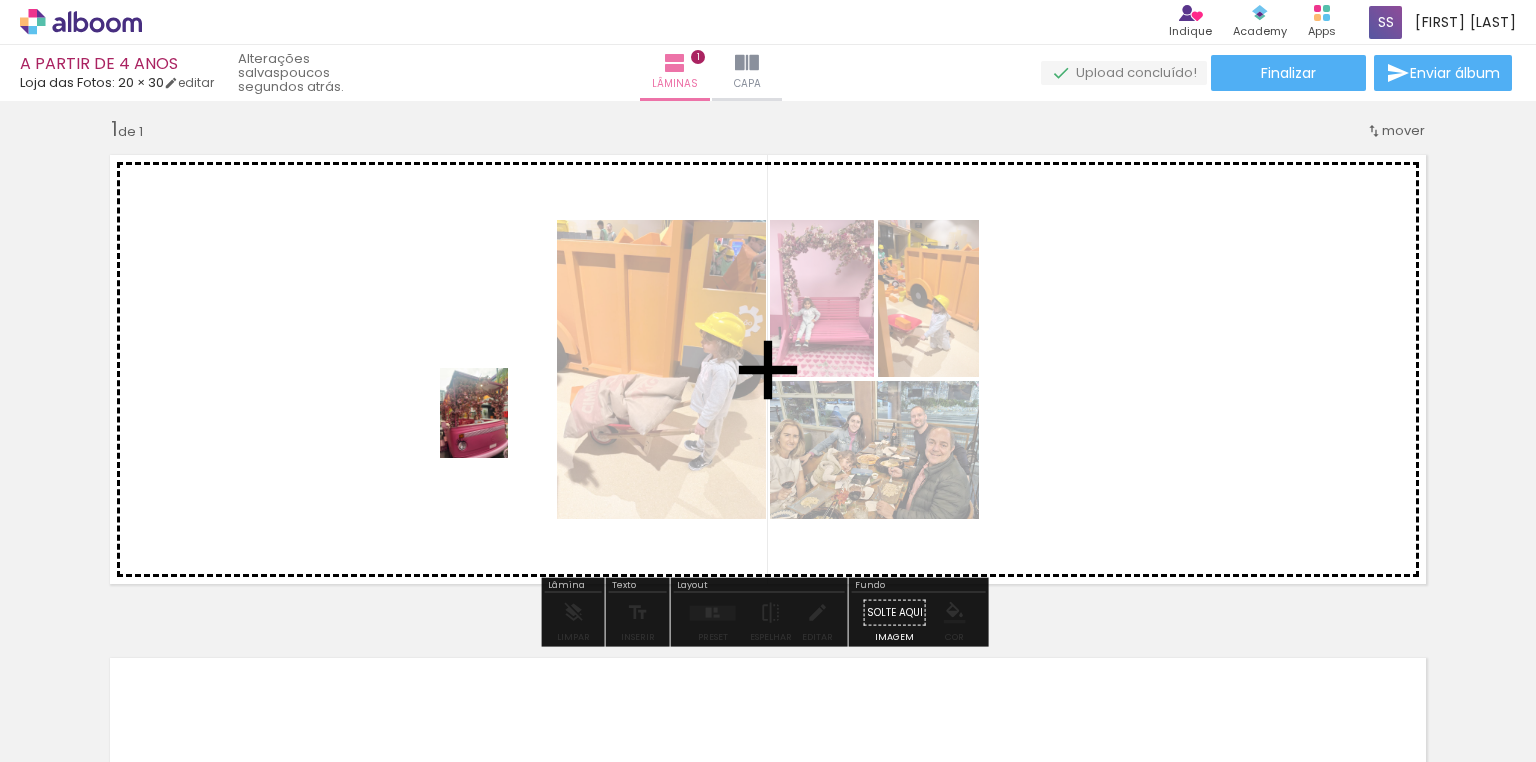 drag, startPoint x: 560, startPoint y: 722, endPoint x: 500, endPoint y: 428, distance: 300.06 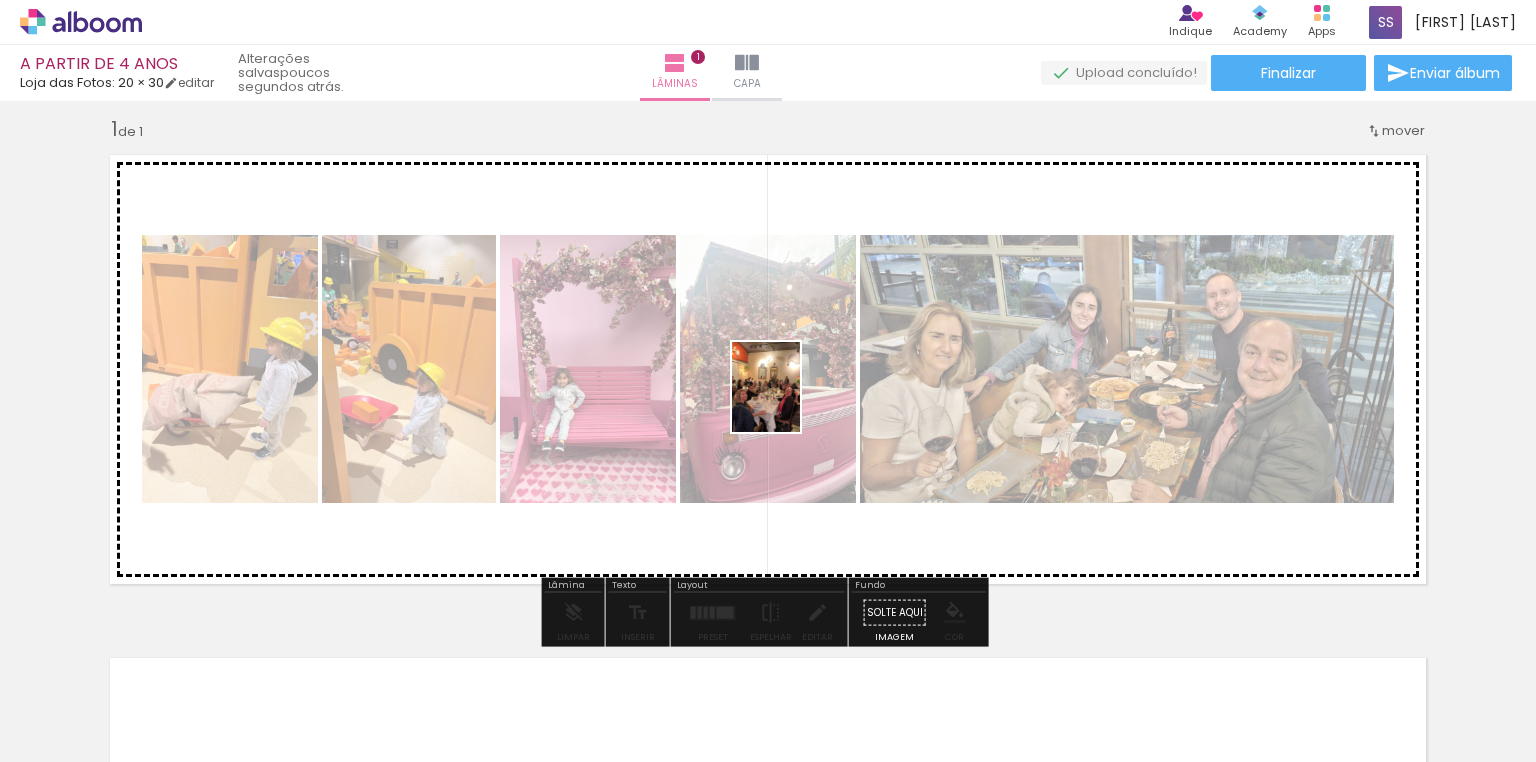 drag, startPoint x: 872, startPoint y: 707, endPoint x: 804, endPoint y: 607, distance: 120.92973 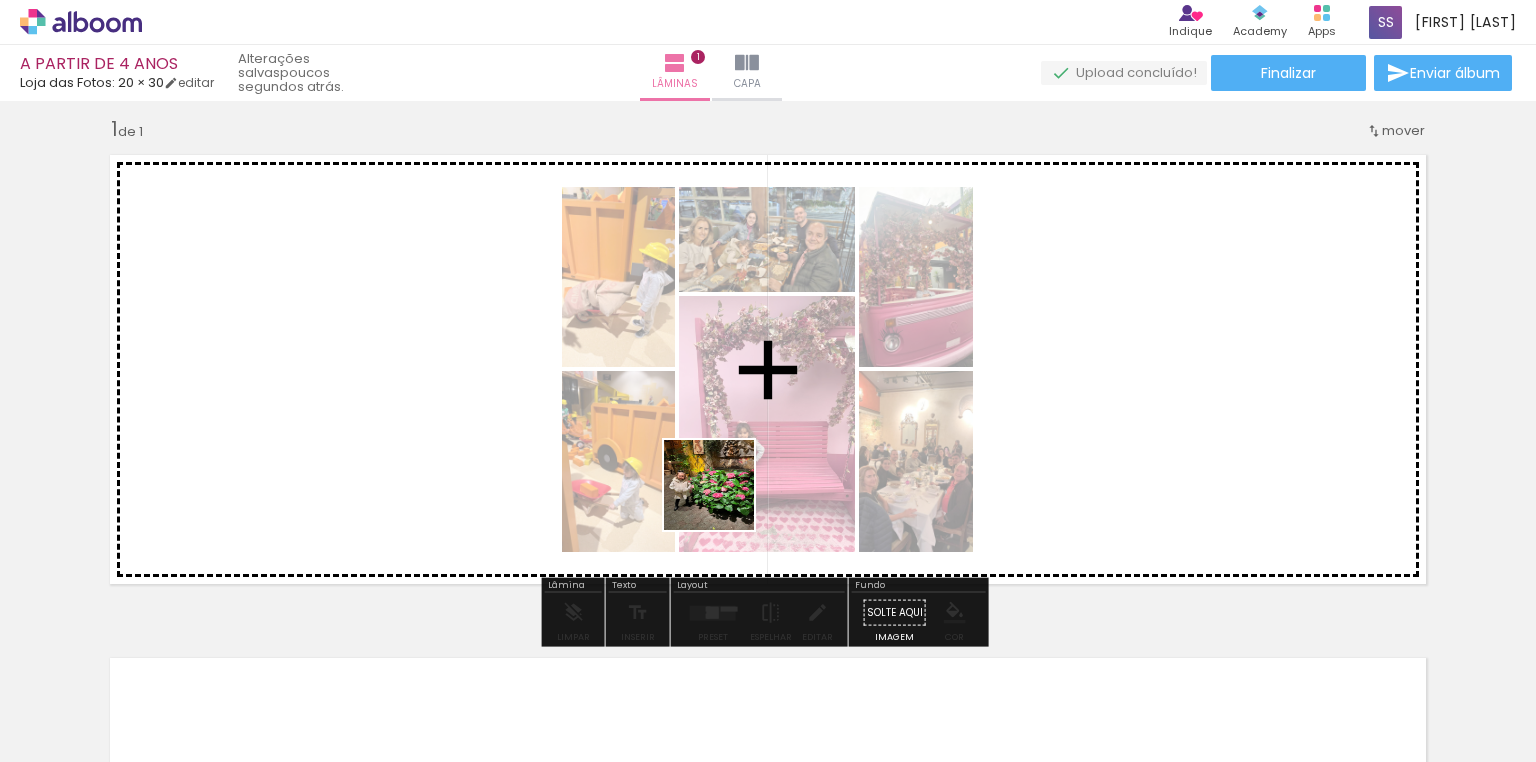 drag, startPoint x: 774, startPoint y: 693, endPoint x: 816, endPoint y: 576, distance: 124.3101 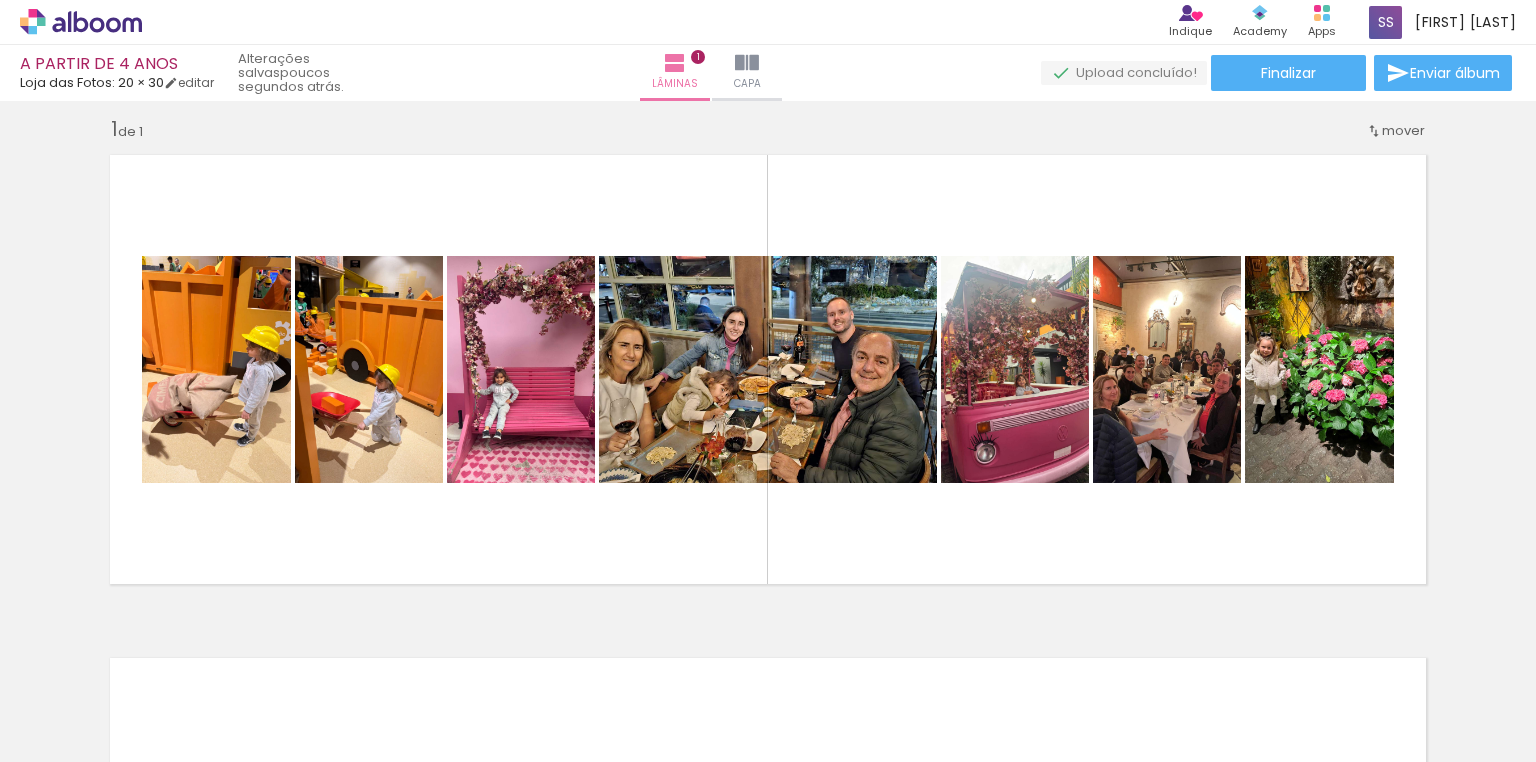 scroll, scrollTop: 0, scrollLeft: 873, axis: horizontal 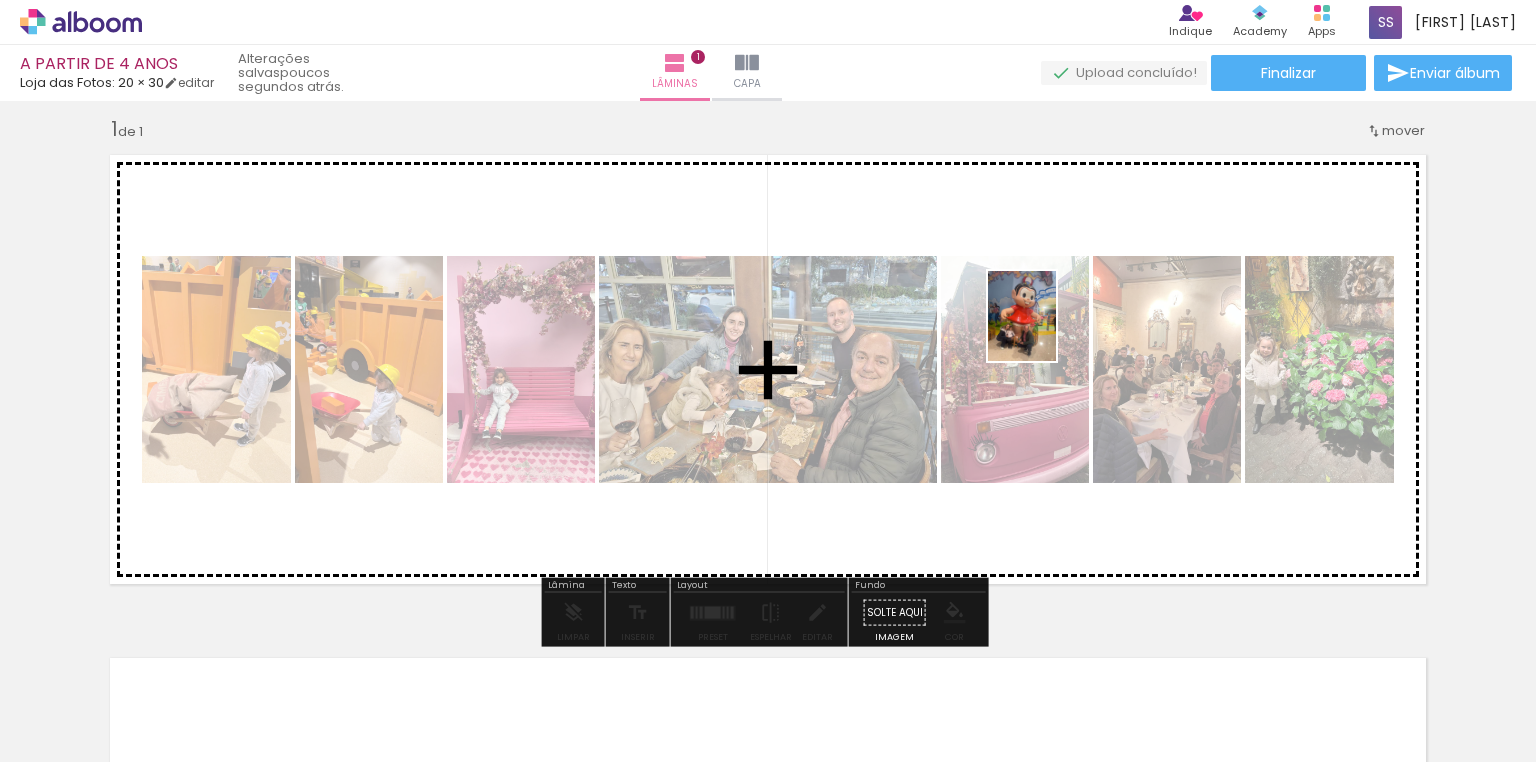 drag, startPoint x: 1199, startPoint y: 697, endPoint x: 1048, endPoint y: 331, distance: 395.9255 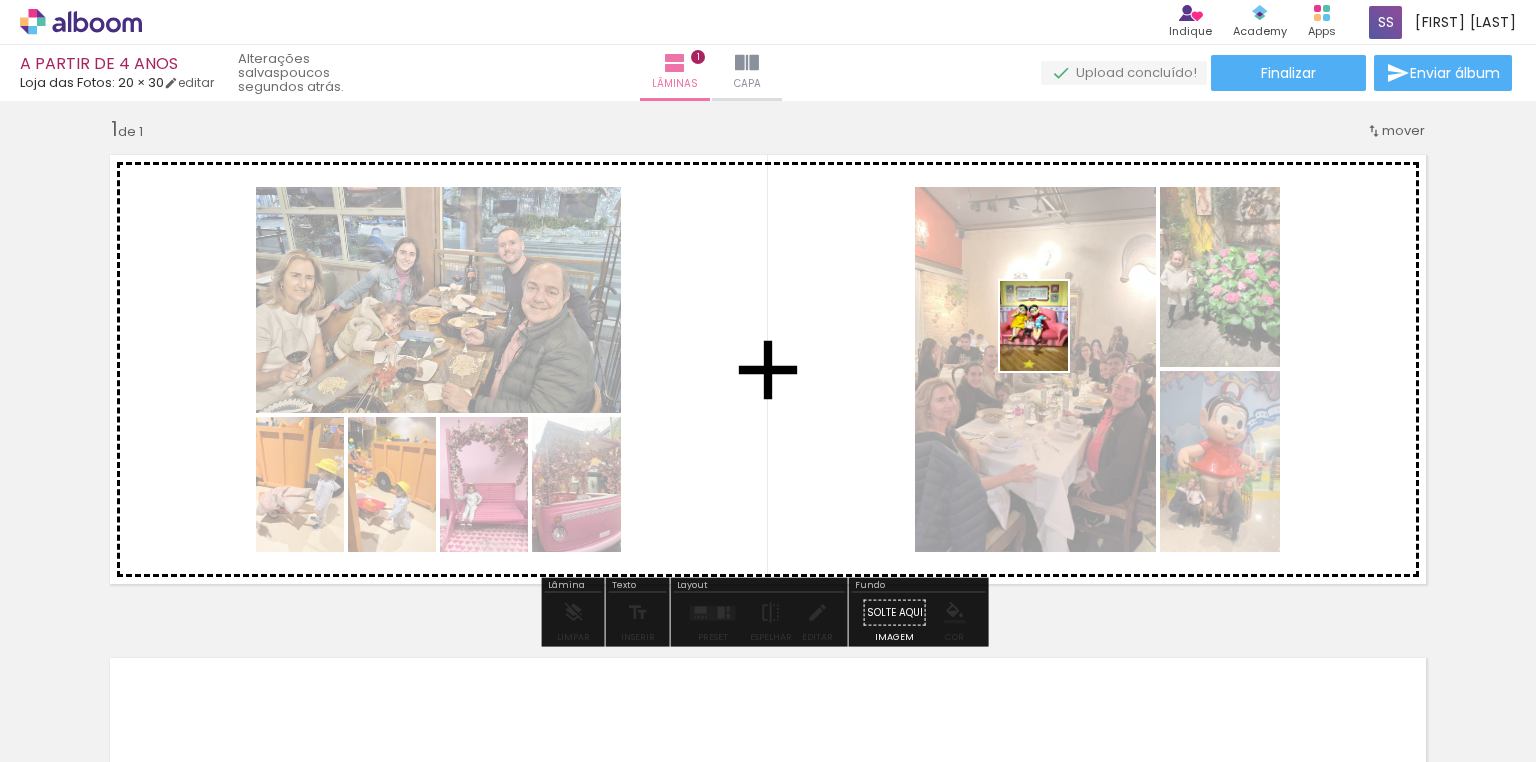 drag, startPoint x: 1330, startPoint y: 706, endPoint x: 1058, endPoint y: 340, distance: 456.0044 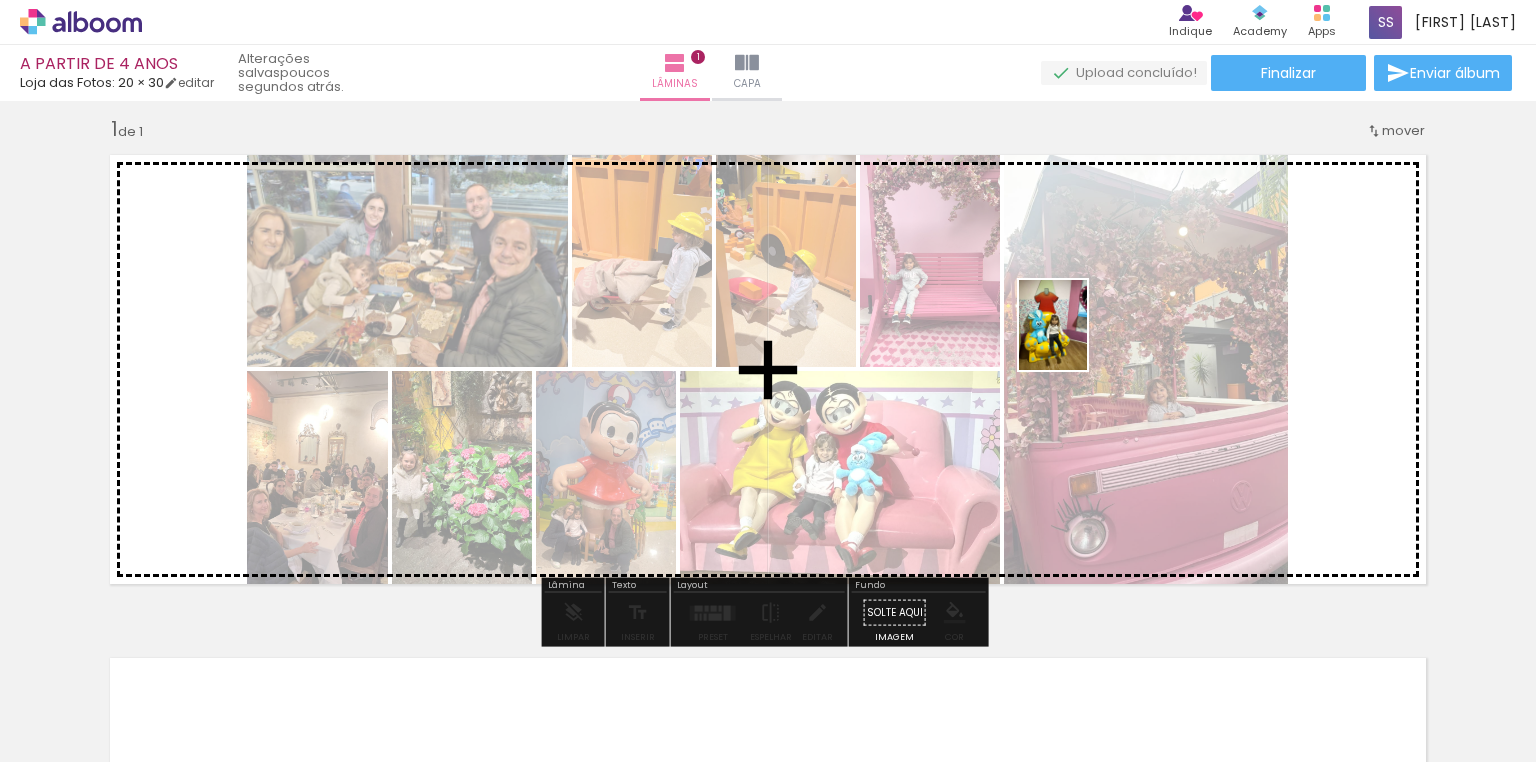 drag, startPoint x: 1428, startPoint y: 713, endPoint x: 1079, endPoint y: 340, distance: 510.81308 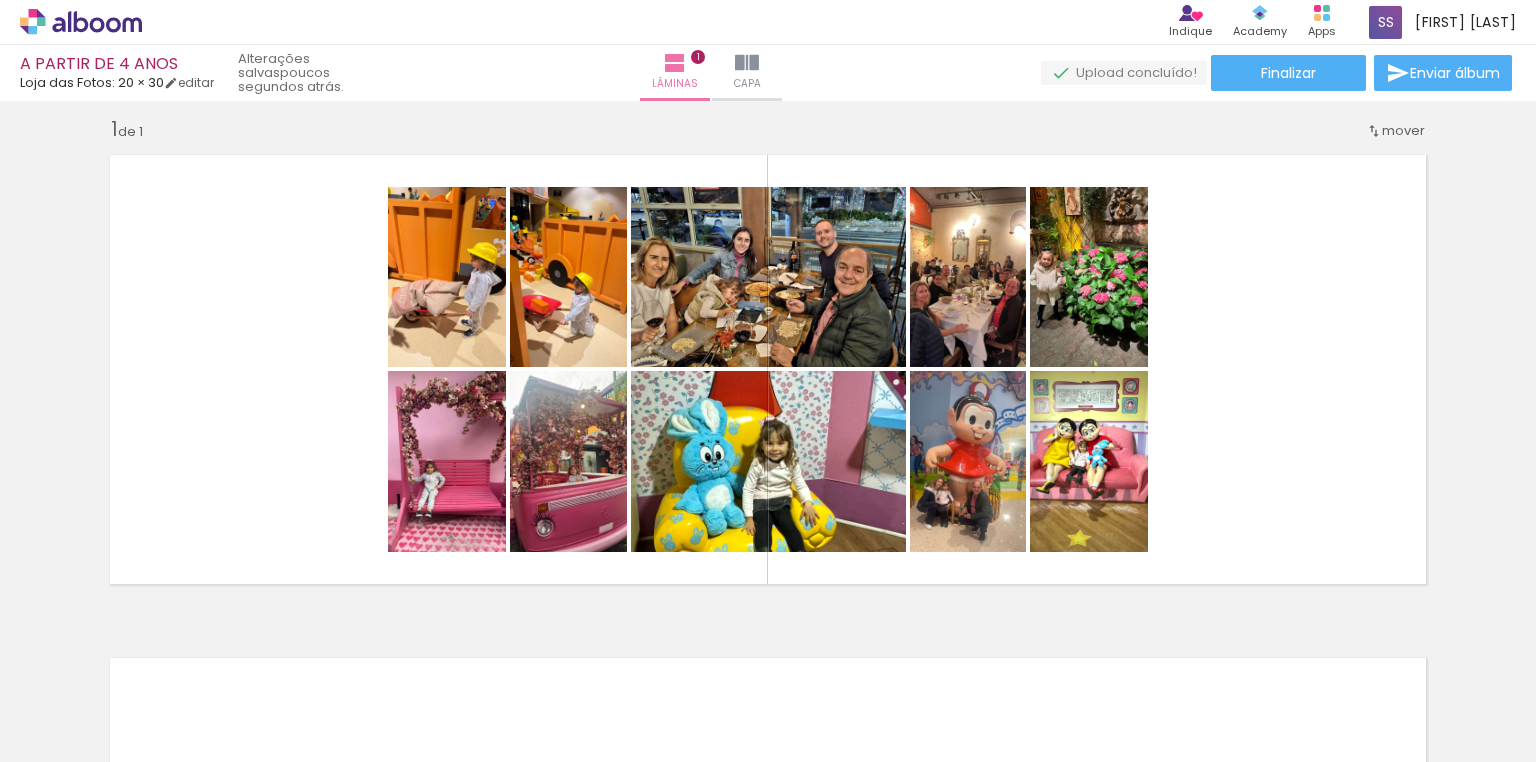 scroll, scrollTop: 0, scrollLeft: 790, axis: horizontal 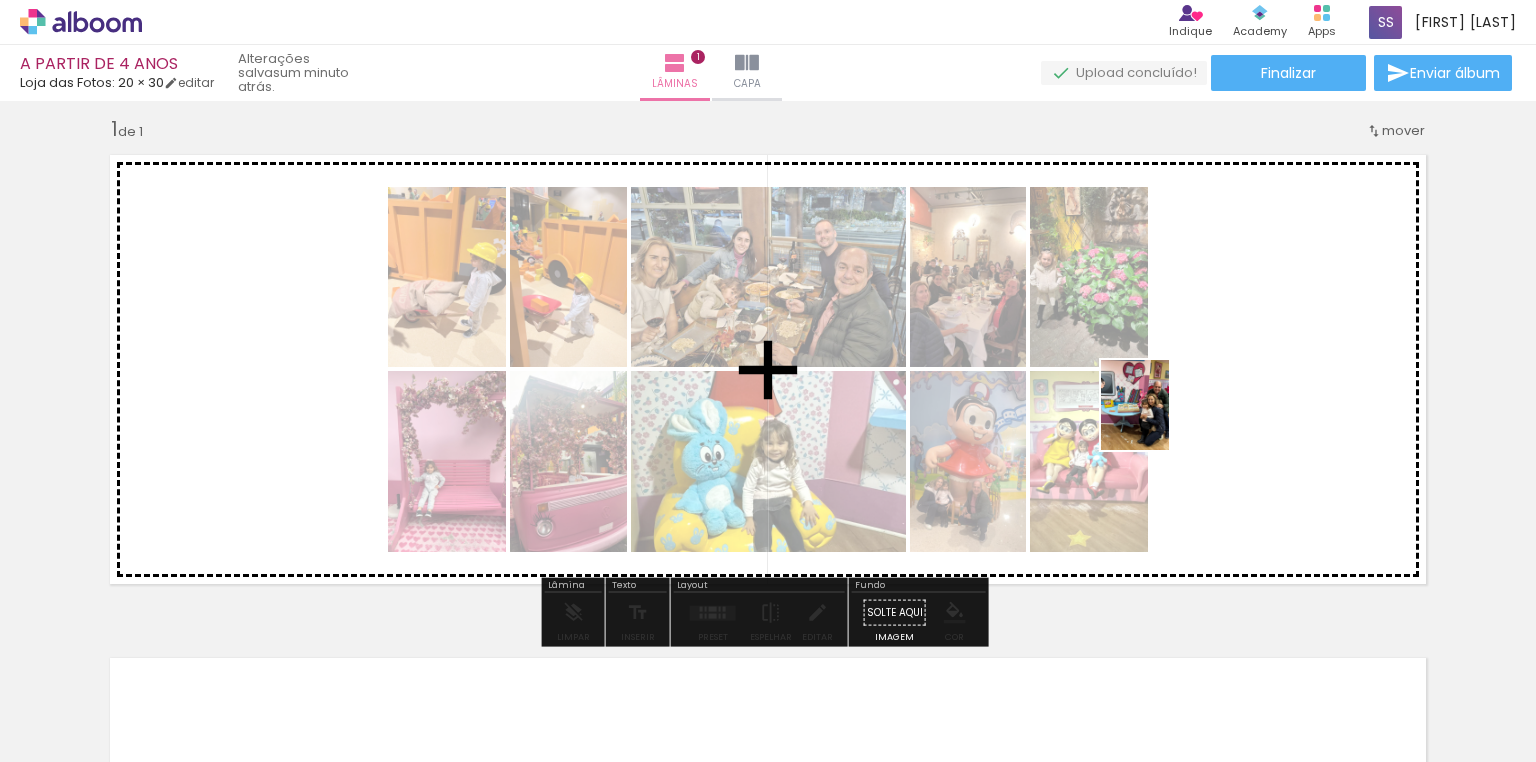 drag, startPoint x: 1220, startPoint y: 713, endPoint x: 1160, endPoint y: 415, distance: 303.98026 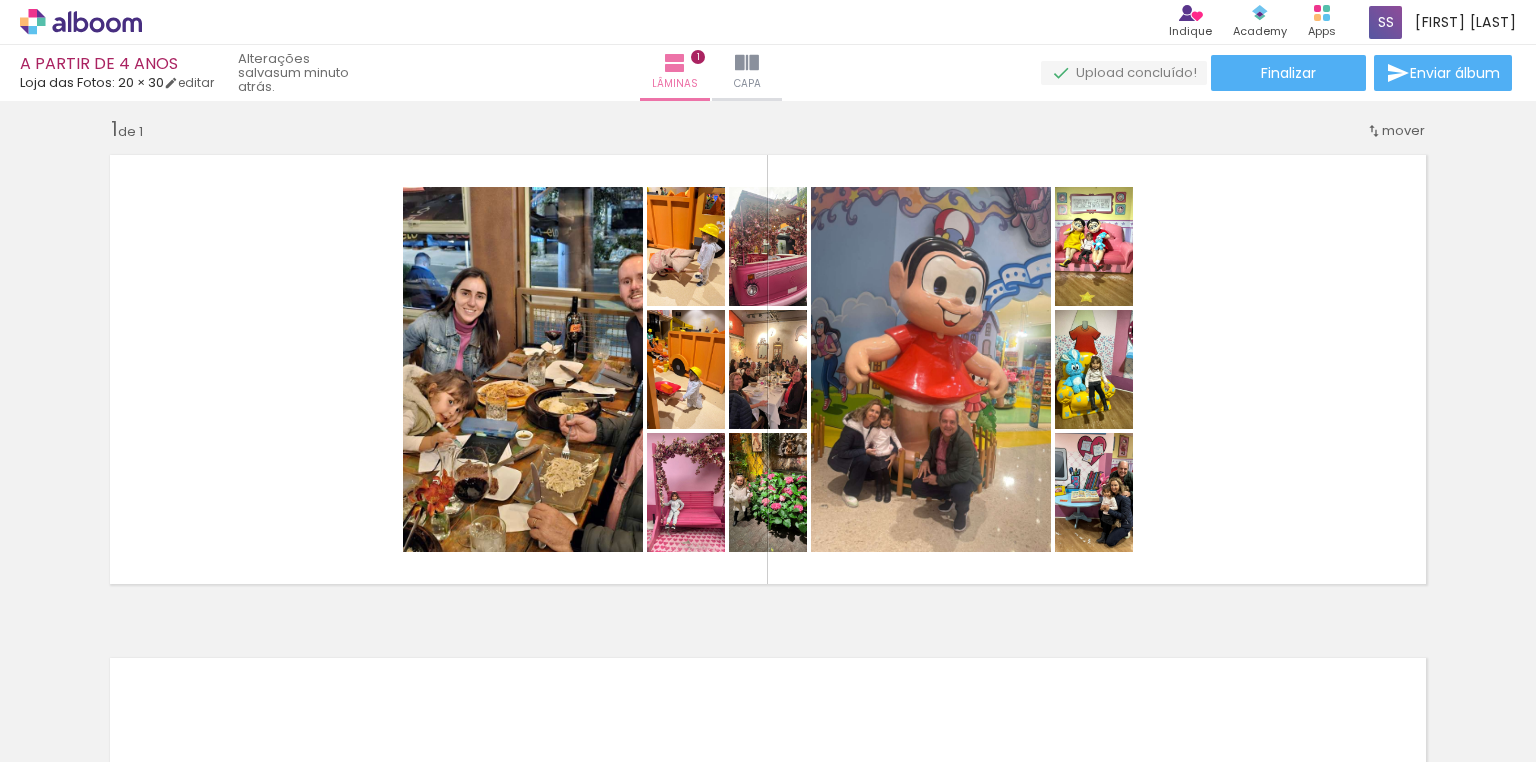 scroll, scrollTop: 0, scrollLeft: 873, axis: horizontal 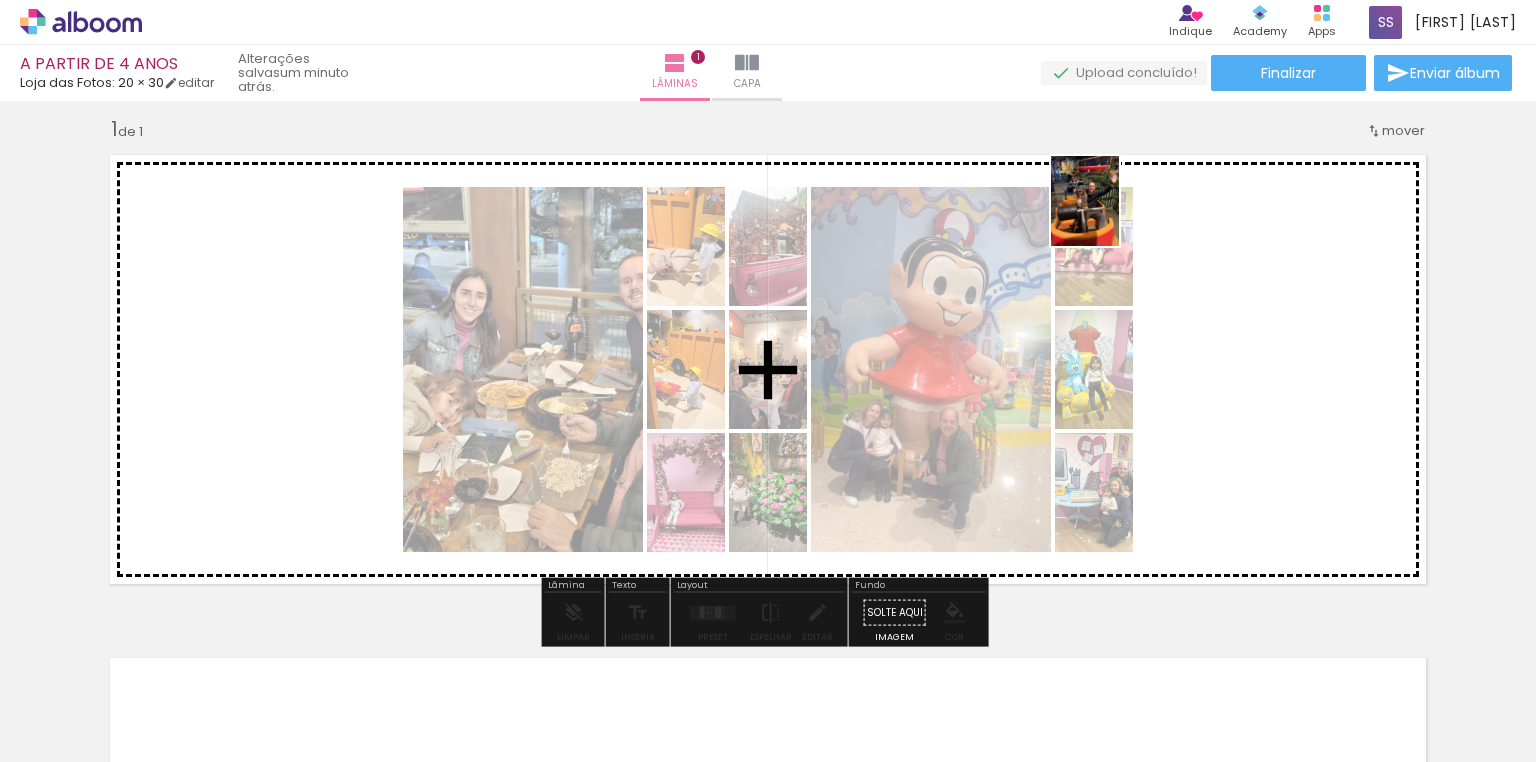 drag, startPoint x: 1466, startPoint y: 703, endPoint x: 1111, endPoint y: 216, distance: 602.65576 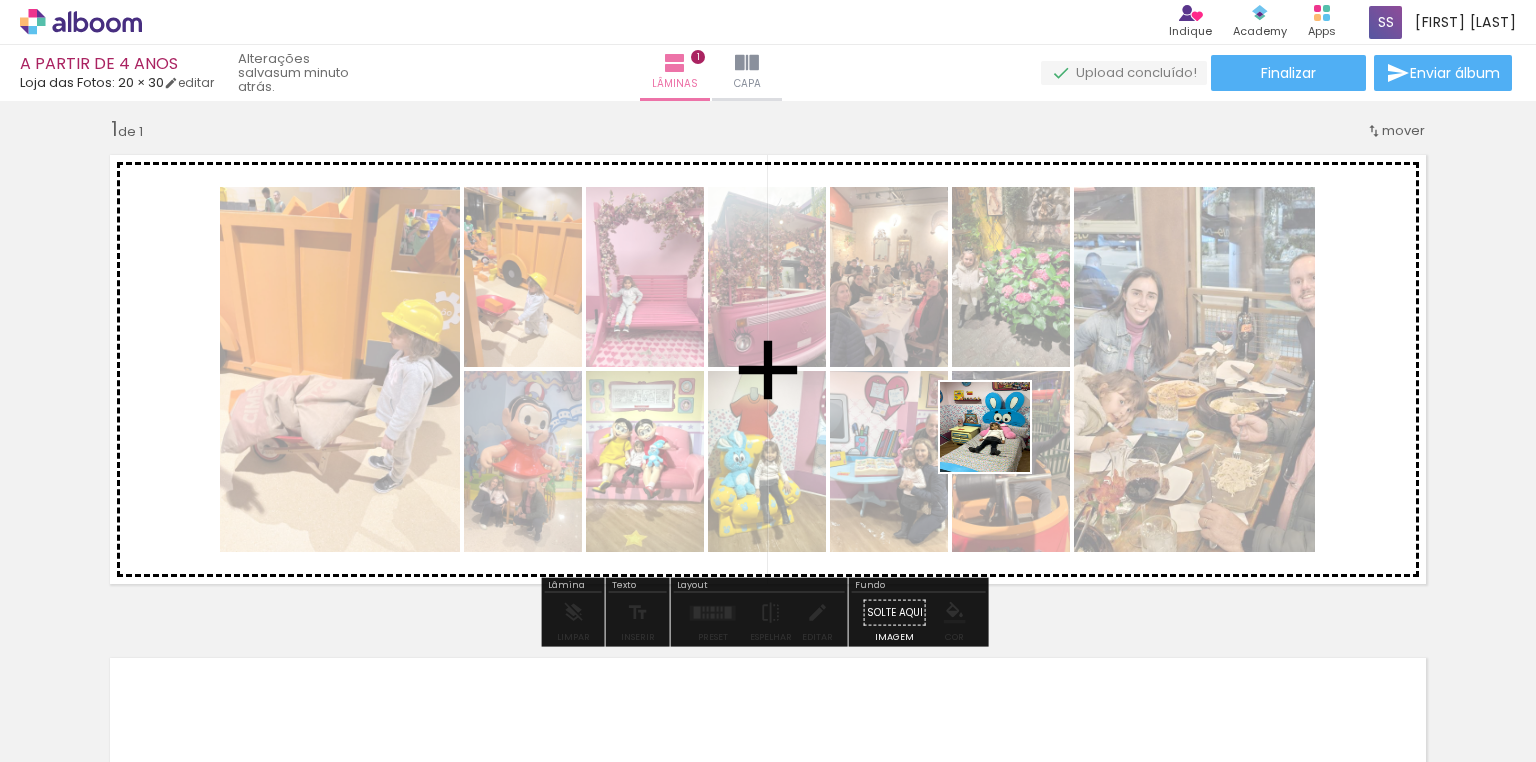drag, startPoint x: 1012, startPoint y: 693, endPoint x: 846, endPoint y: 510, distance: 247.07286 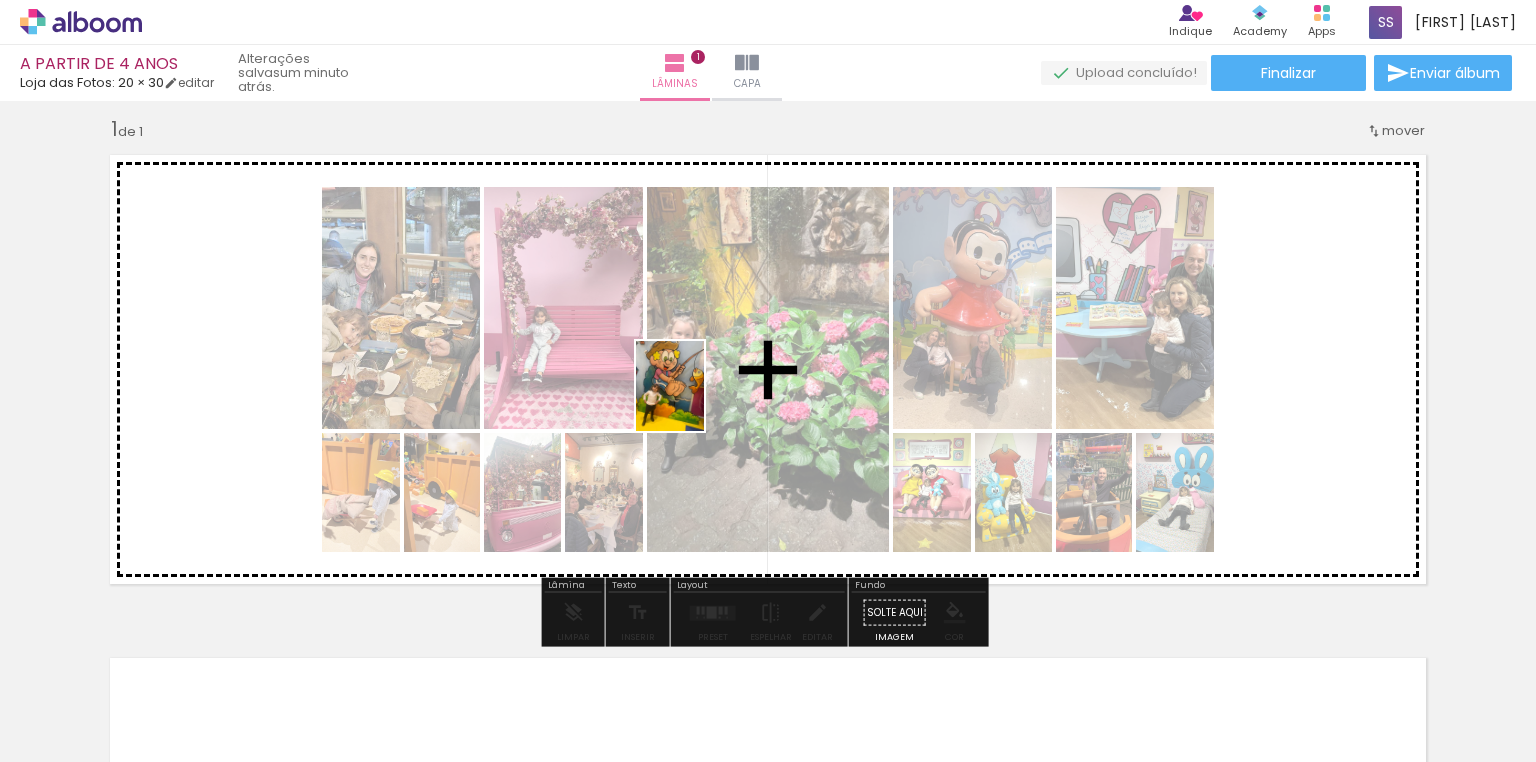 drag, startPoint x: 562, startPoint y: 737, endPoint x: 696, endPoint y: 401, distance: 361.7347 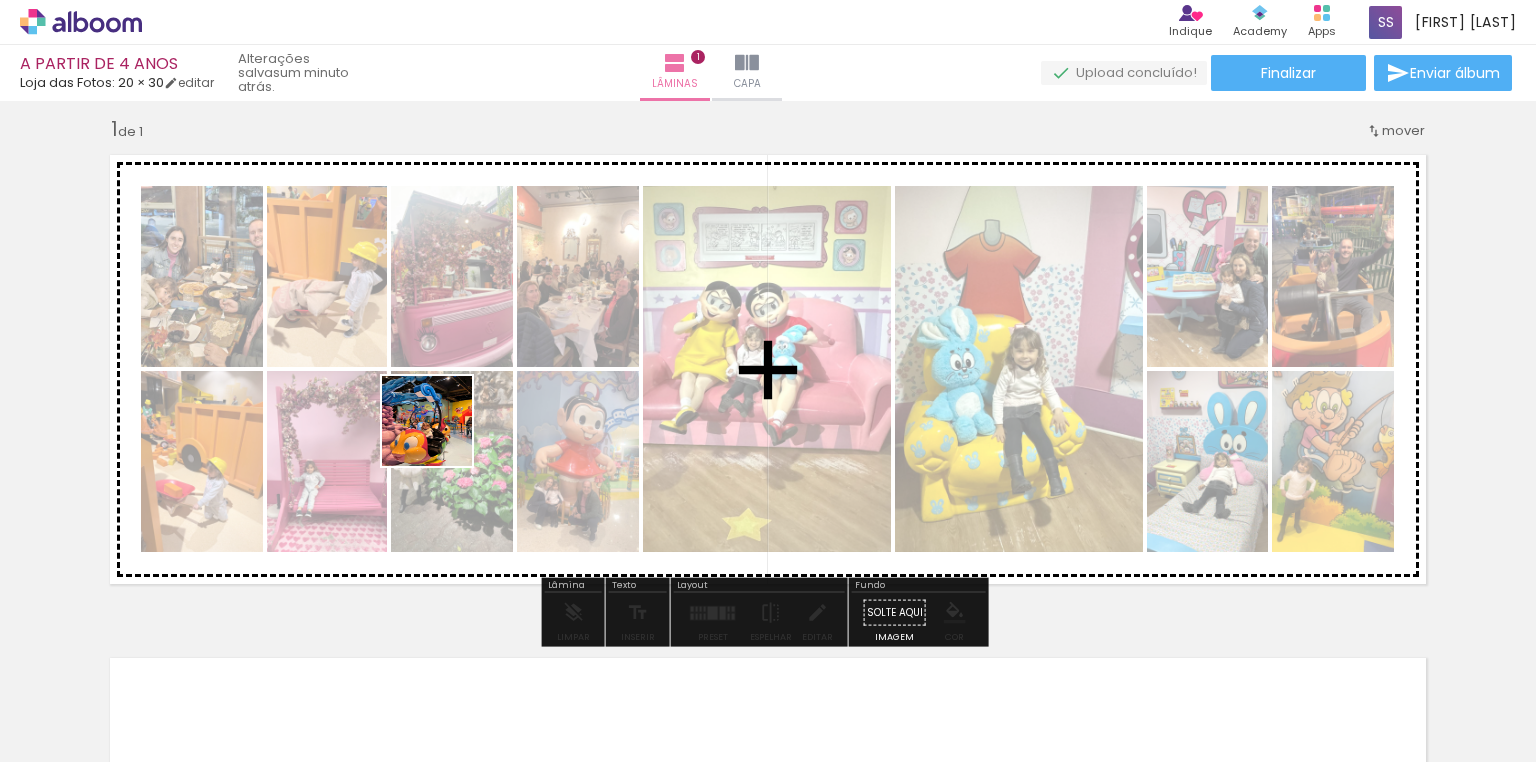 drag, startPoint x: 338, startPoint y: 719, endPoint x: 304, endPoint y: 694, distance: 42.201897 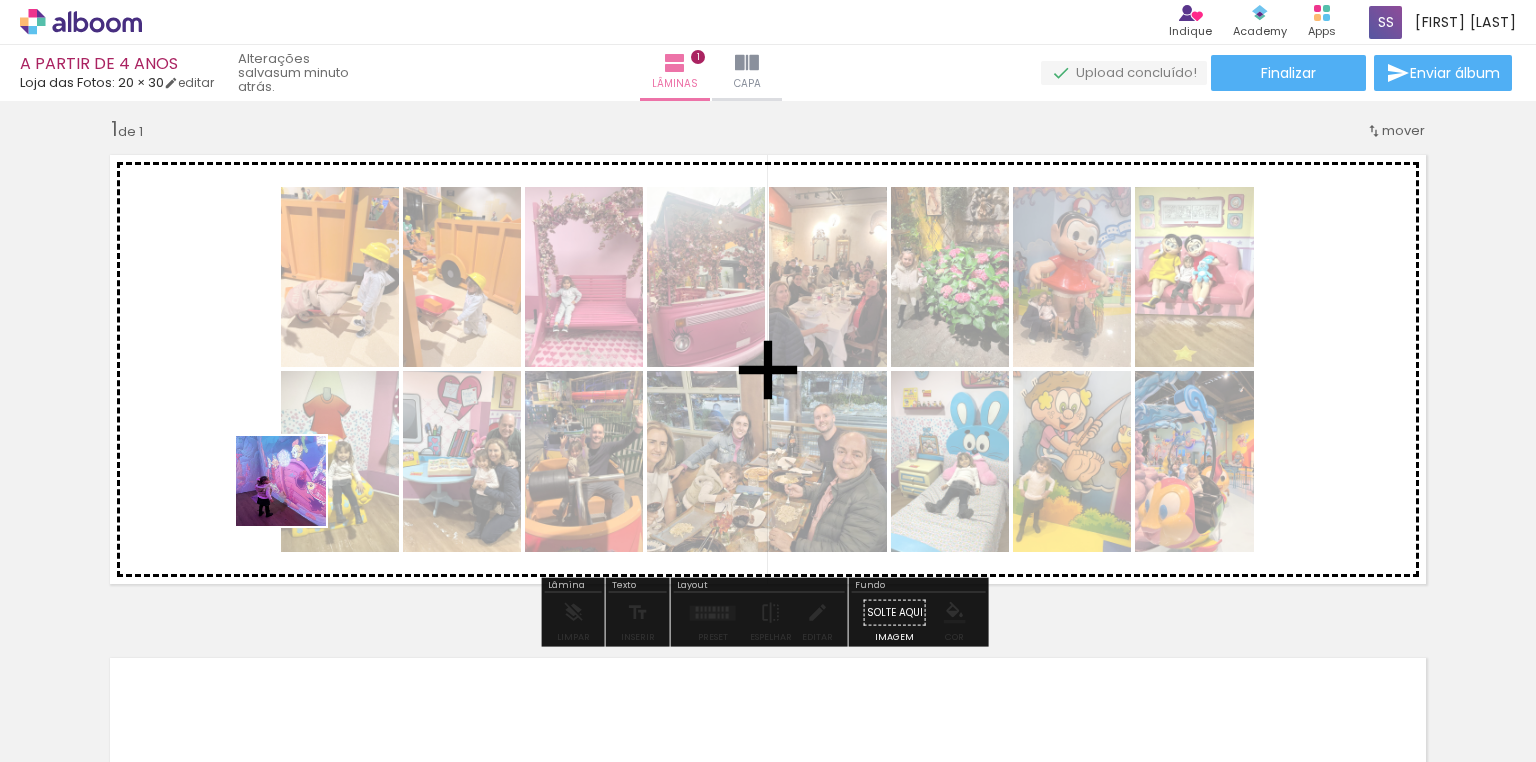 drag, startPoint x: 245, startPoint y: 705, endPoint x: 329, endPoint y: 754, distance: 97.24711 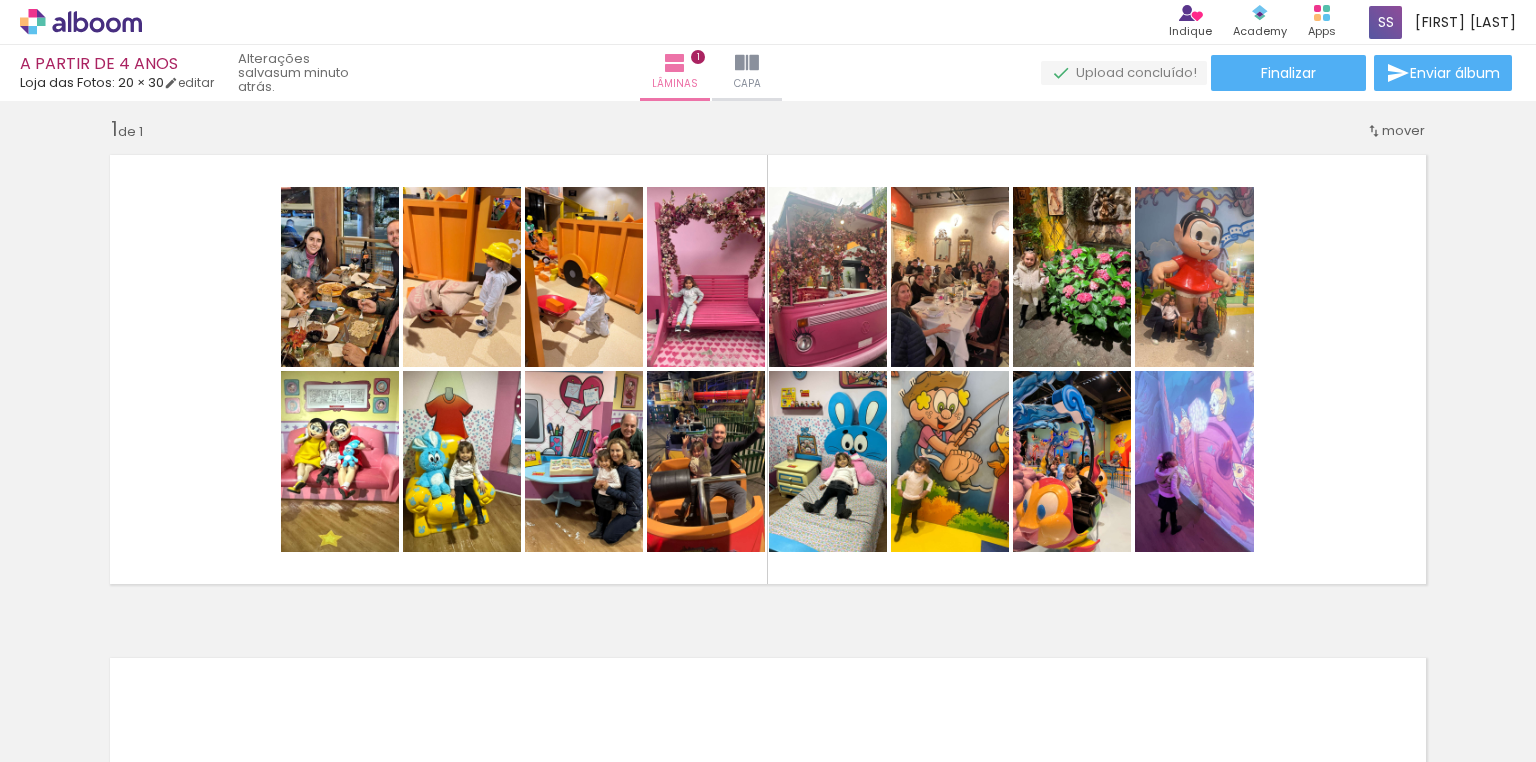 scroll, scrollTop: 0, scrollLeft: 682, axis: horizontal 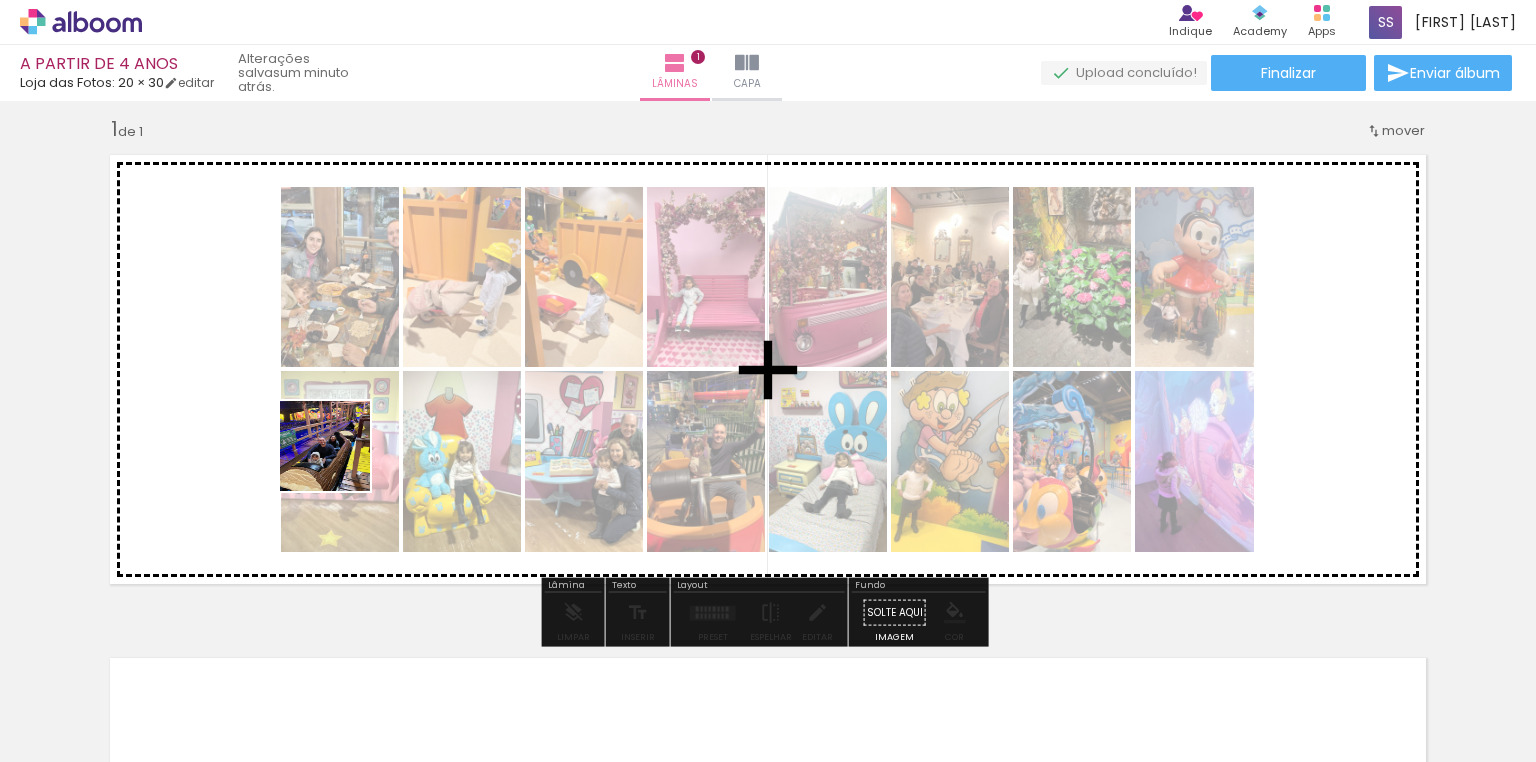 drag, startPoint x: 303, startPoint y: 698, endPoint x: 344, endPoint y: 428, distance: 273.0952 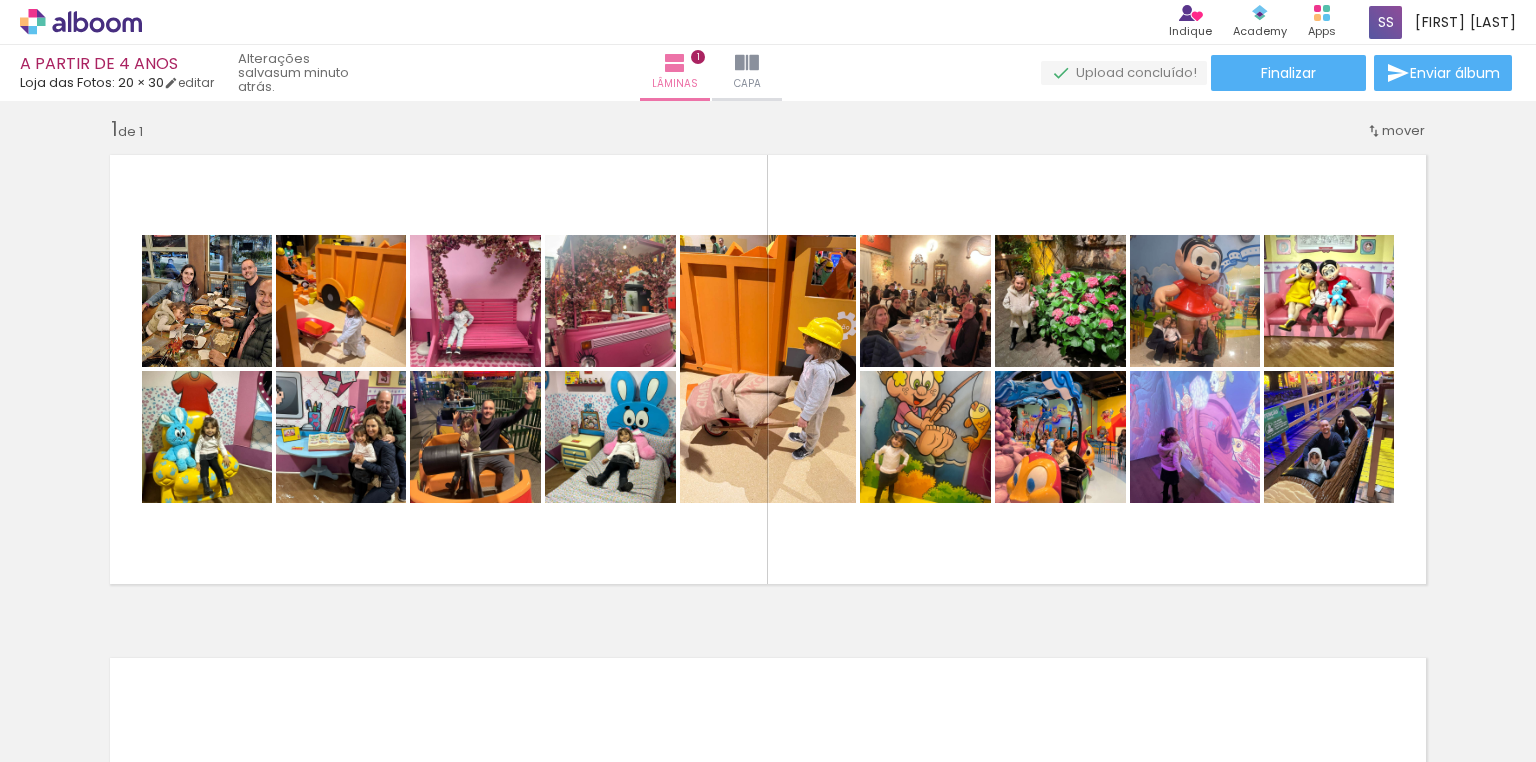 scroll, scrollTop: 0, scrollLeft: 358, axis: horizontal 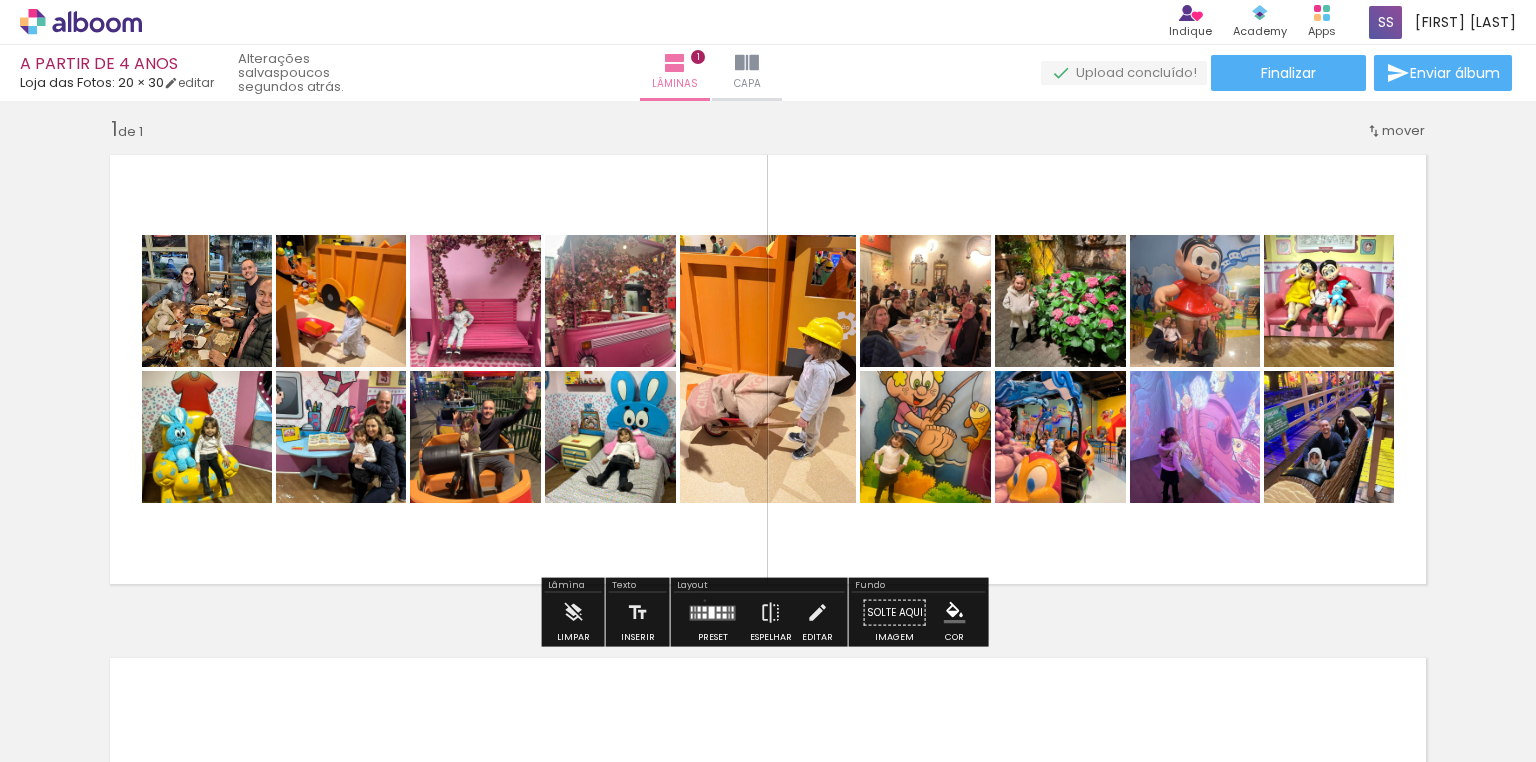click at bounding box center [713, 613] 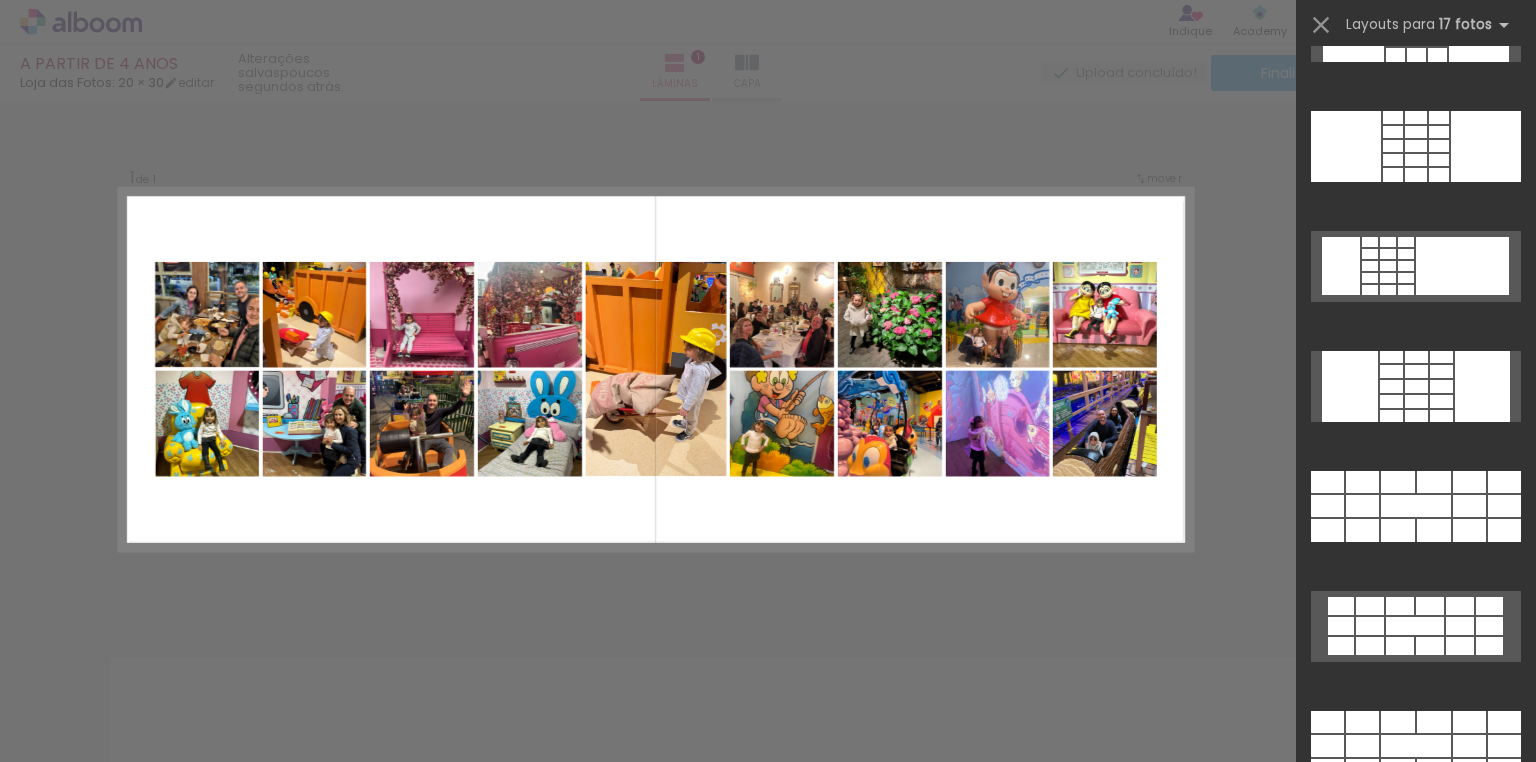scroll, scrollTop: 1157, scrollLeft: 0, axis: vertical 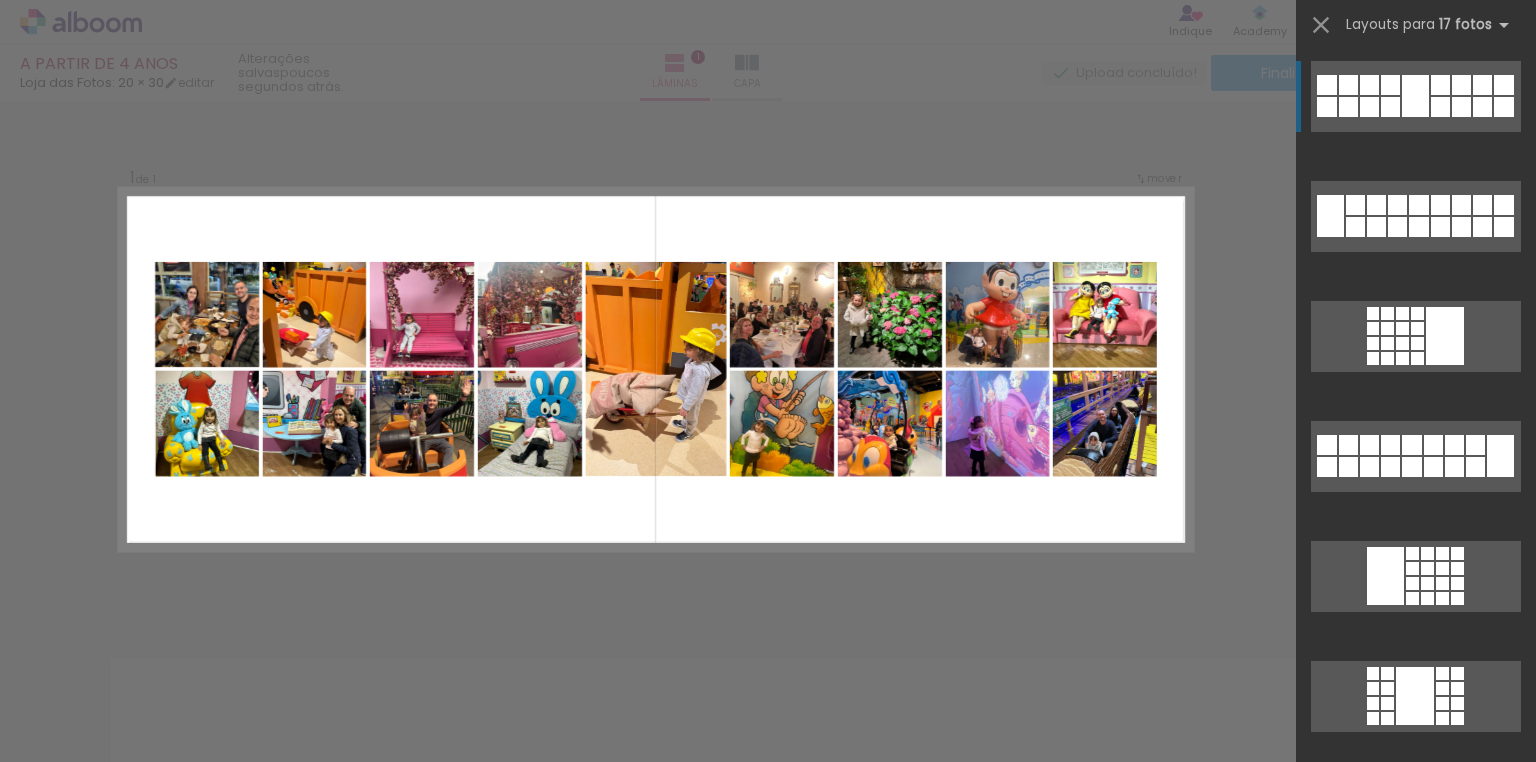 click at bounding box center [1461, 107] 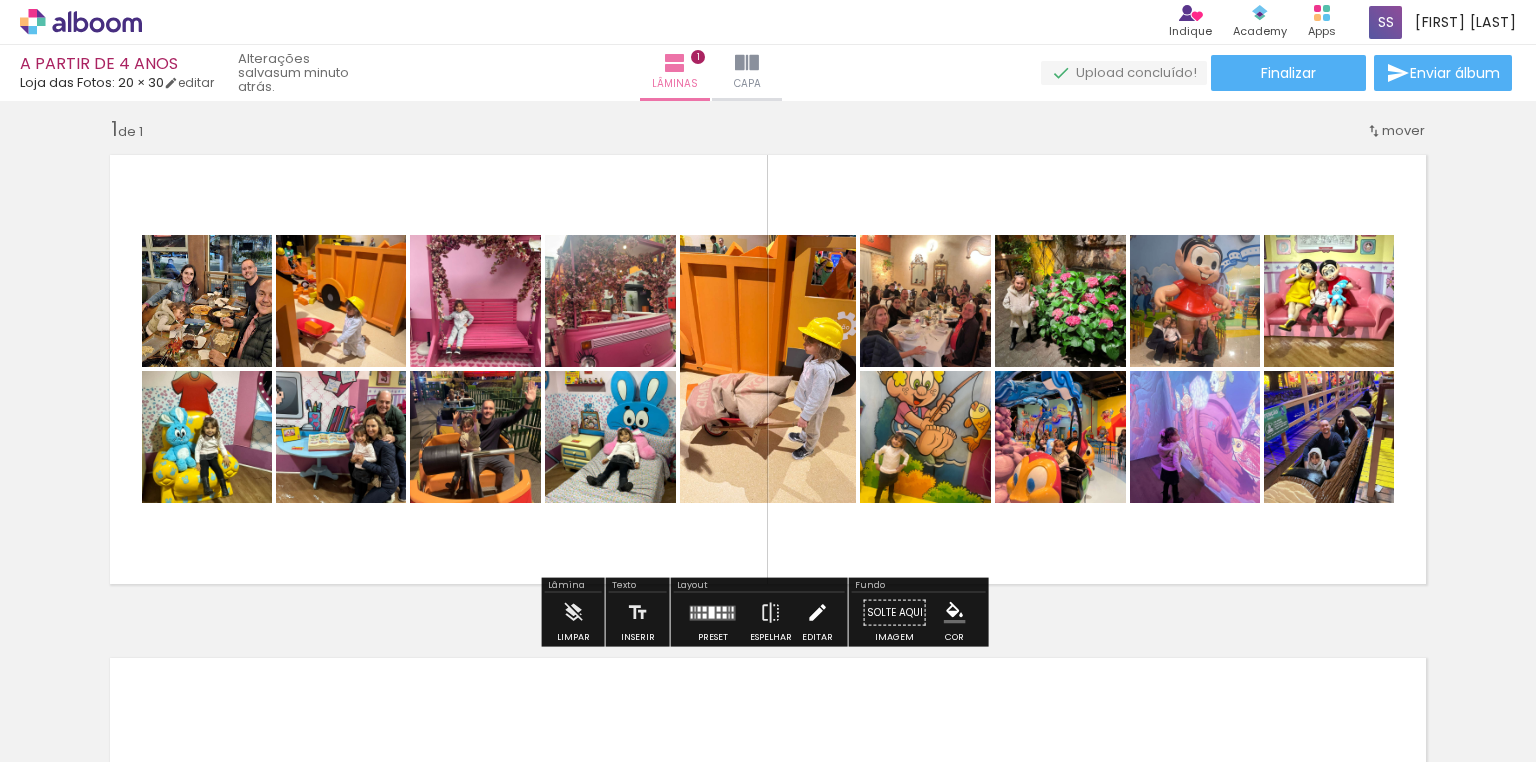 click at bounding box center (817, 613) 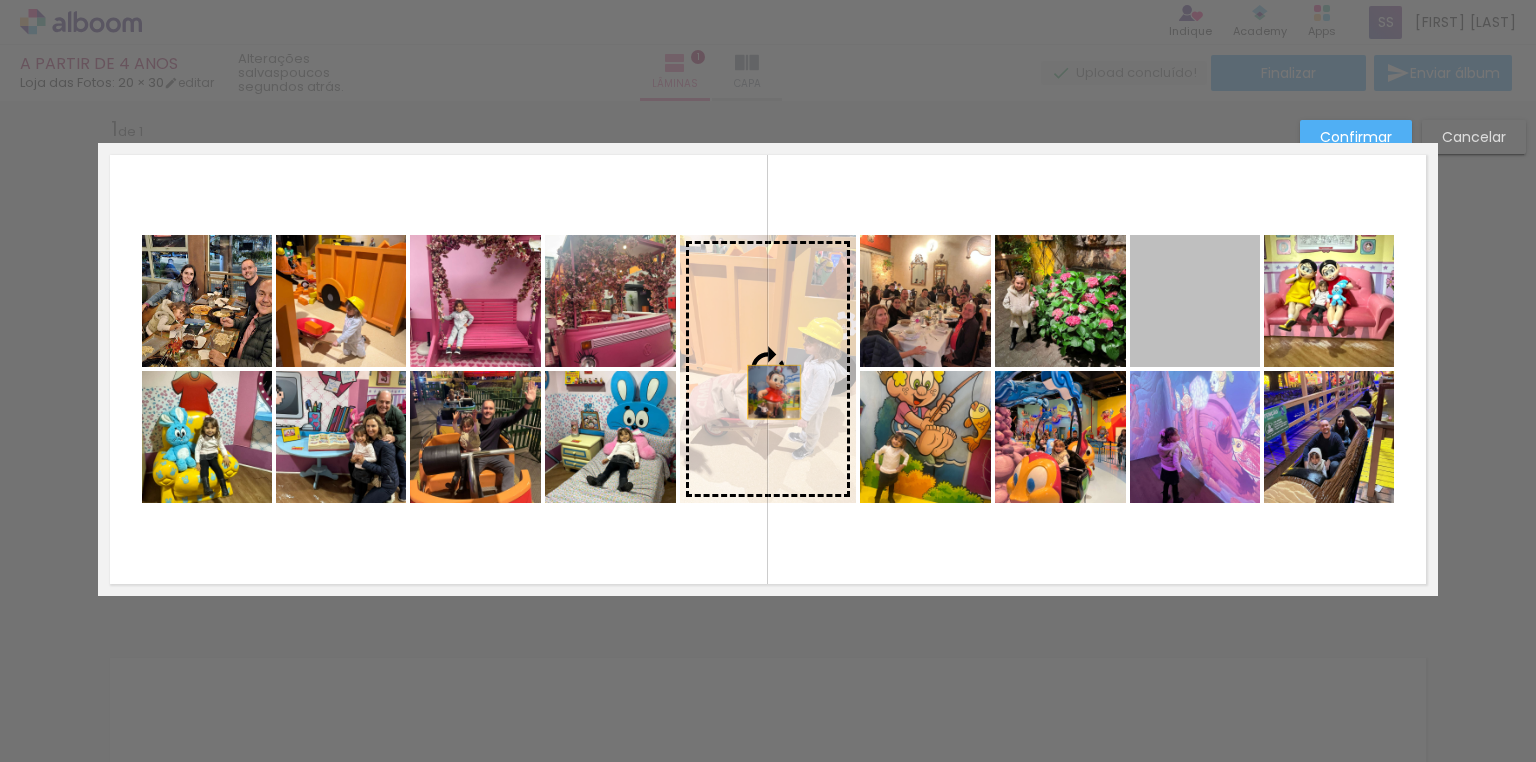 drag, startPoint x: 1181, startPoint y: 317, endPoint x: 768, endPoint y: 392, distance: 419.7547 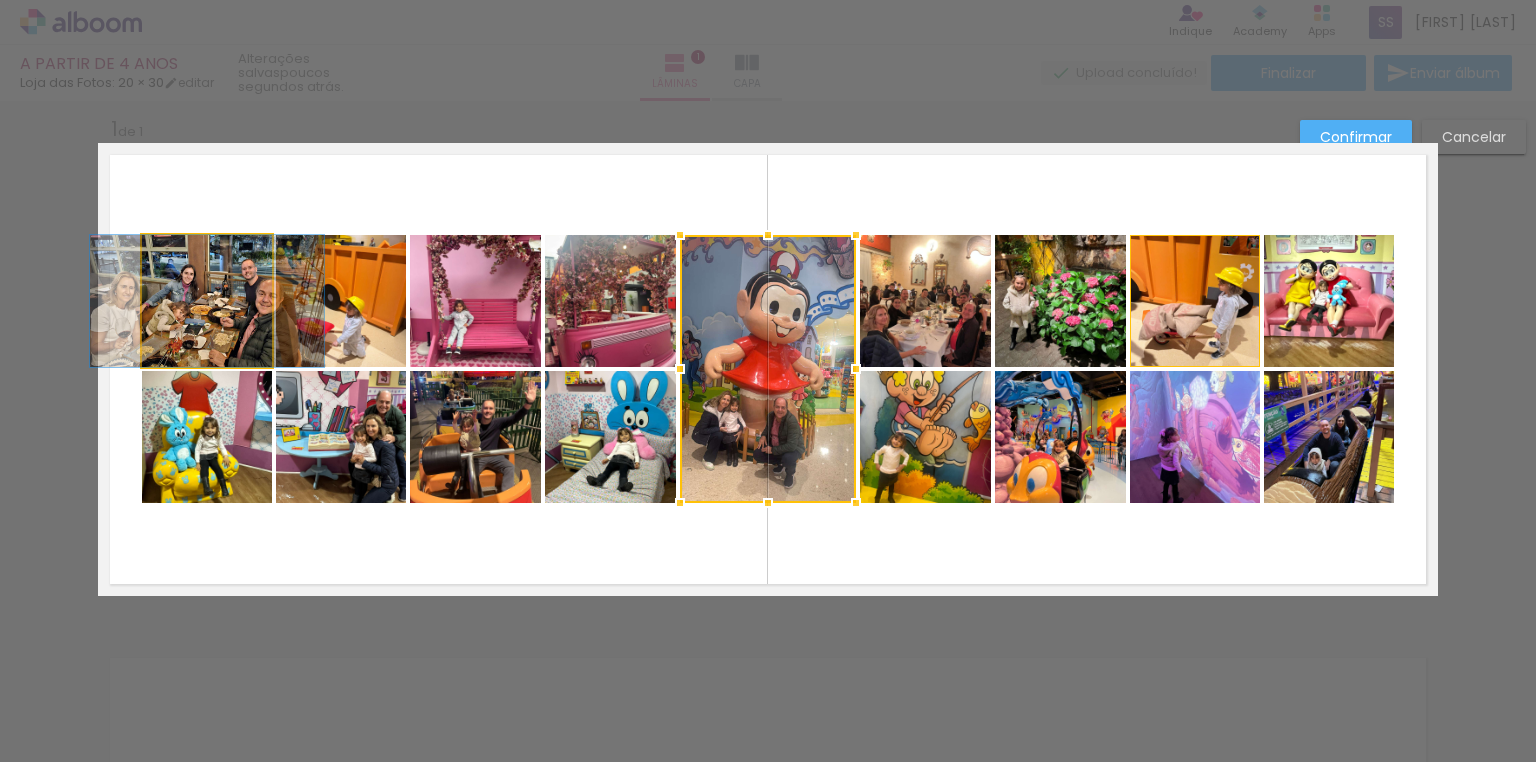 click 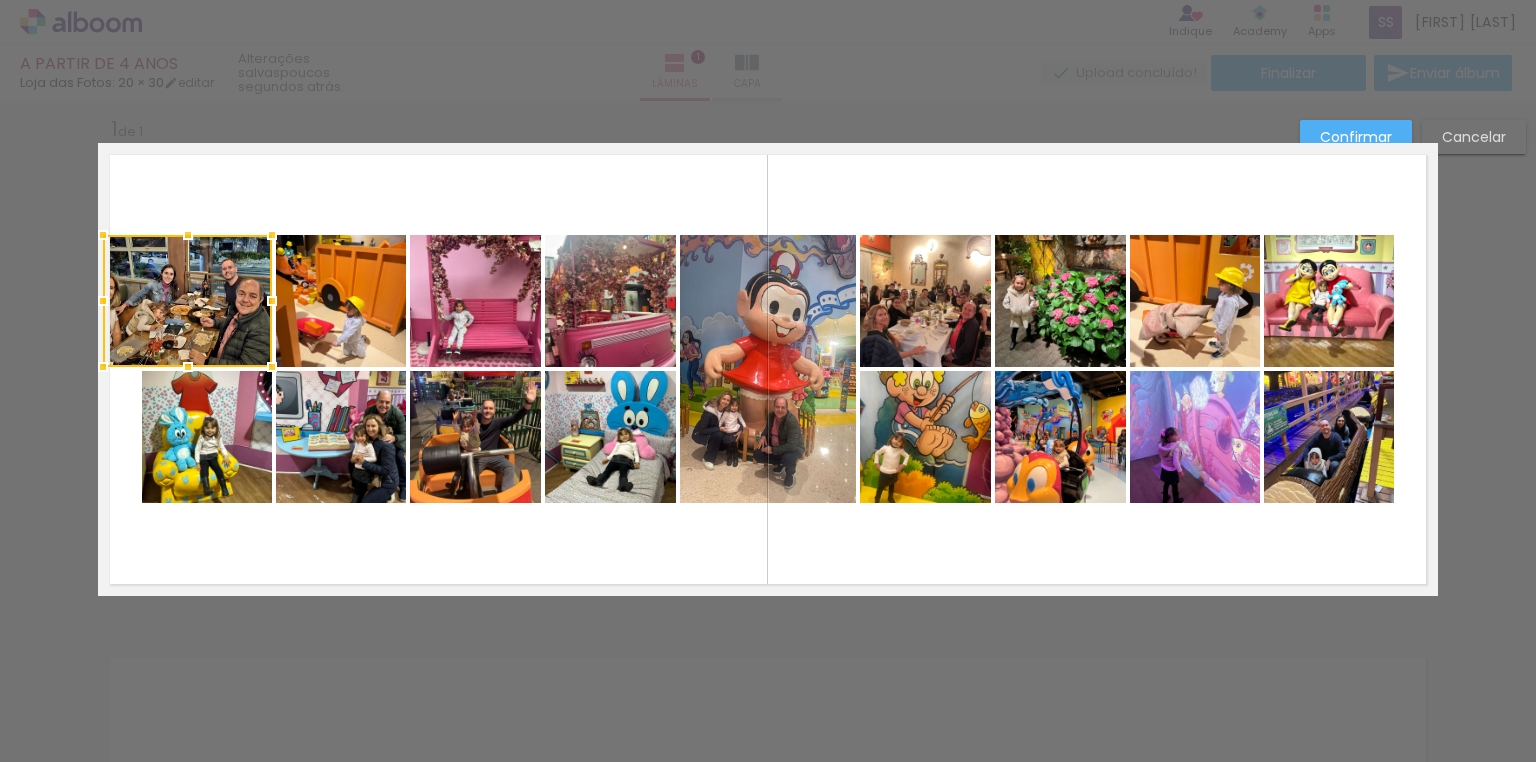 drag, startPoint x: 131, startPoint y: 297, endPoint x: 103, endPoint y: 296, distance: 28.01785 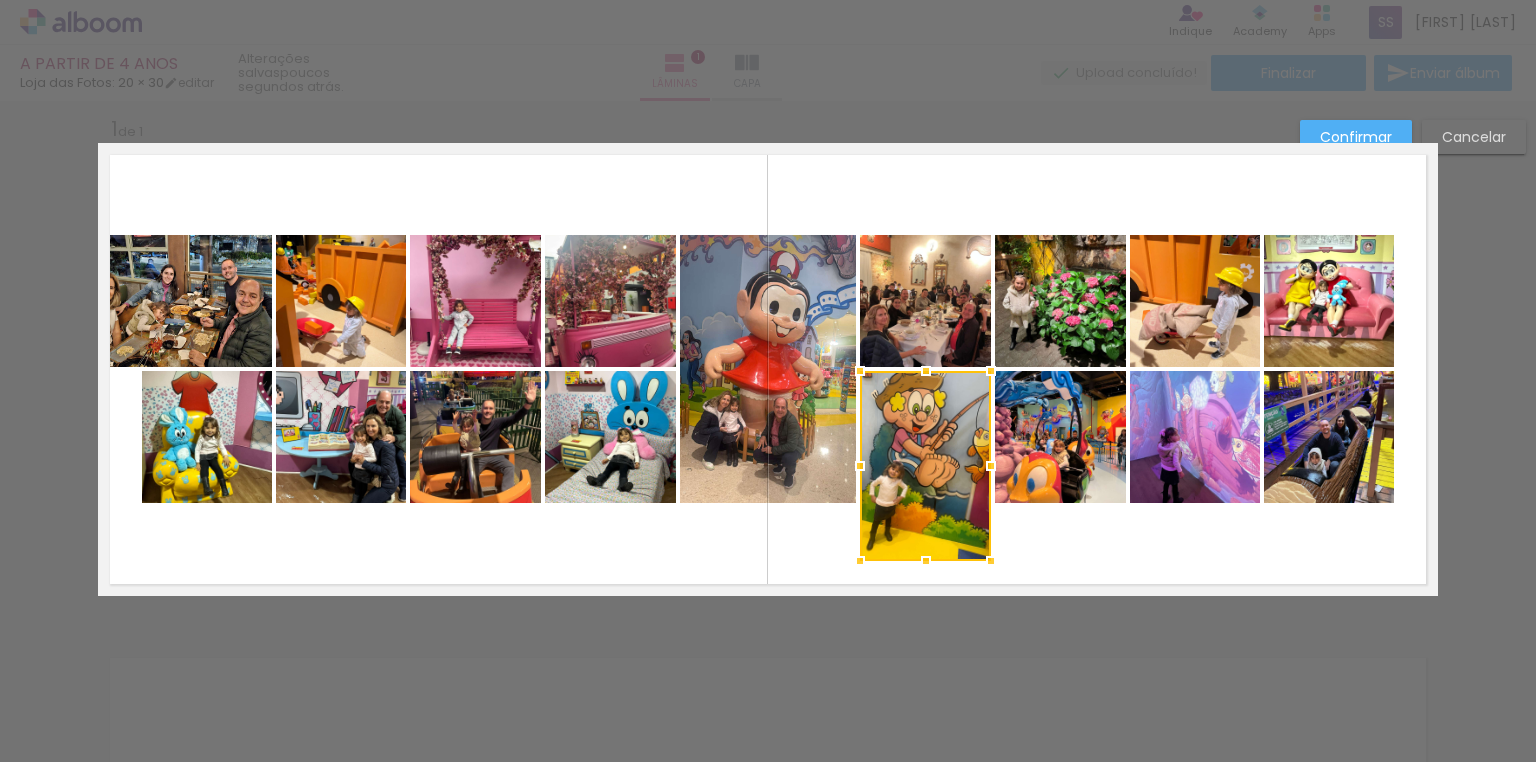 drag, startPoint x: 920, startPoint y: 504, endPoint x: 923, endPoint y: 561, distance: 57.07889 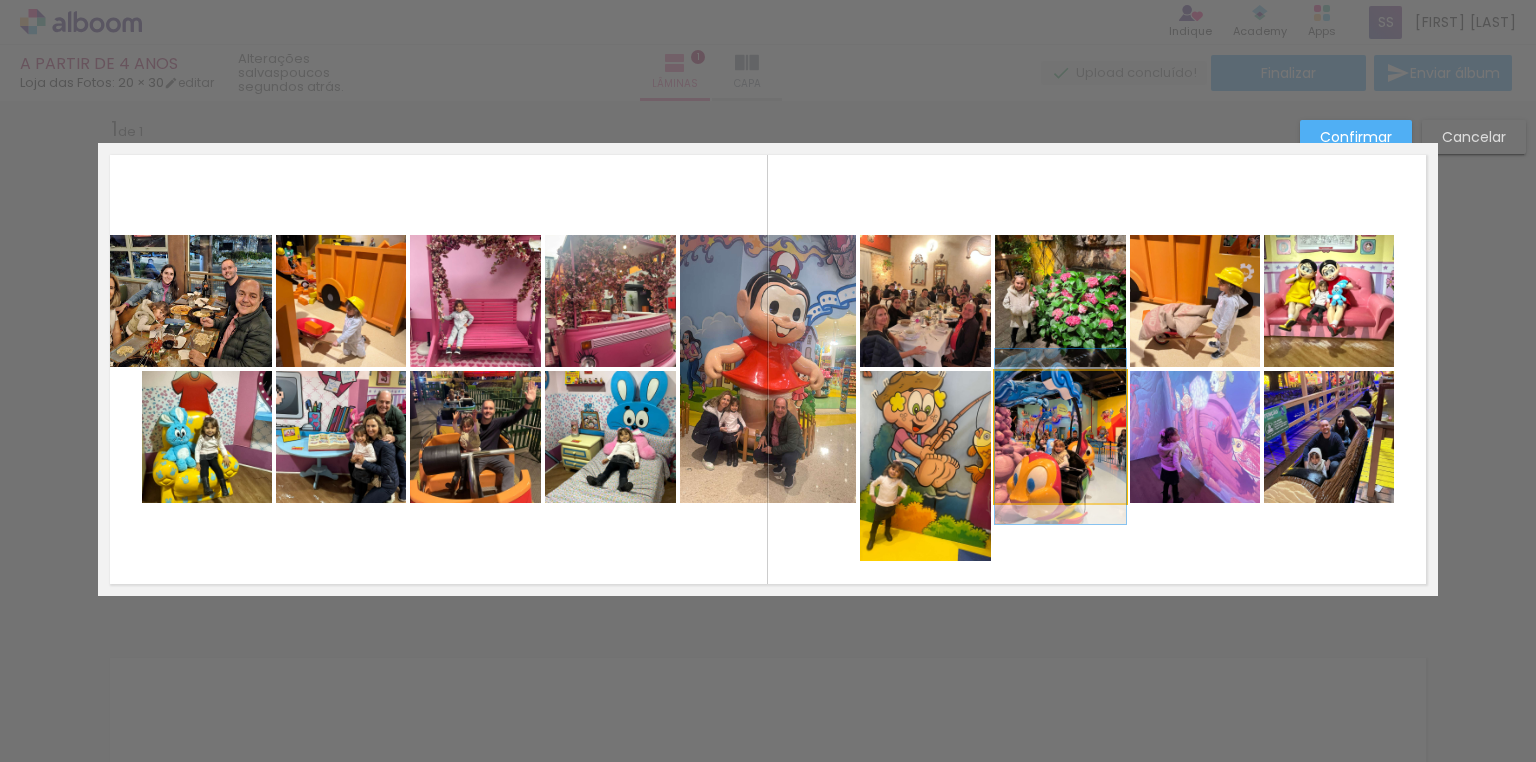 click 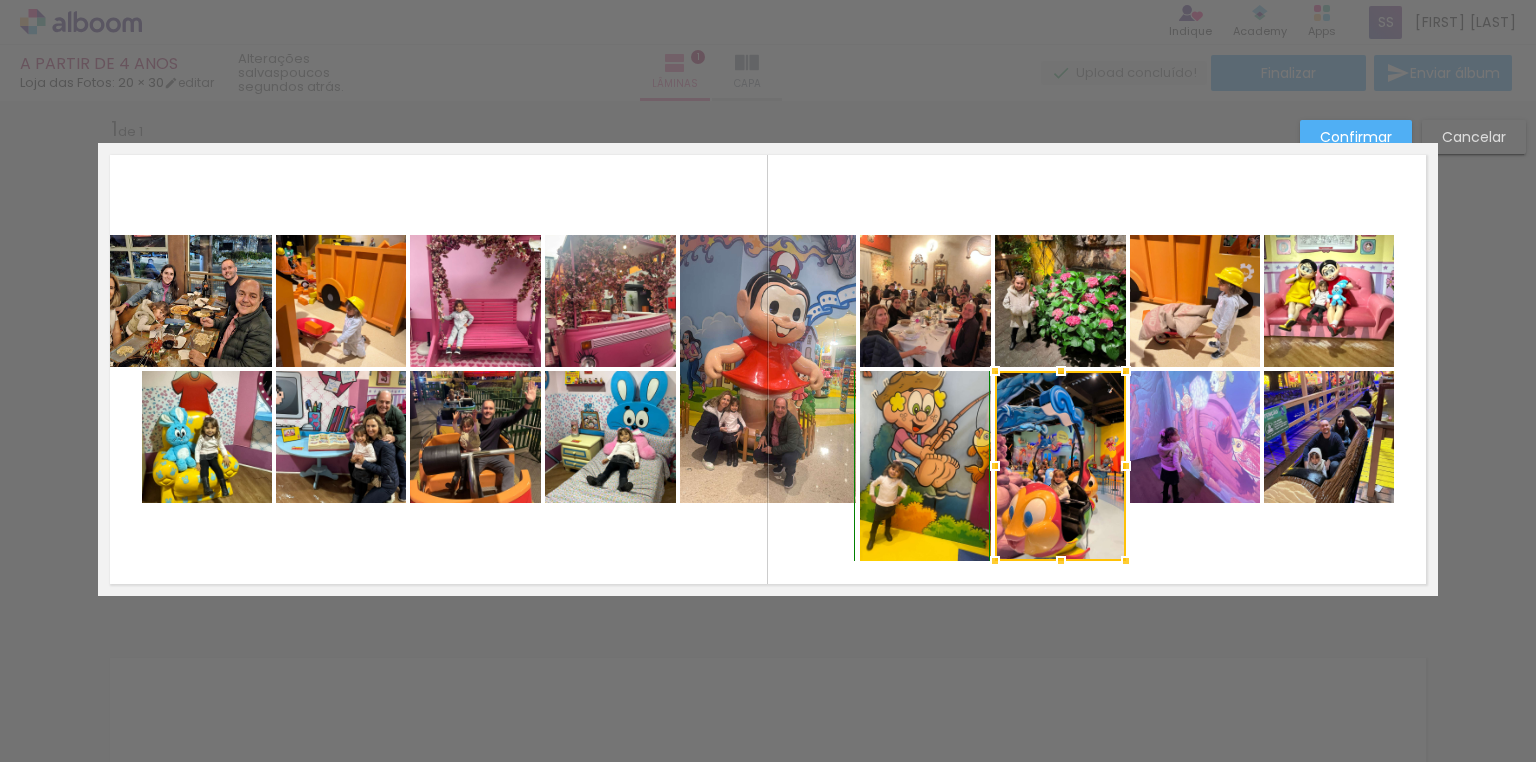 drag, startPoint x: 1054, startPoint y: 504, endPoint x: 1063, endPoint y: 558, distance: 54.74486 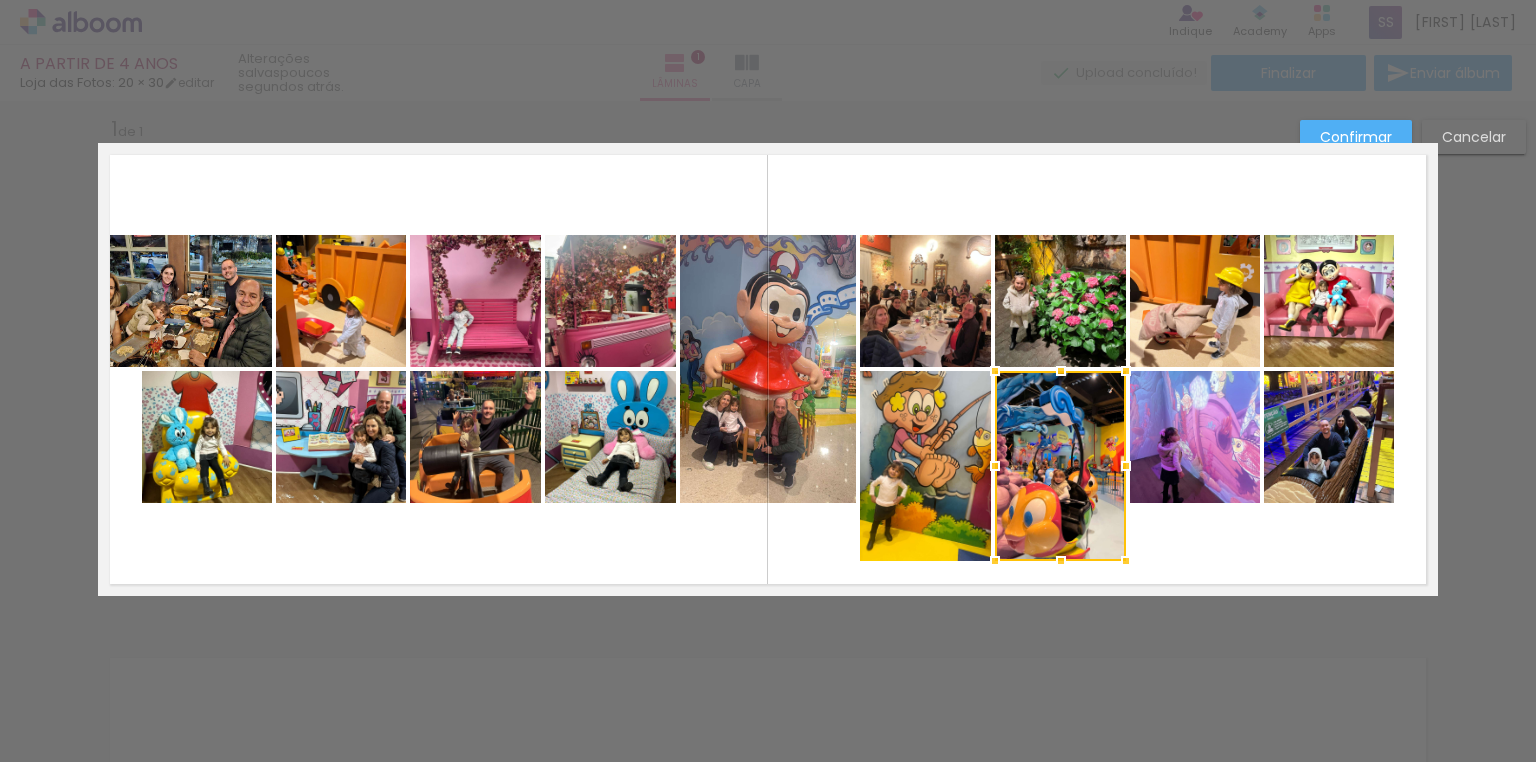 click 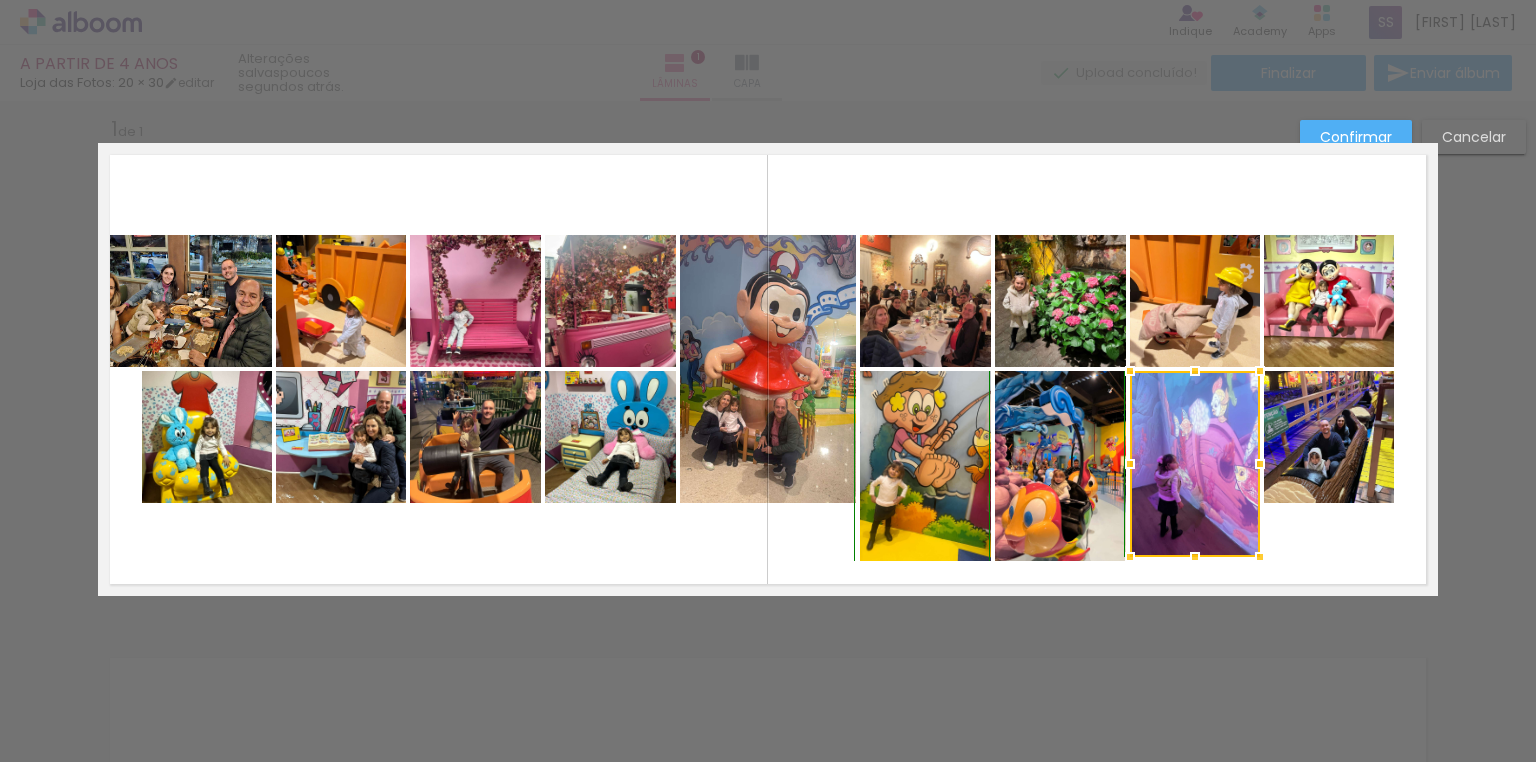 drag, startPoint x: 1191, startPoint y: 508, endPoint x: 1192, endPoint y: 564, distance: 56.008926 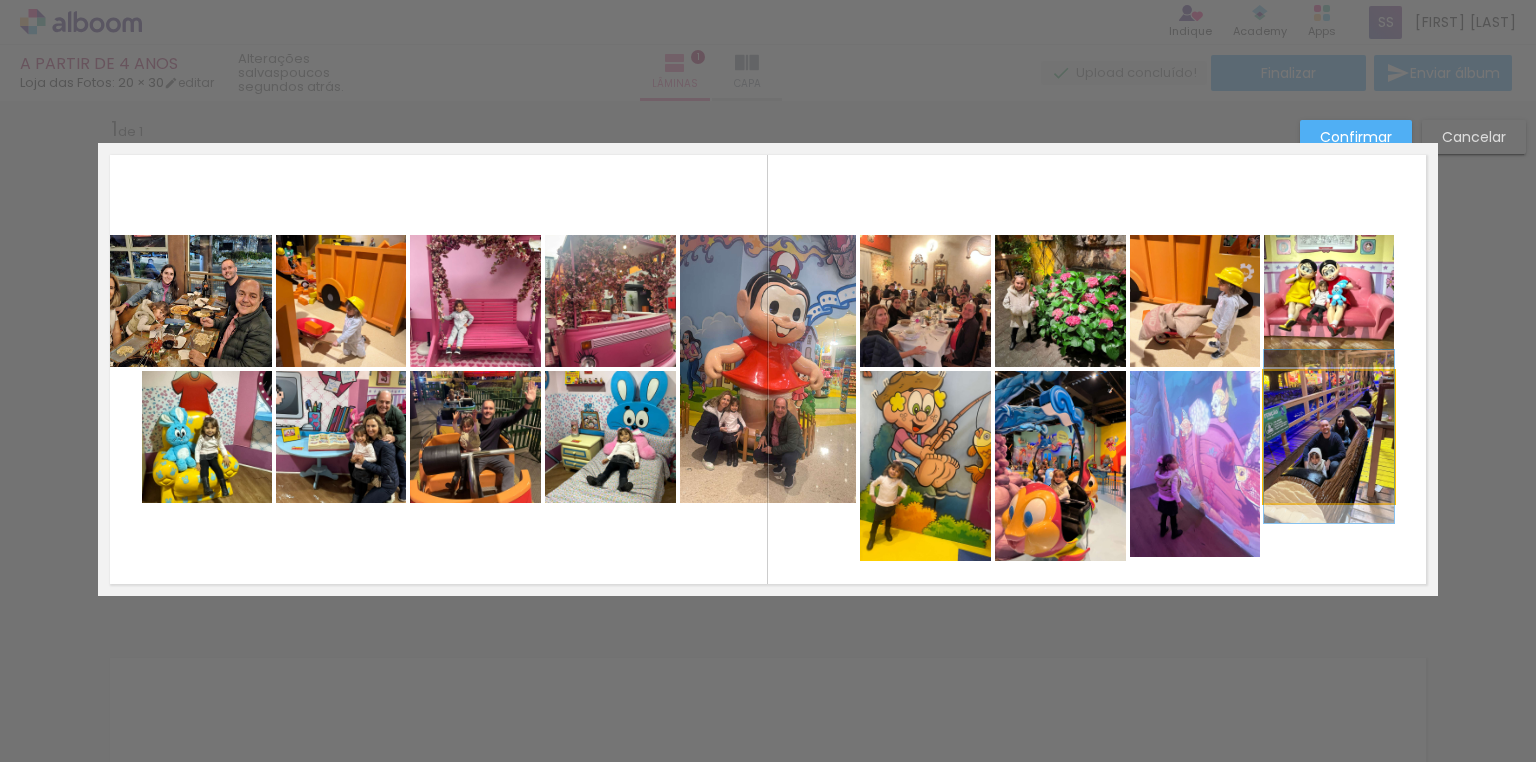 click 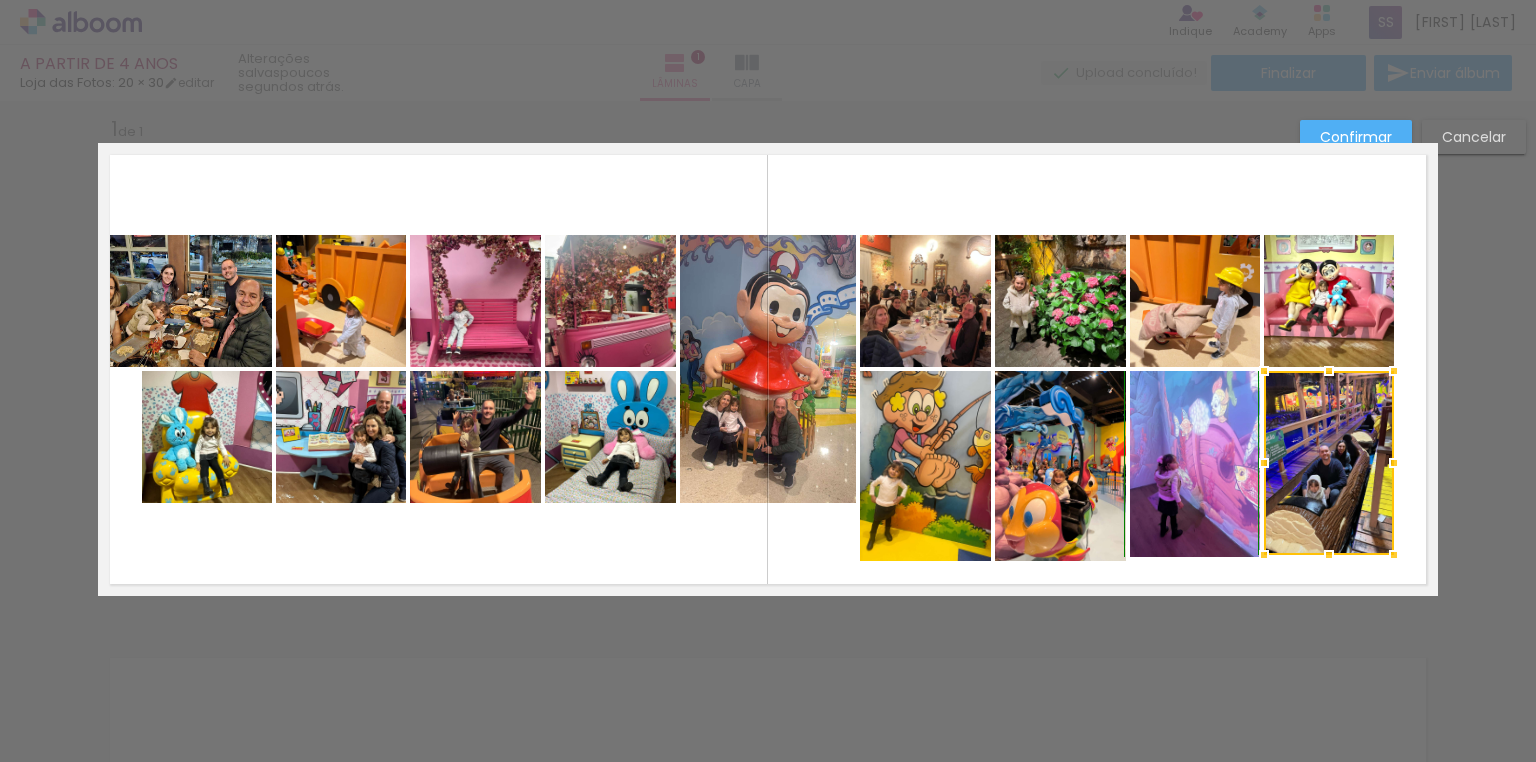 drag, startPoint x: 1324, startPoint y: 504, endPoint x: 1332, endPoint y: 550, distance: 46.69047 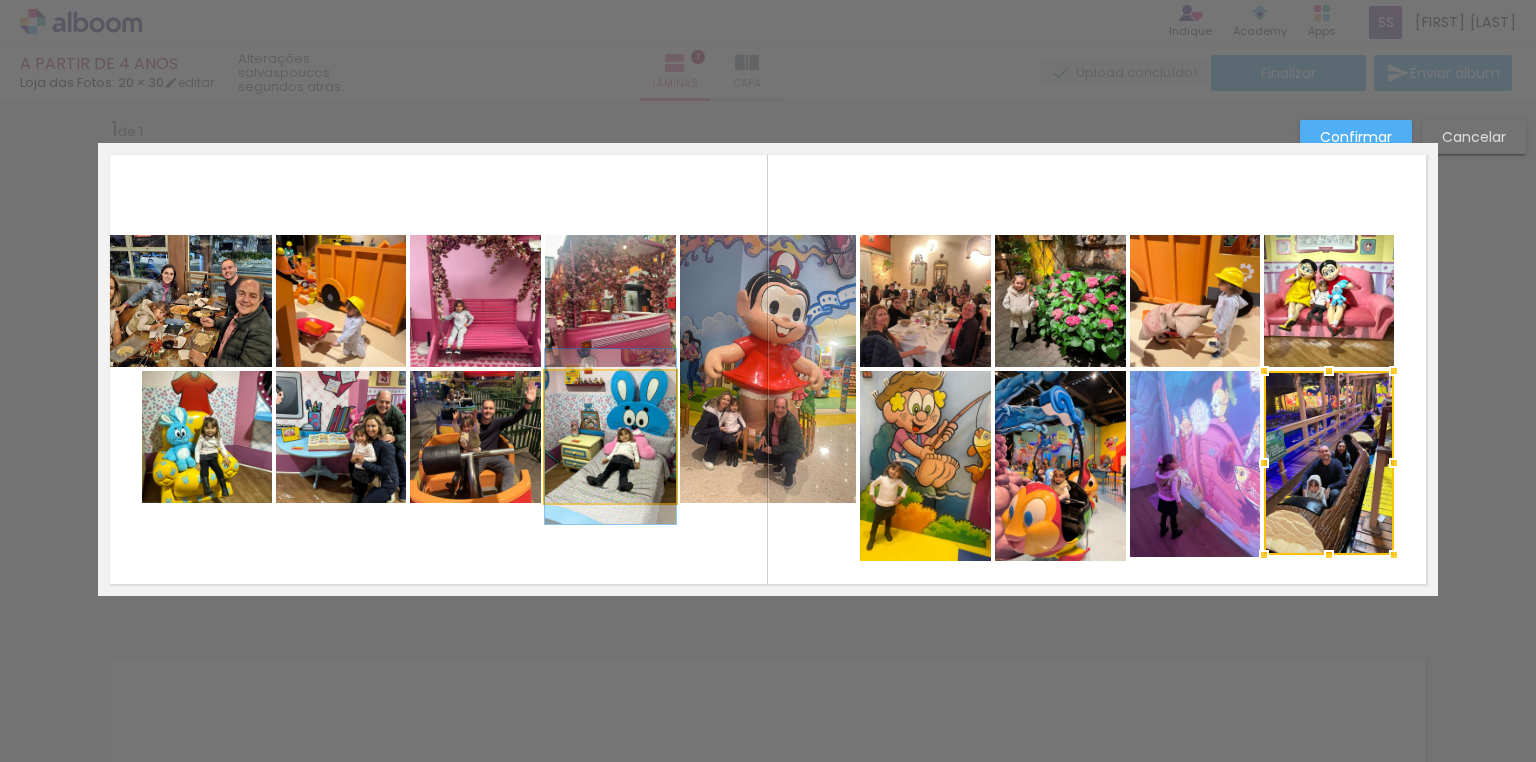 click 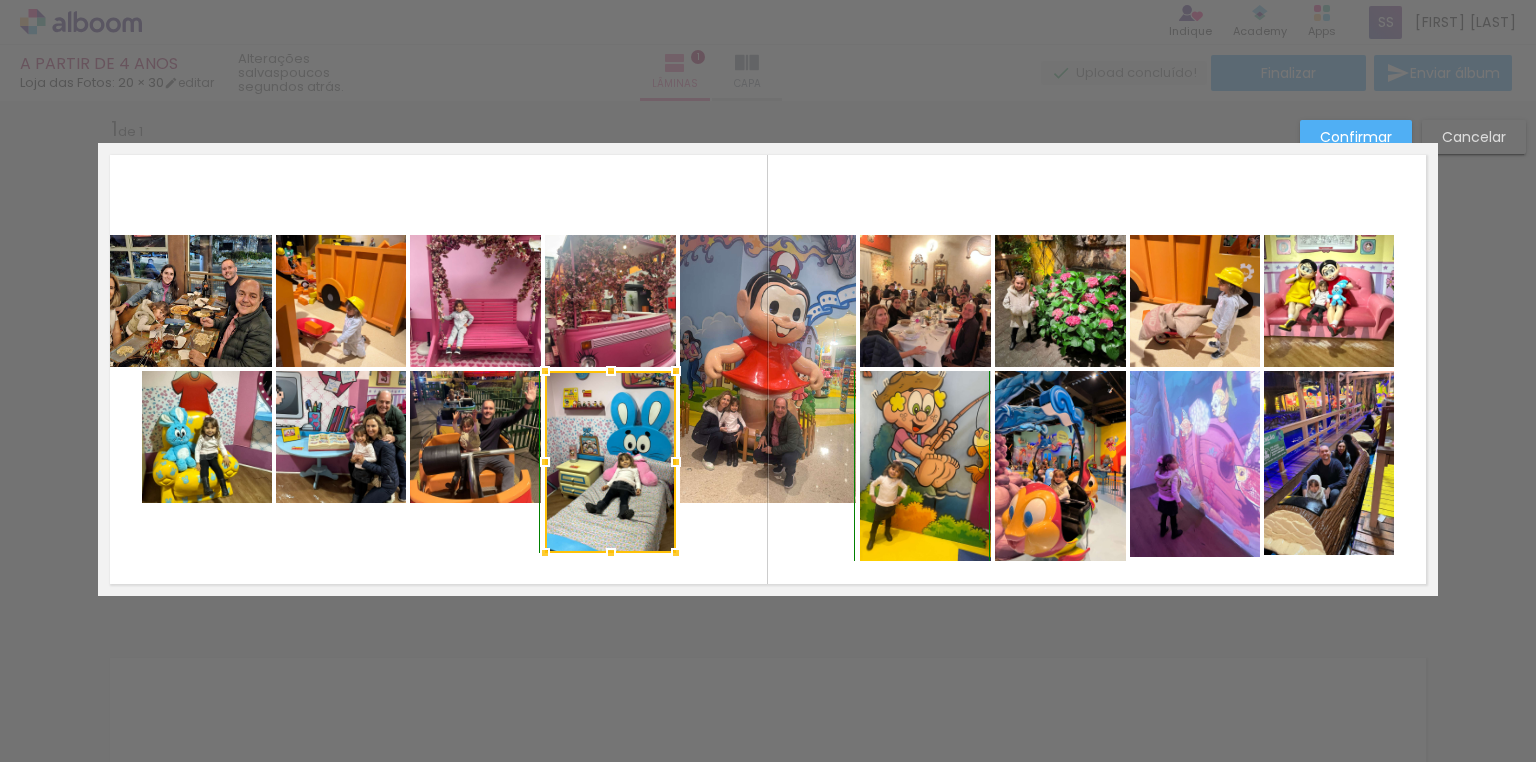 drag, startPoint x: 604, startPoint y: 506, endPoint x: 608, endPoint y: 563, distance: 57.14018 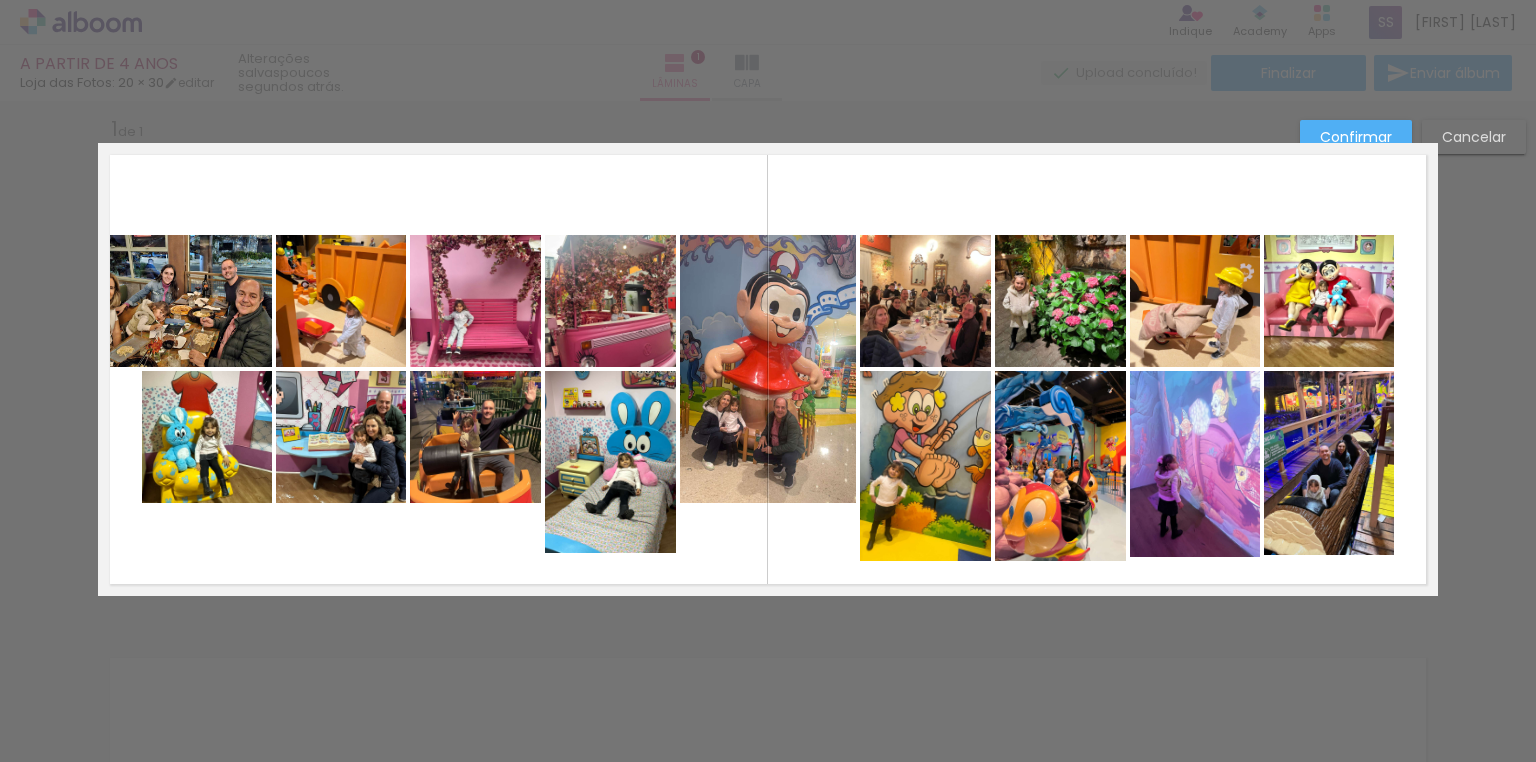 click 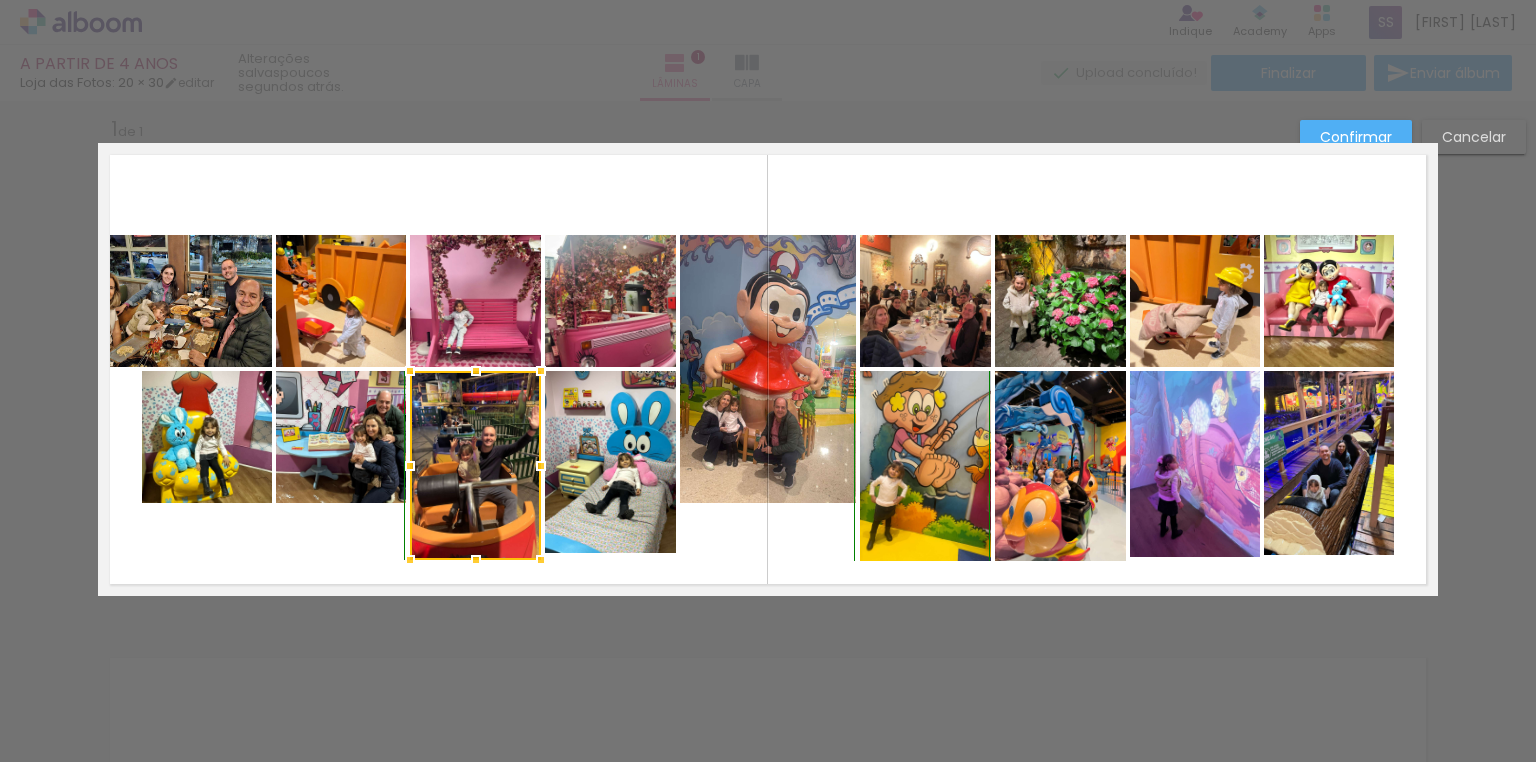 drag, startPoint x: 470, startPoint y: 507, endPoint x: 467, endPoint y: 564, distance: 57.07889 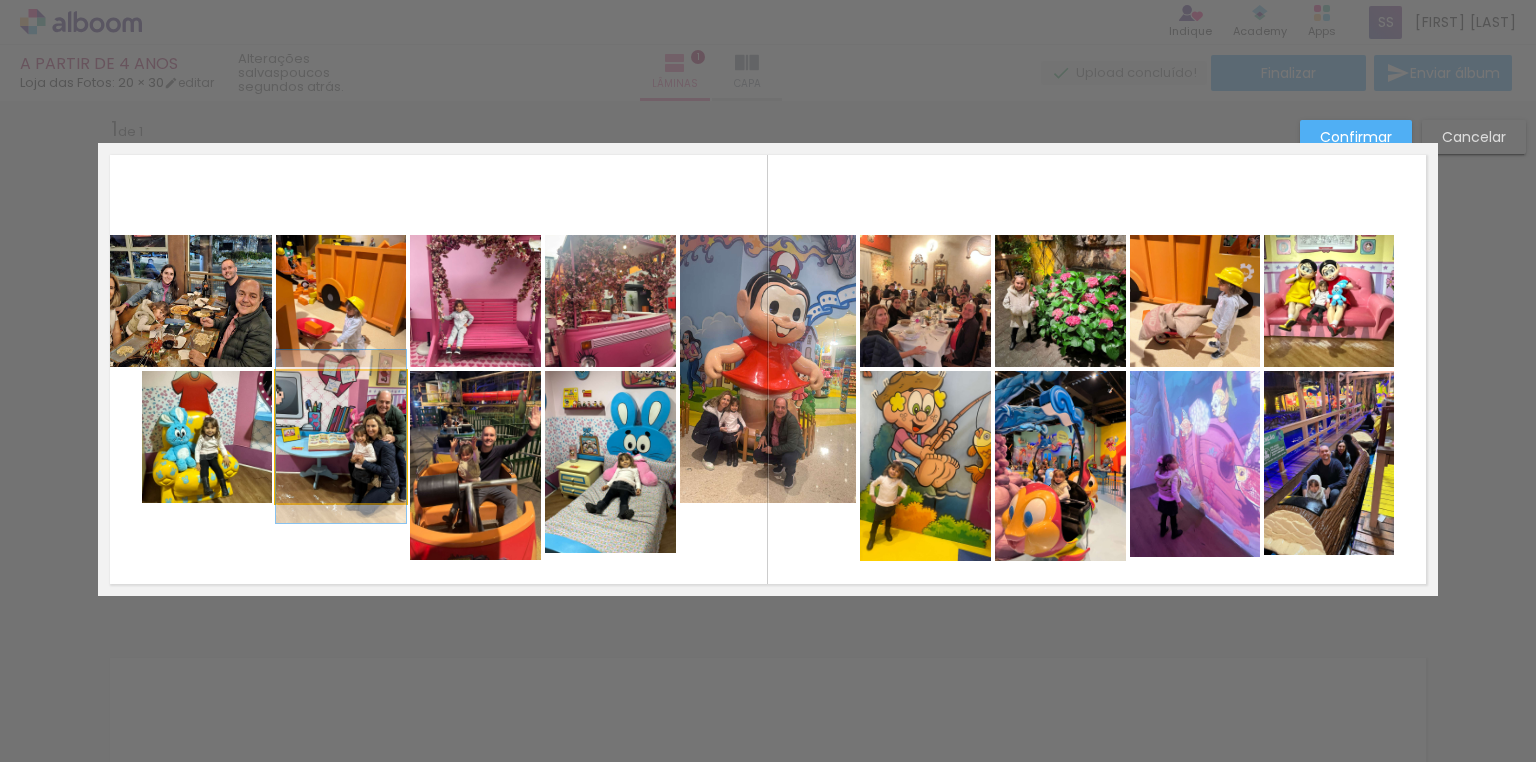click 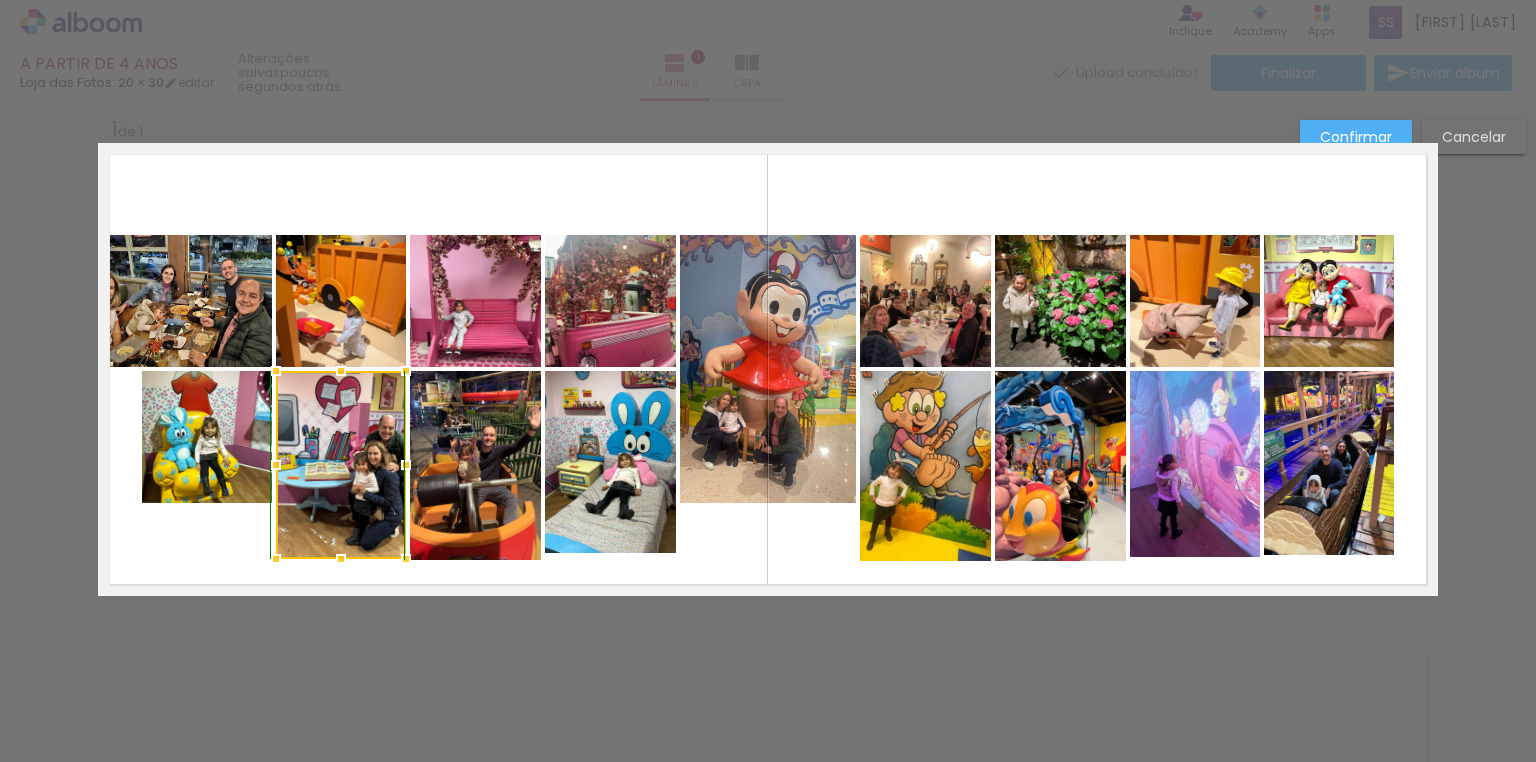 drag, startPoint x: 332, startPoint y: 504, endPoint x: 332, endPoint y: 561, distance: 57 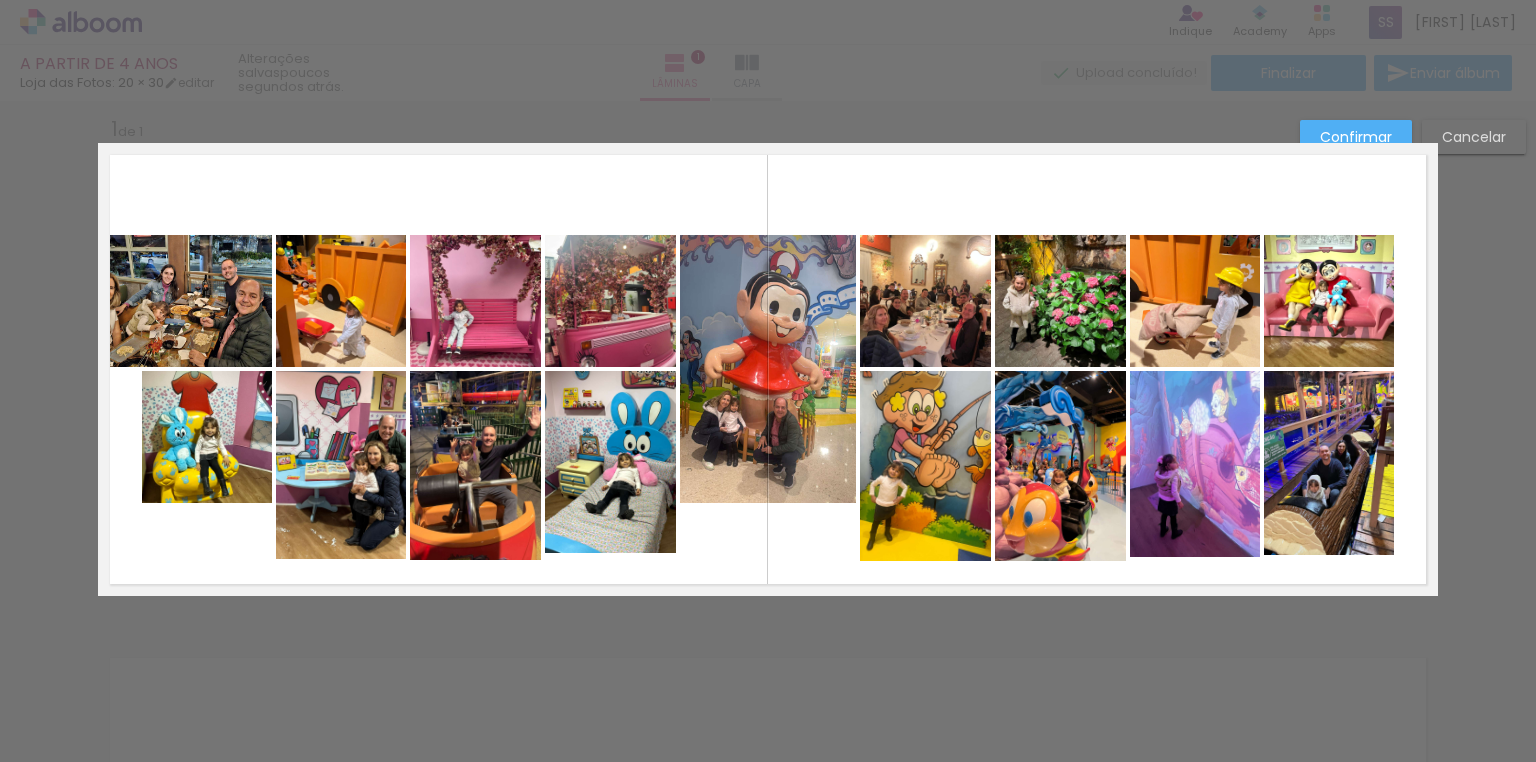 click 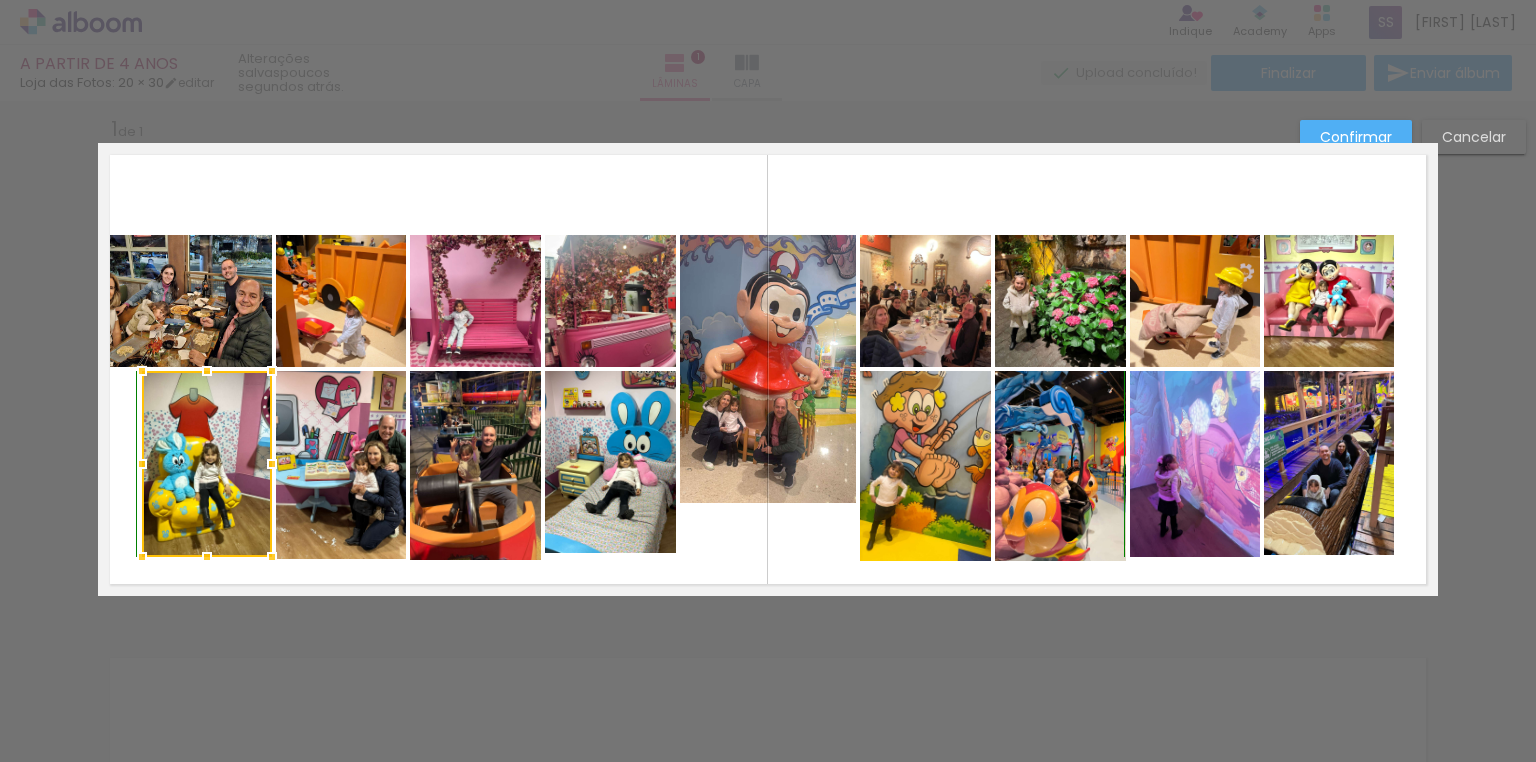 drag, startPoint x: 201, startPoint y: 504, endPoint x: 199, endPoint y: 556, distance: 52.03845 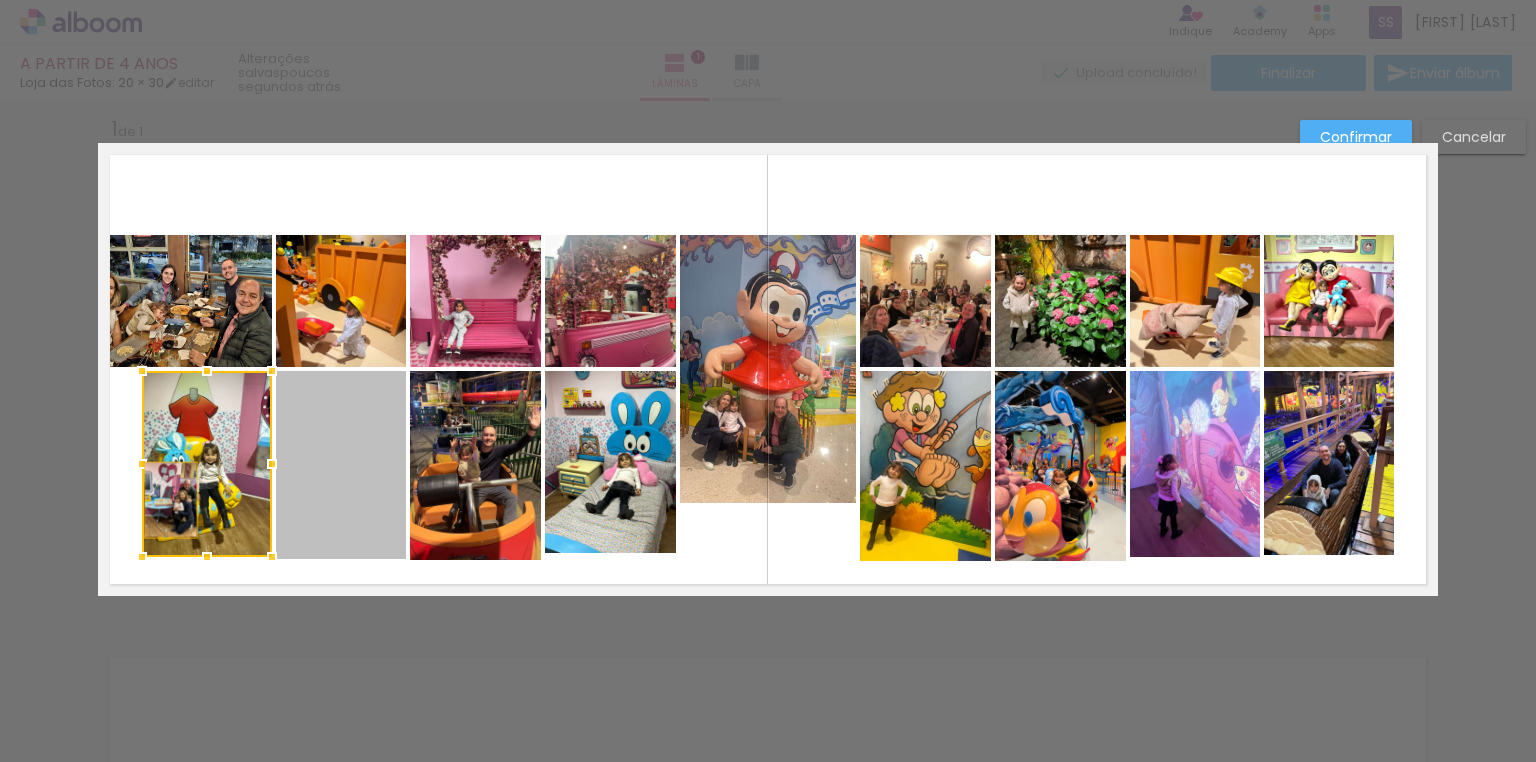 drag, startPoint x: 336, startPoint y: 511, endPoint x: 165, endPoint y: 500, distance: 171.35344 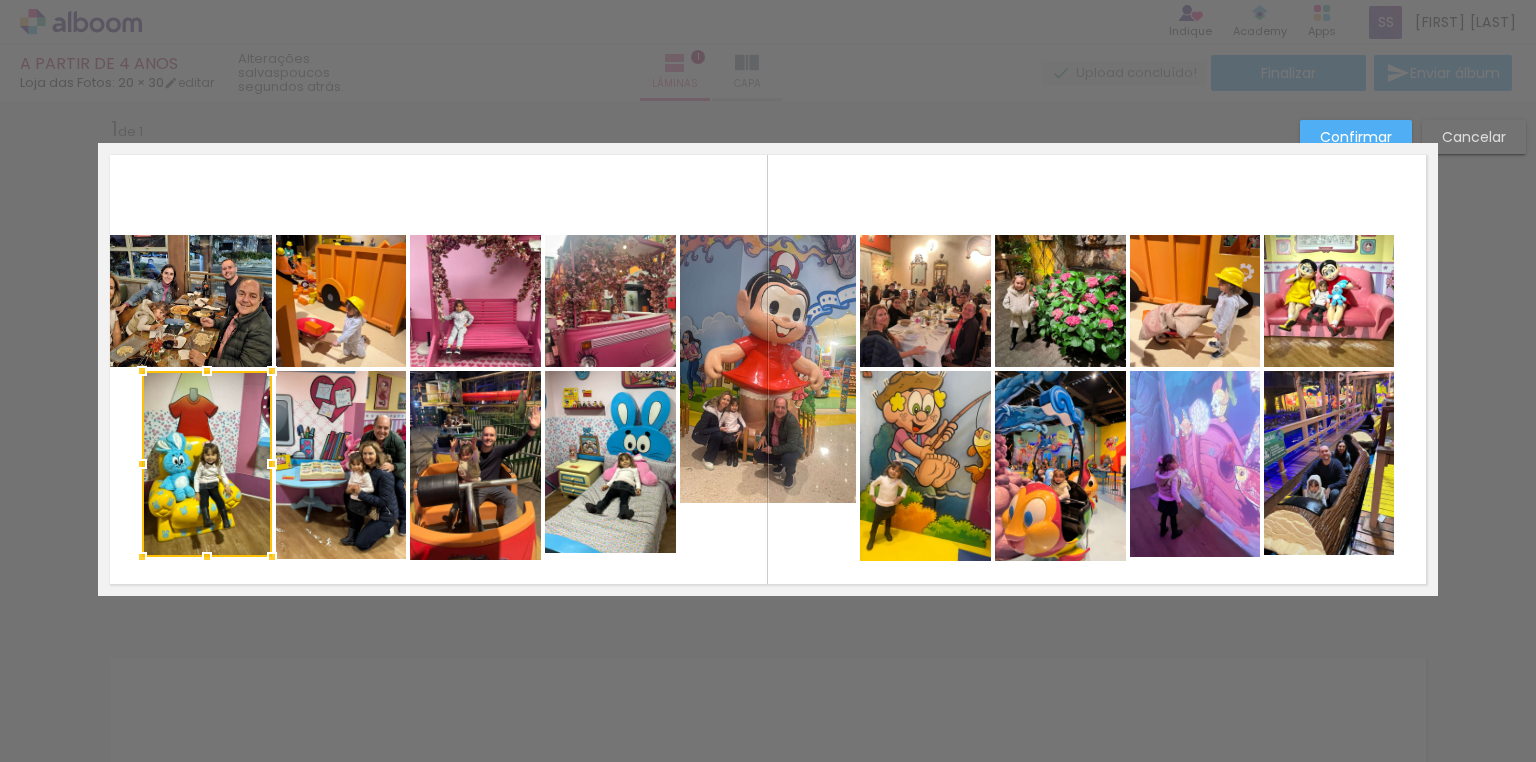 click at bounding box center [768, 369] 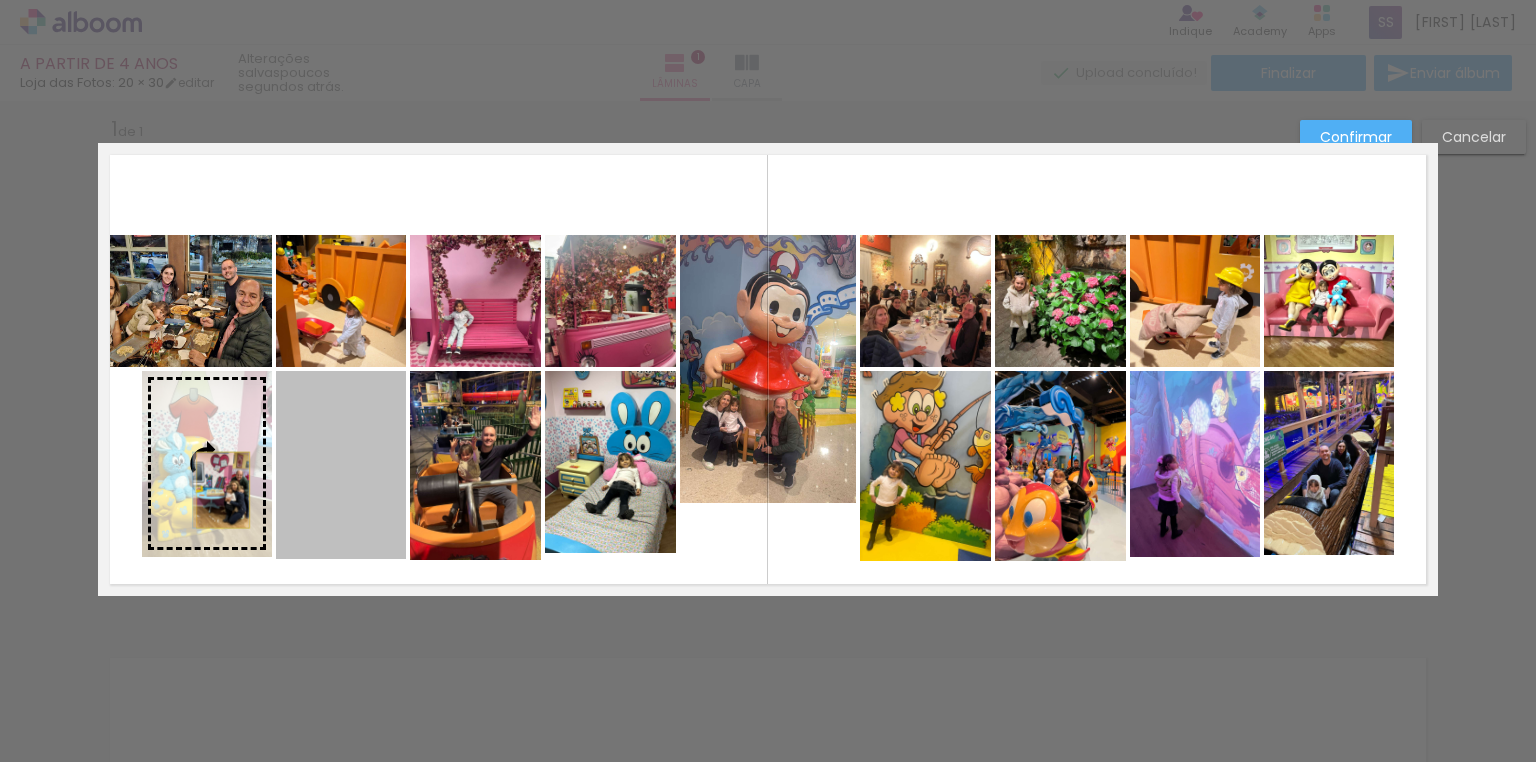 drag, startPoint x: 350, startPoint y: 490, endPoint x: 217, endPoint y: 490, distance: 133 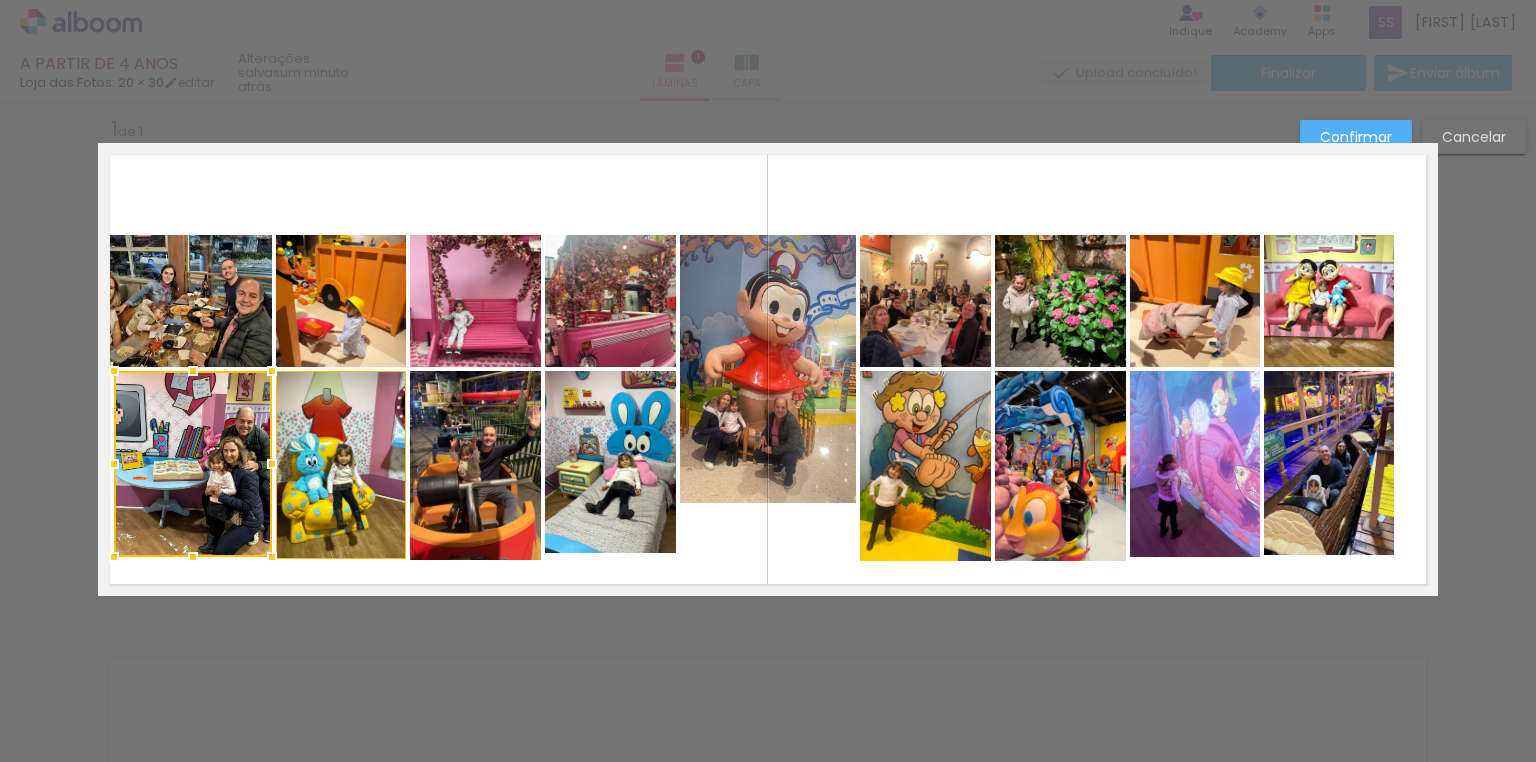 drag, startPoint x: 132, startPoint y: 468, endPoint x: 104, endPoint y: 467, distance: 28.01785 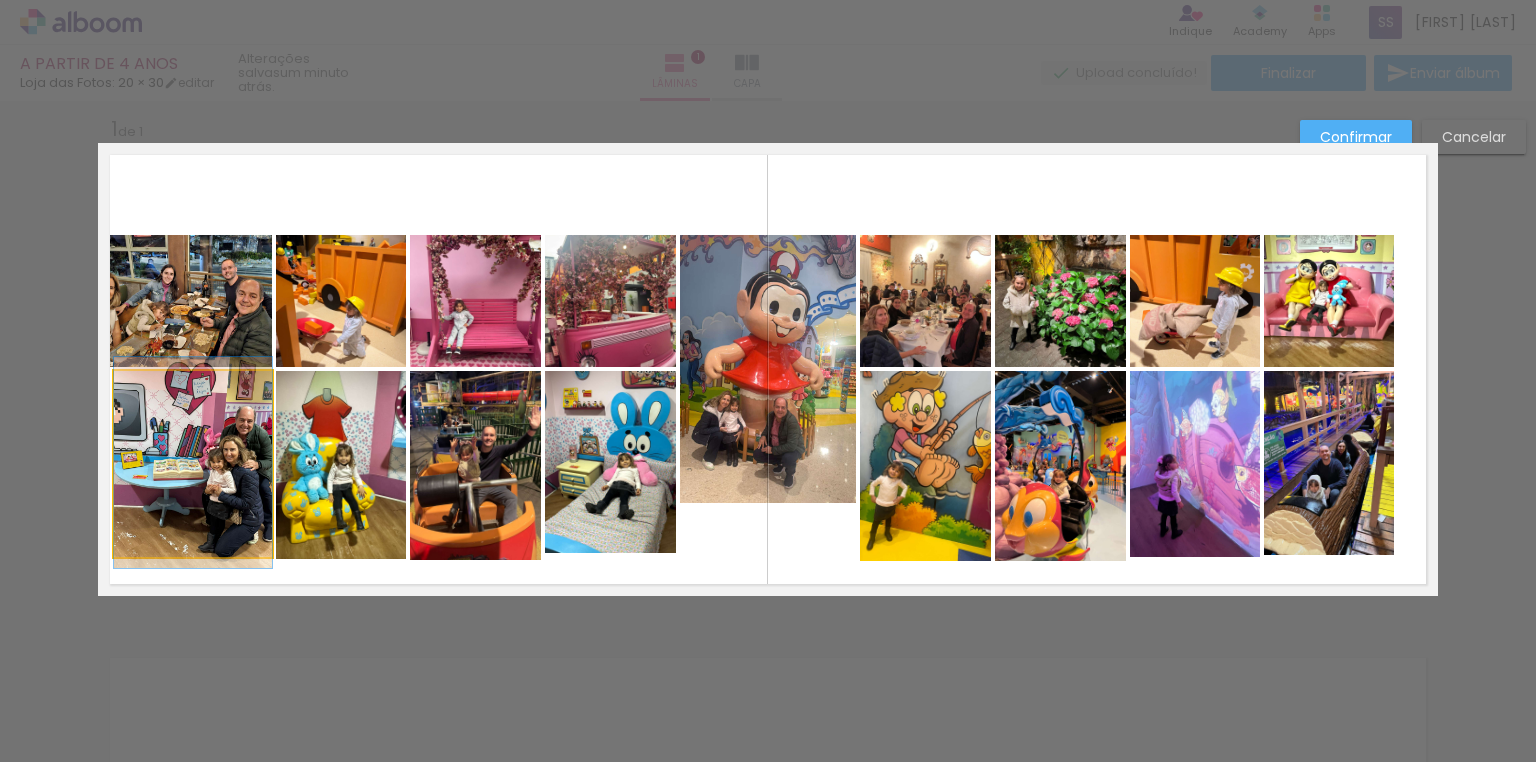 drag, startPoint x: 212, startPoint y: 528, endPoint x: 188, endPoint y: 527, distance: 24.020824 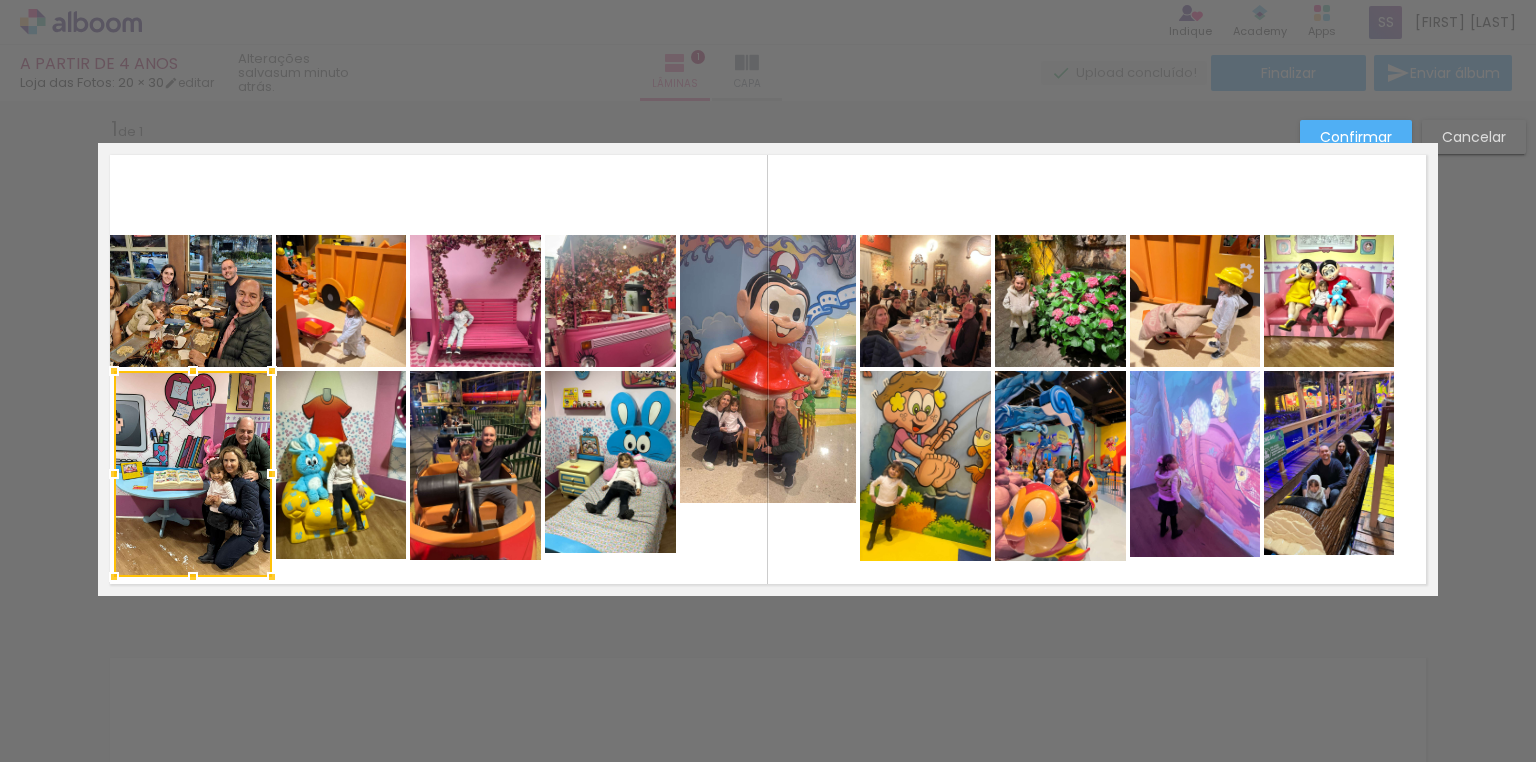 drag, startPoint x: 184, startPoint y: 555, endPoint x: 184, endPoint y: 576, distance: 21 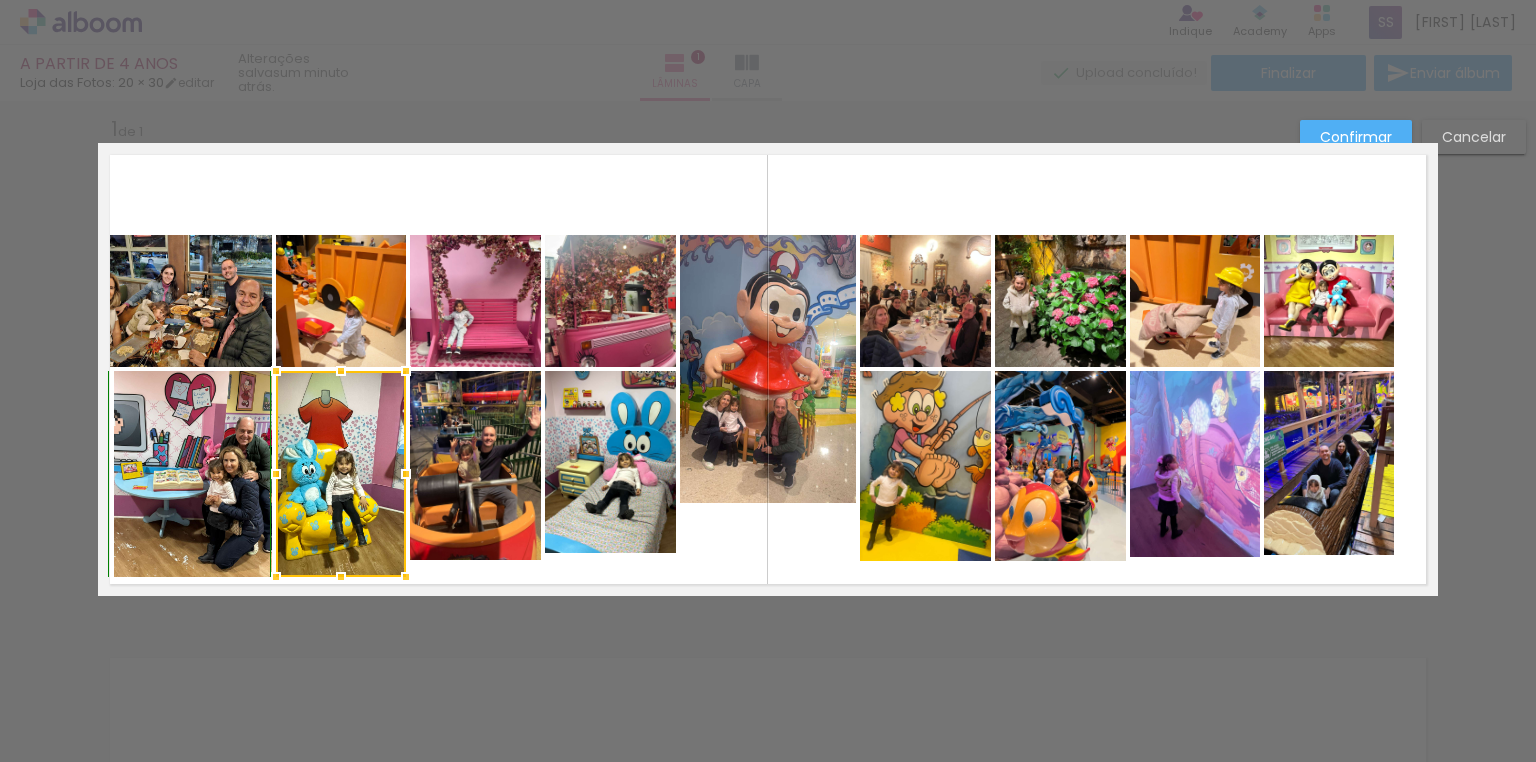 drag, startPoint x: 329, startPoint y: 554, endPoint x: 330, endPoint y: 572, distance: 18.027756 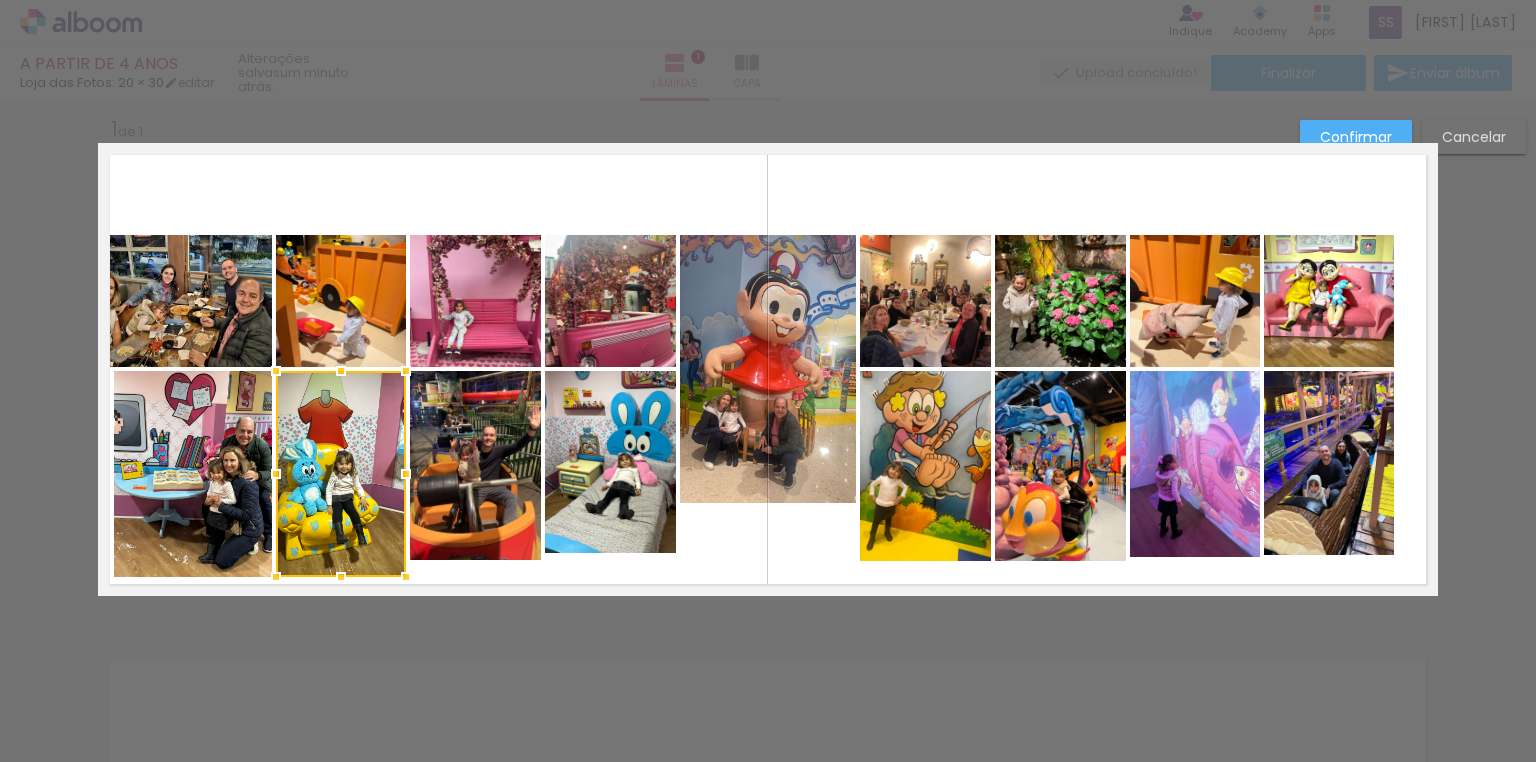 click 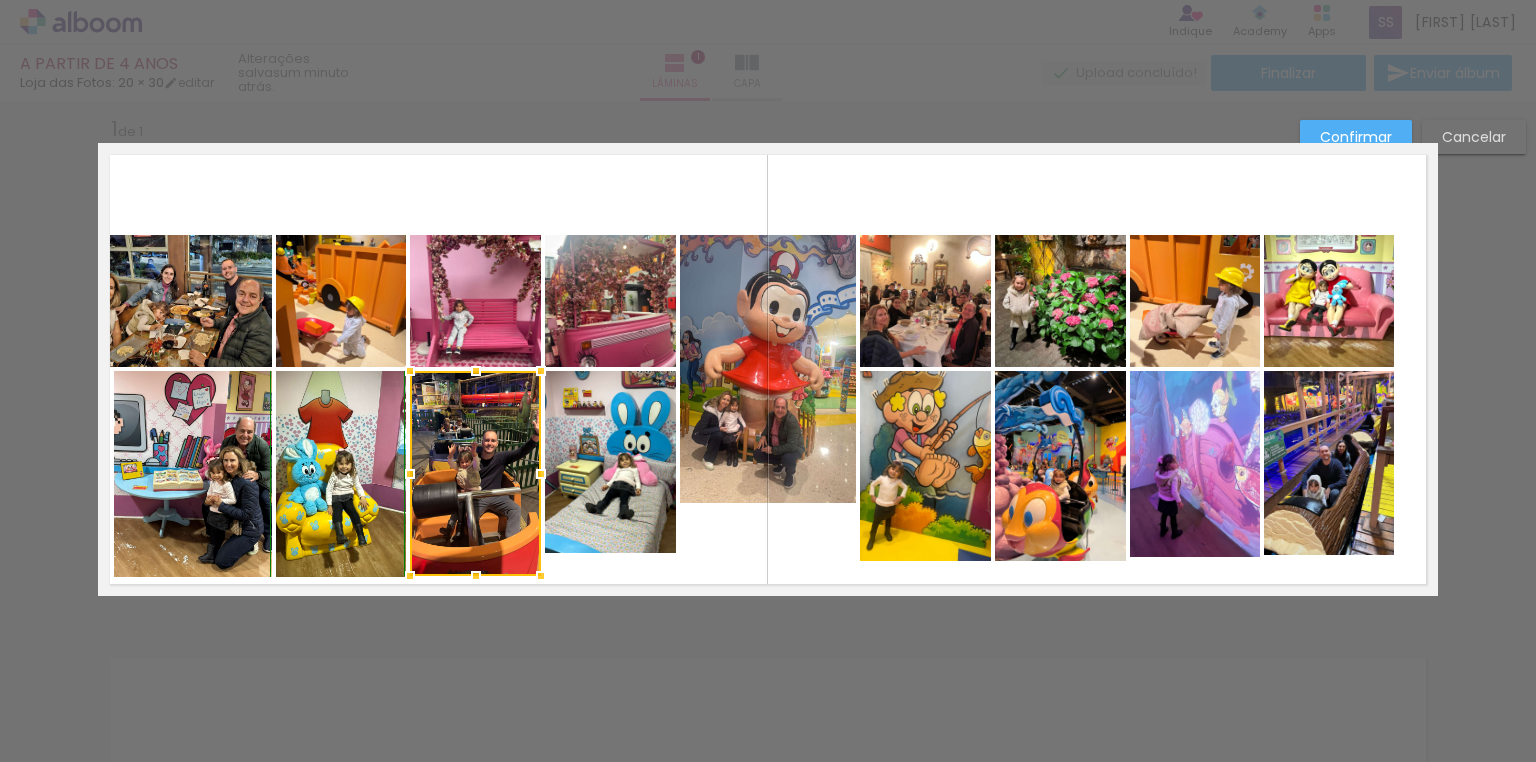 drag, startPoint x: 468, startPoint y: 559, endPoint x: 468, endPoint y: 572, distance: 13 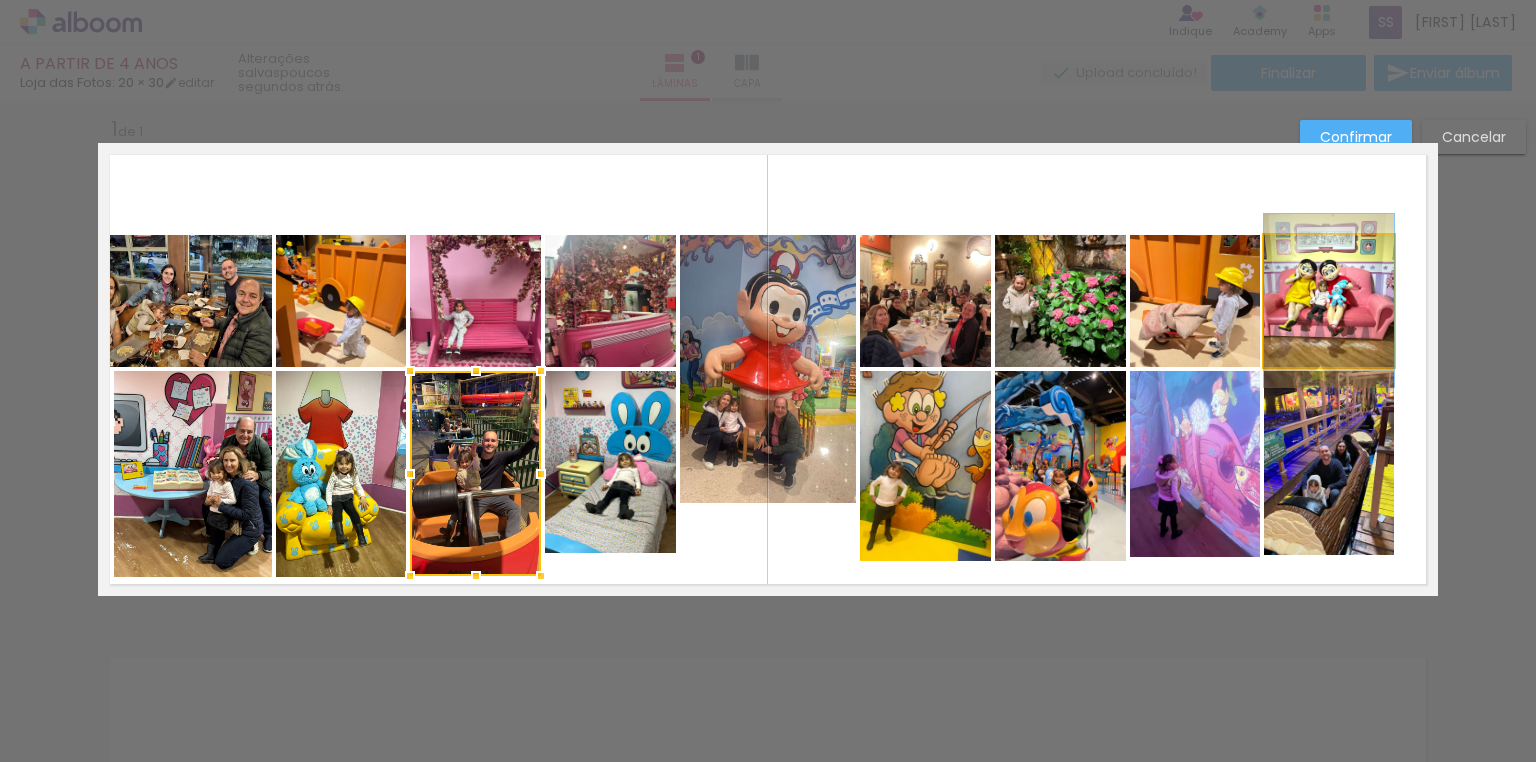 click 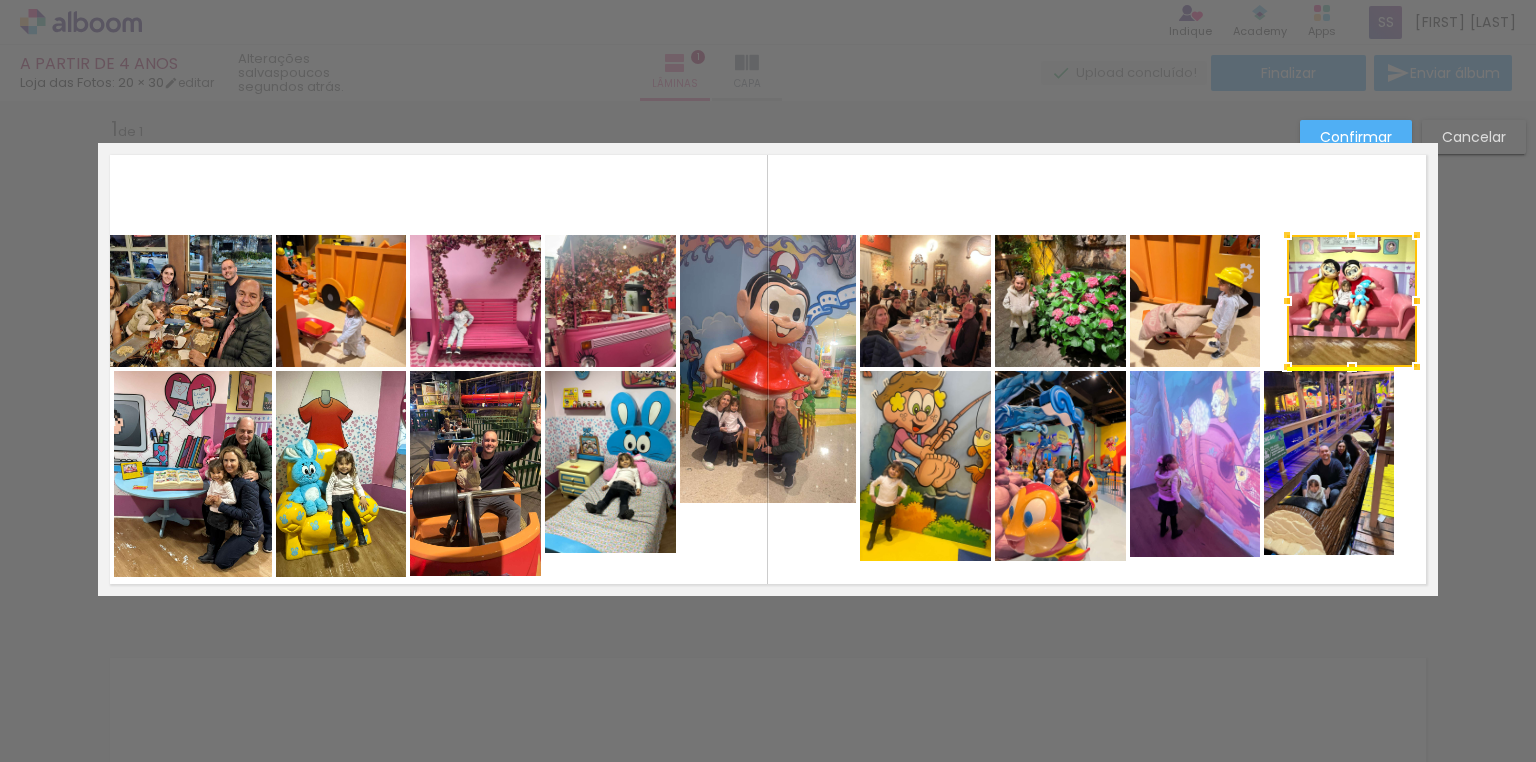 drag, startPoint x: 1361, startPoint y: 321, endPoint x: 1384, endPoint y: 325, distance: 23.345236 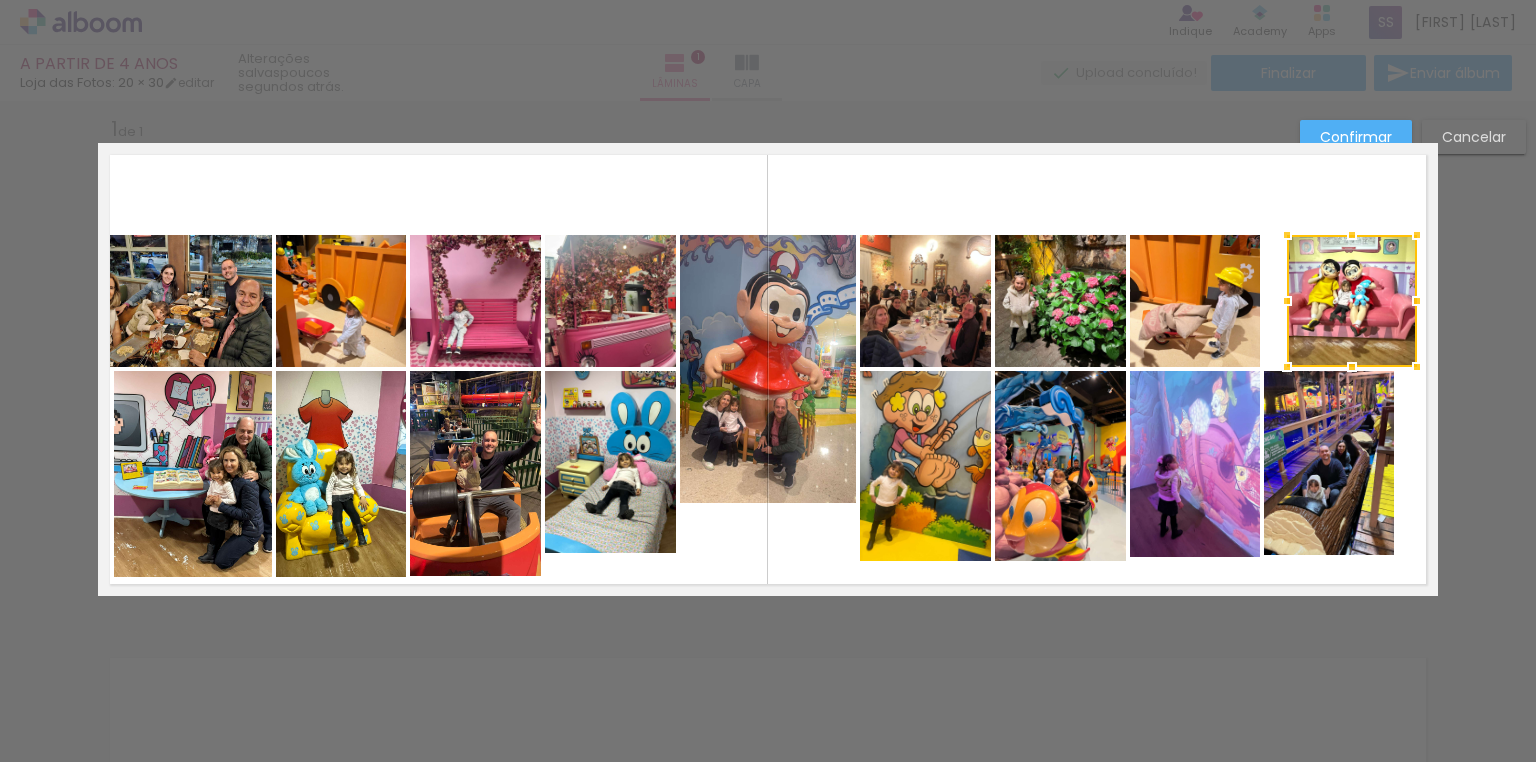 click 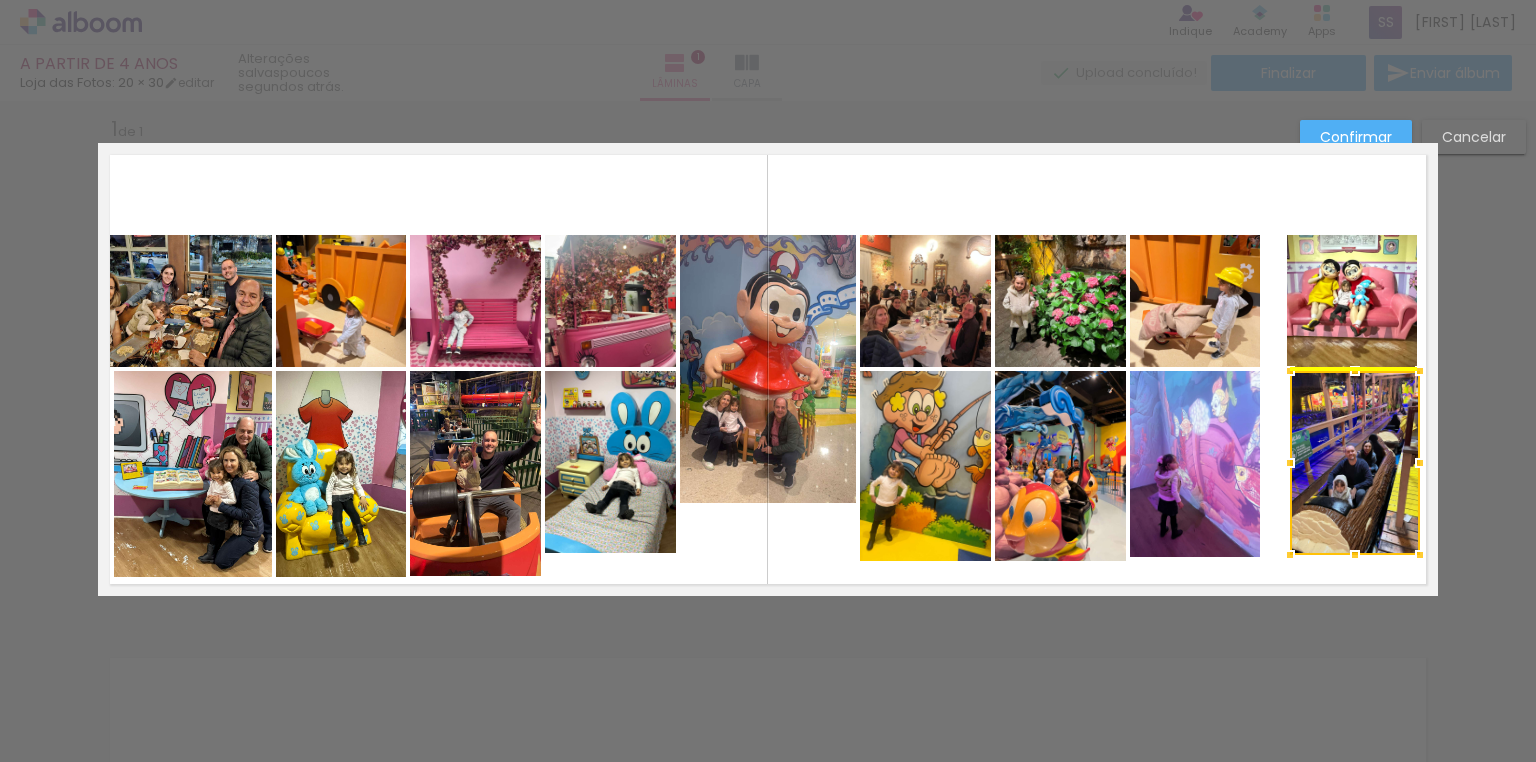 drag, startPoint x: 1340, startPoint y: 482, endPoint x: 1366, endPoint y: 481, distance: 26.019224 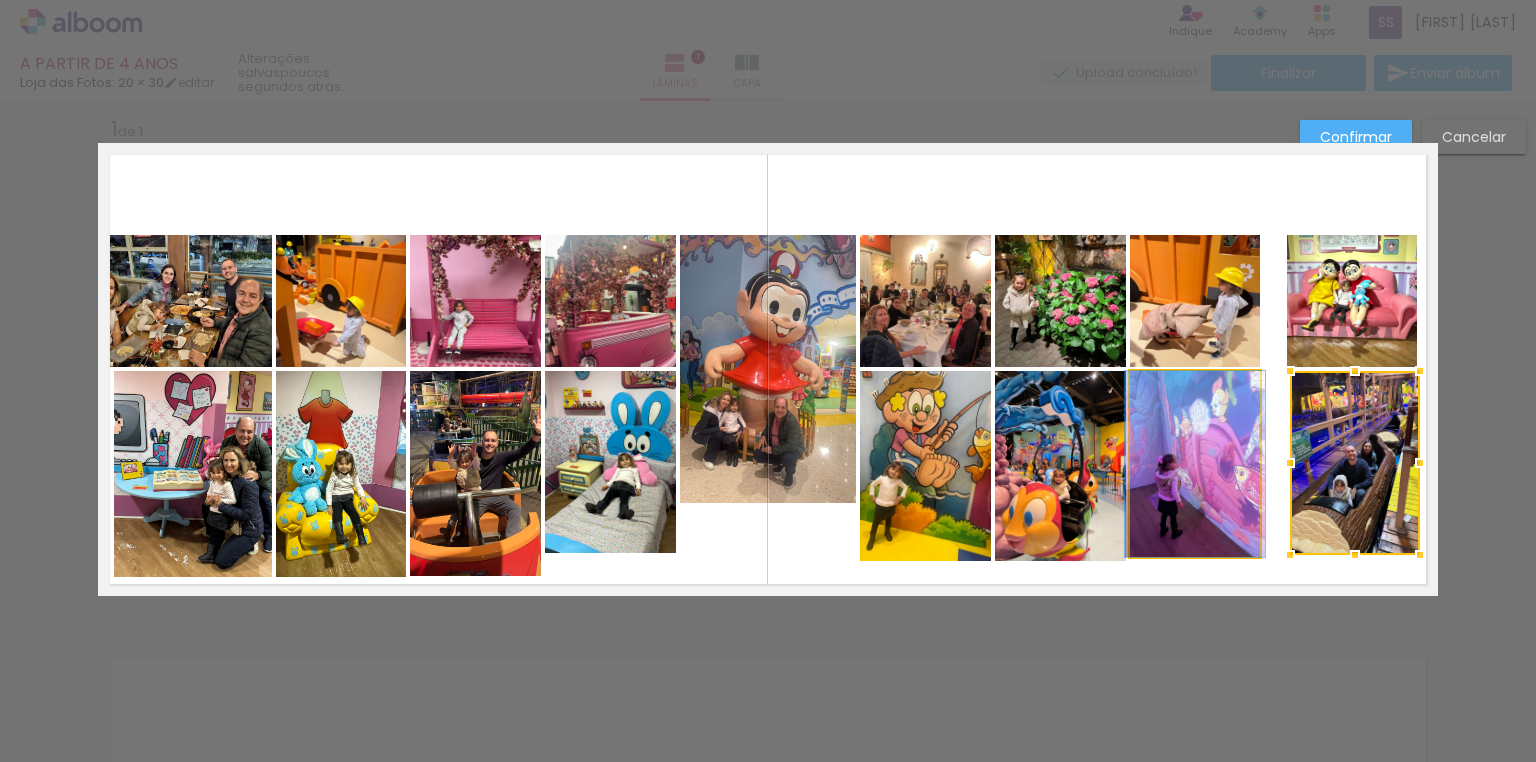 click 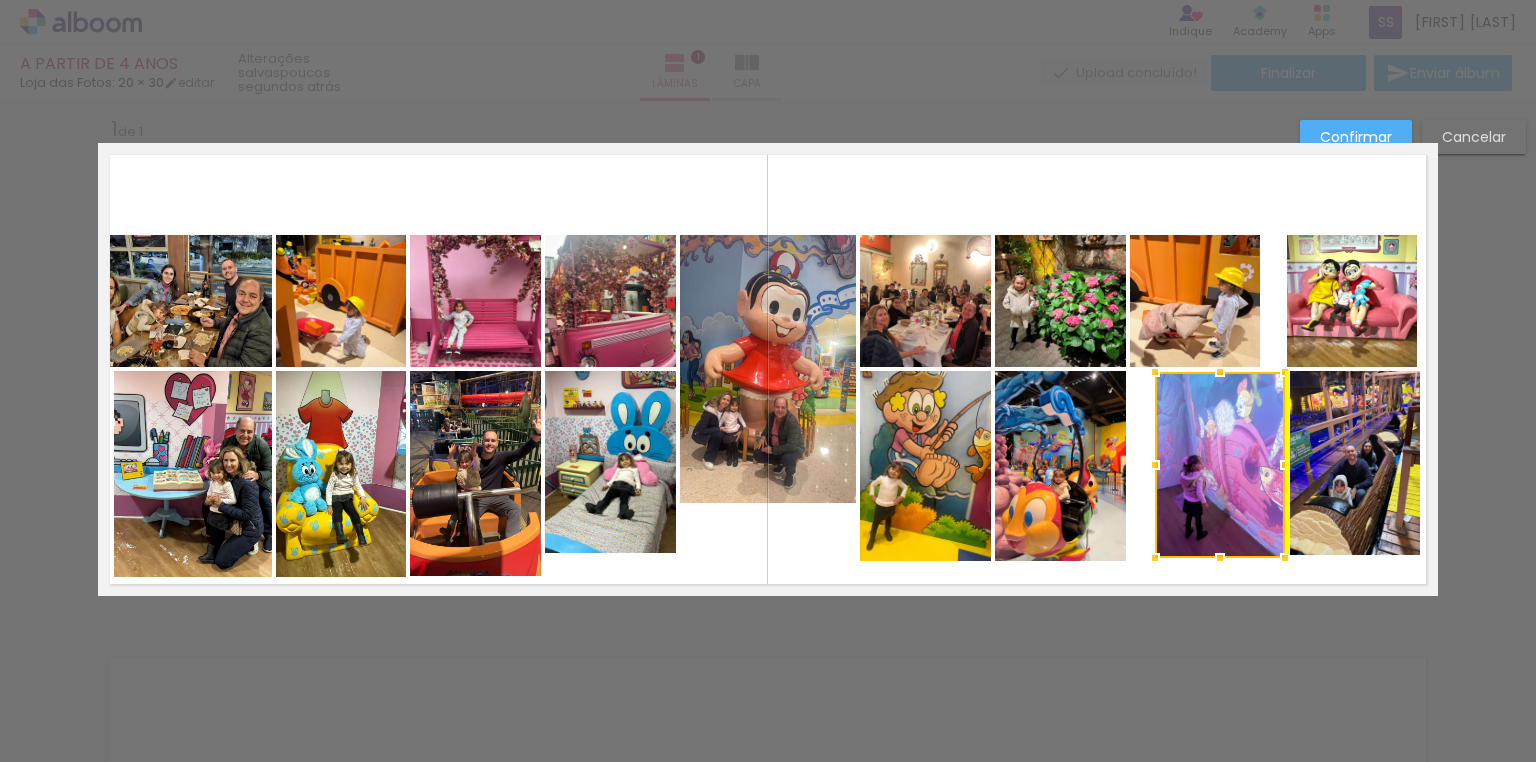 drag, startPoint x: 1232, startPoint y: 488, endPoint x: 1256, endPoint y: 489, distance: 24.020824 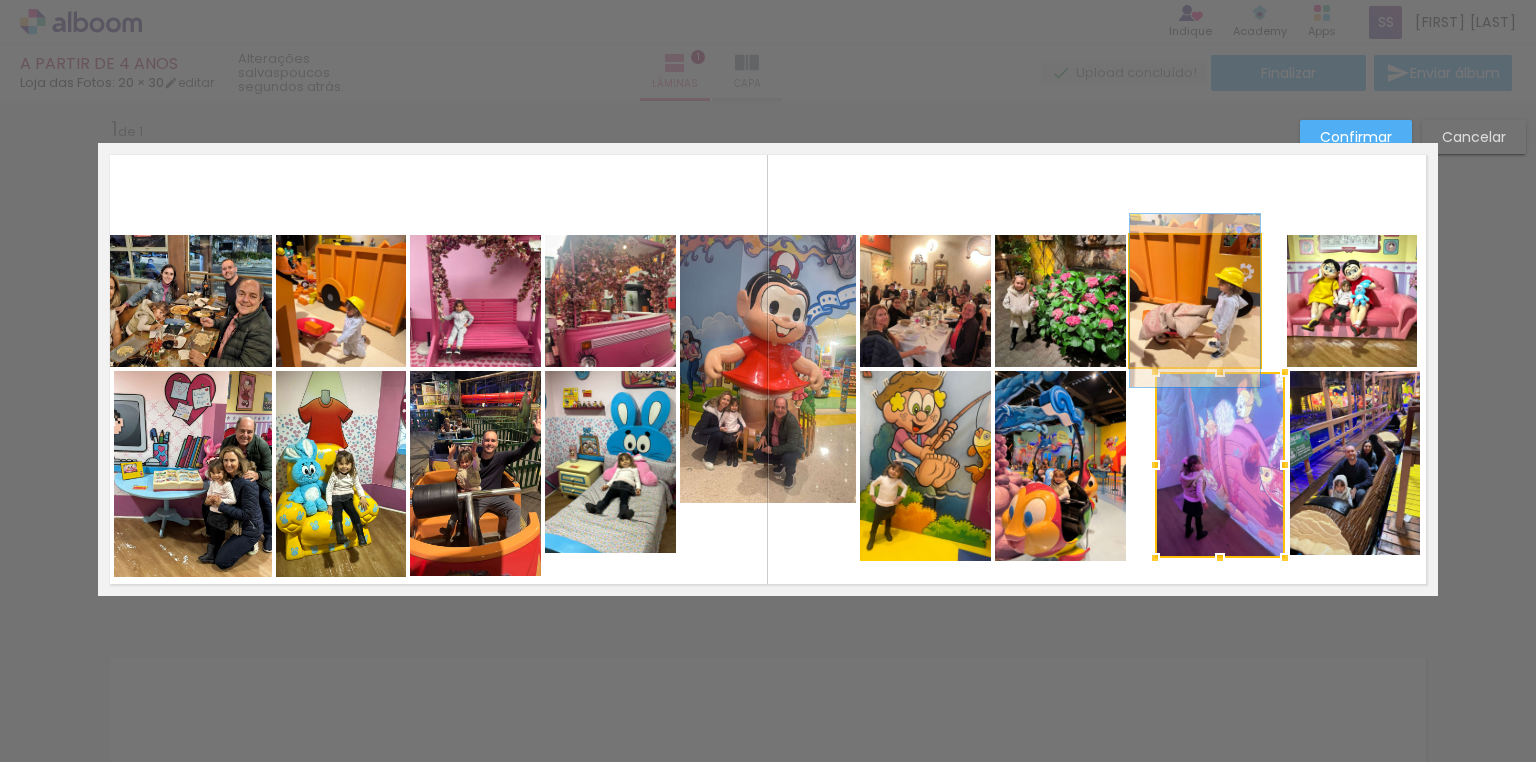 click 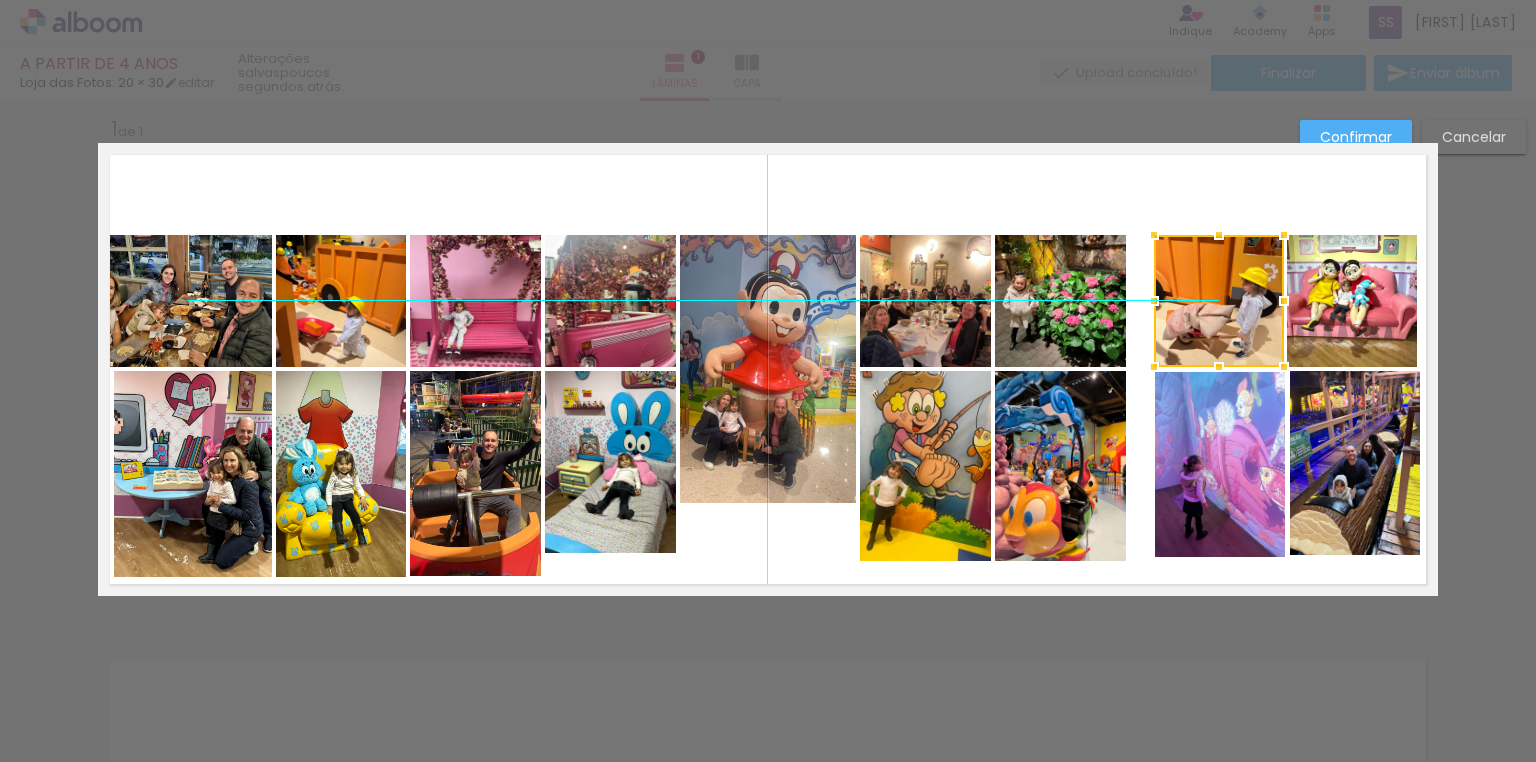 drag, startPoint x: 1231, startPoint y: 305, endPoint x: 1255, endPoint y: 305, distance: 24 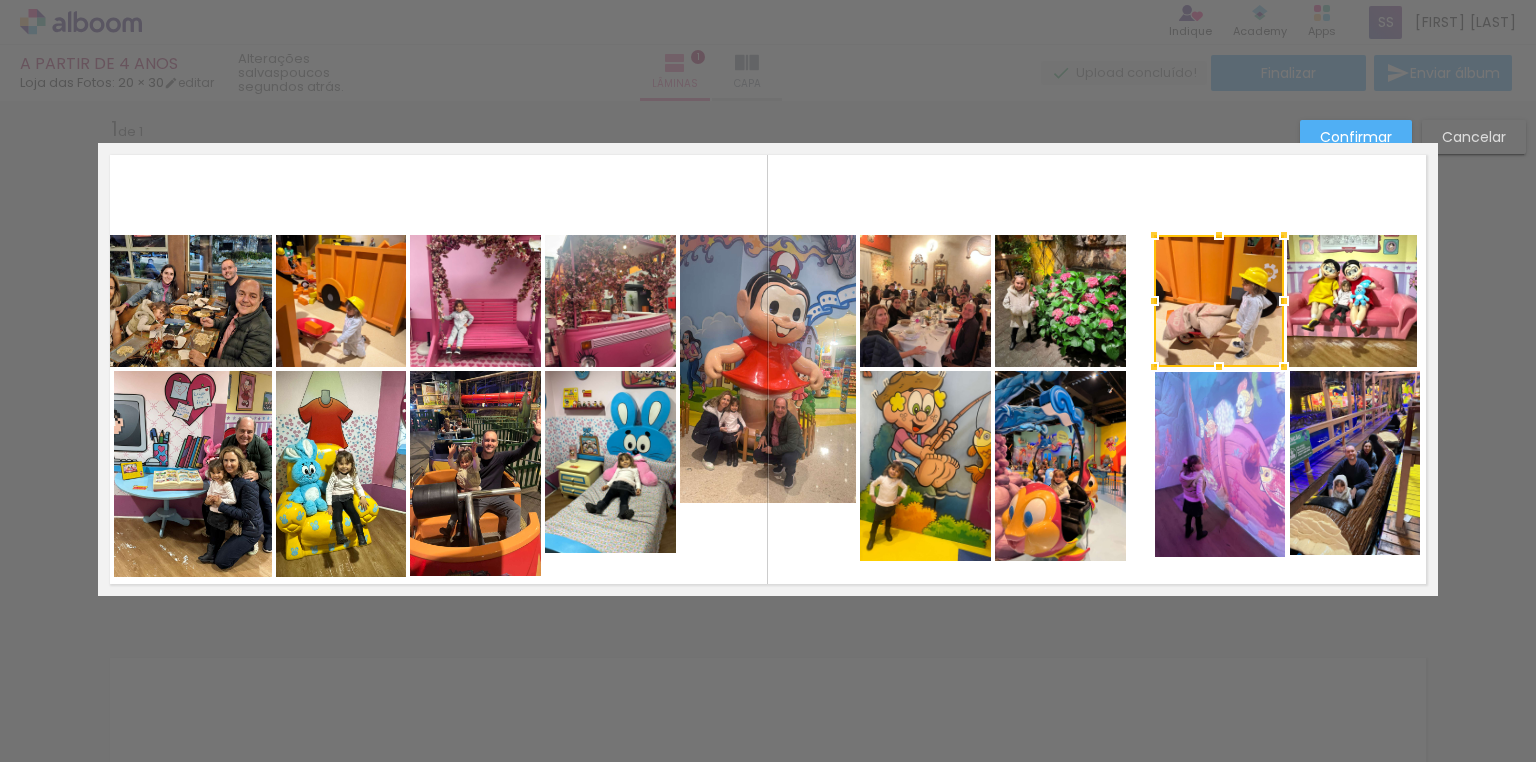 click 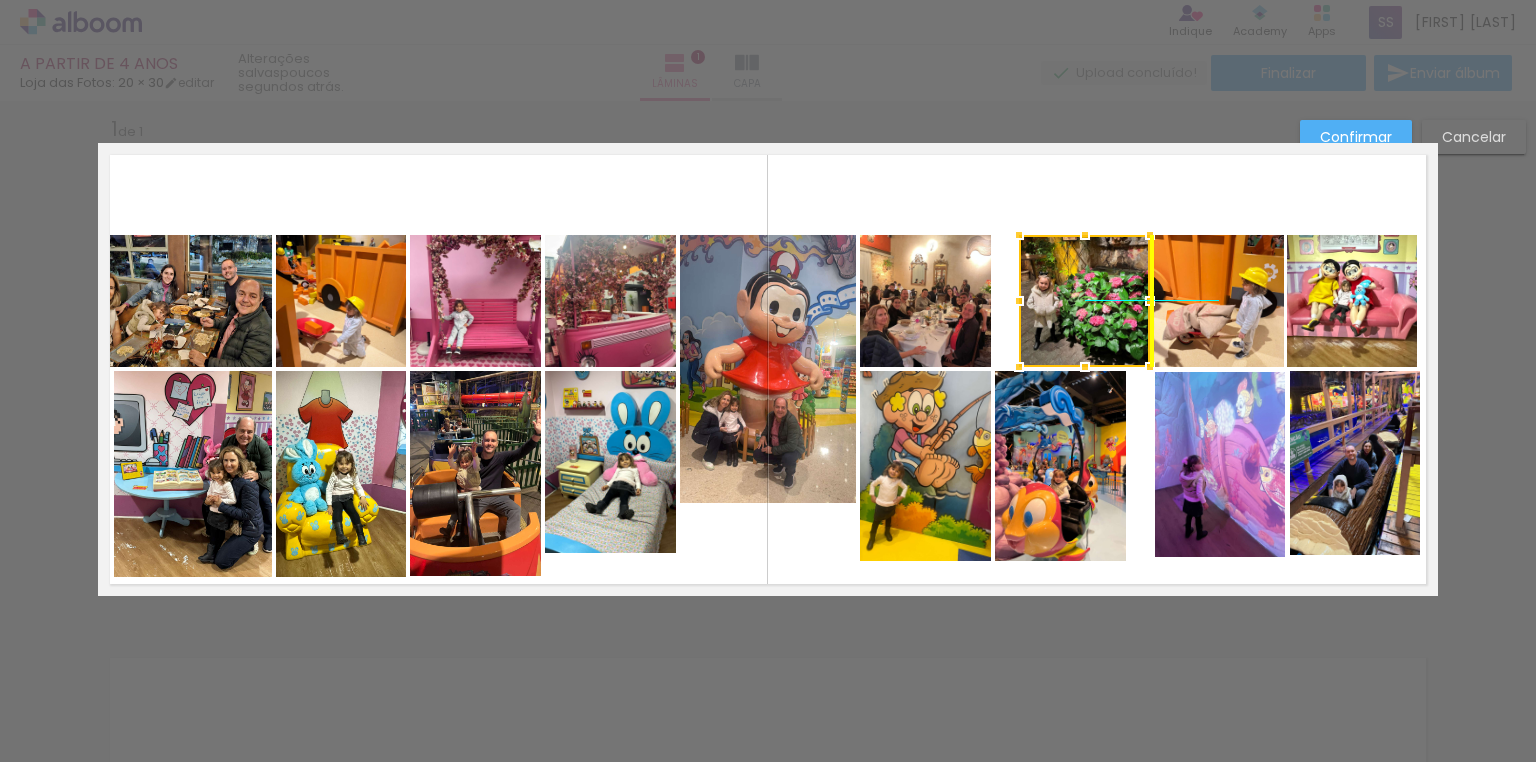 drag, startPoint x: 1084, startPoint y: 320, endPoint x: 1108, endPoint y: 319, distance: 24.020824 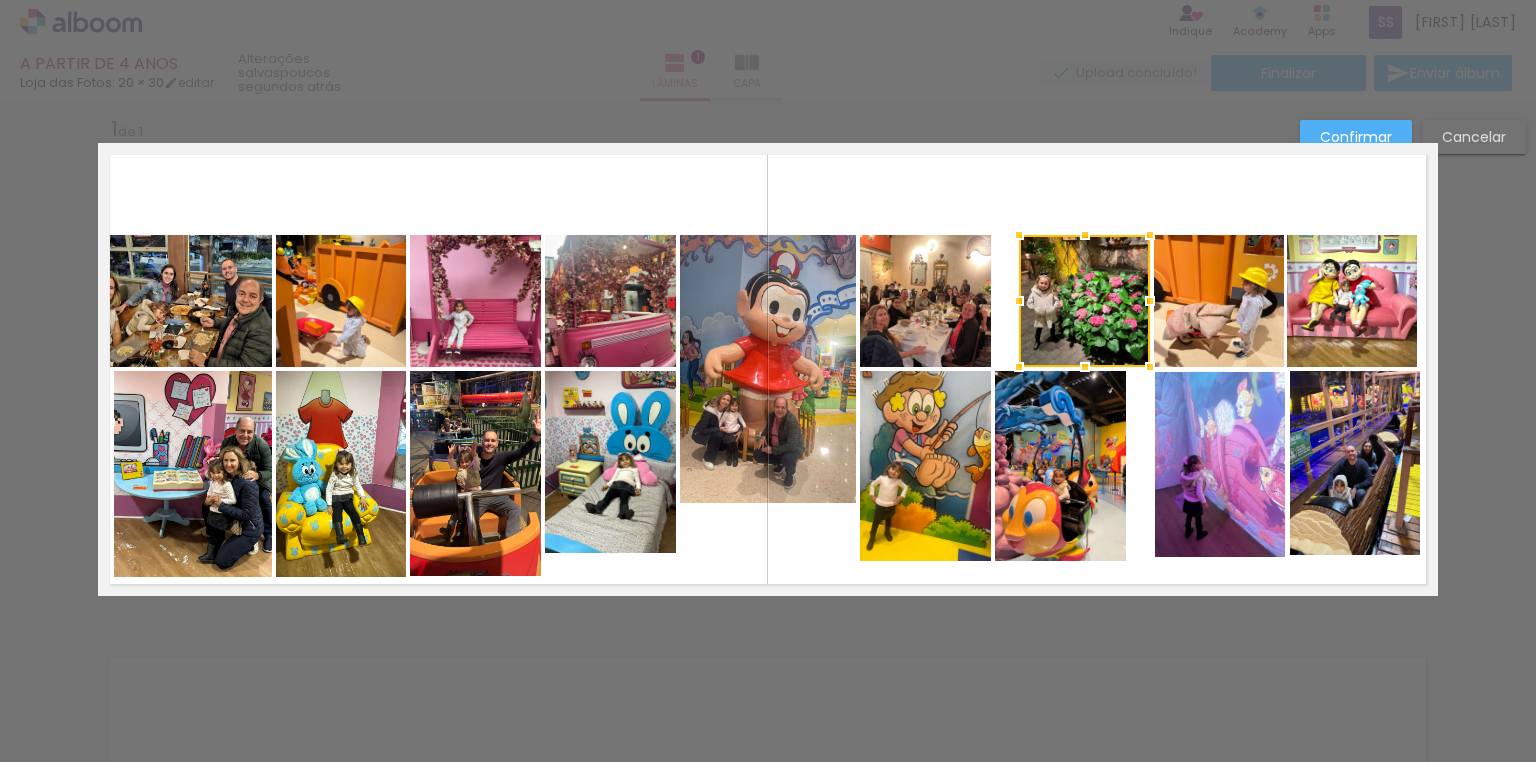 click 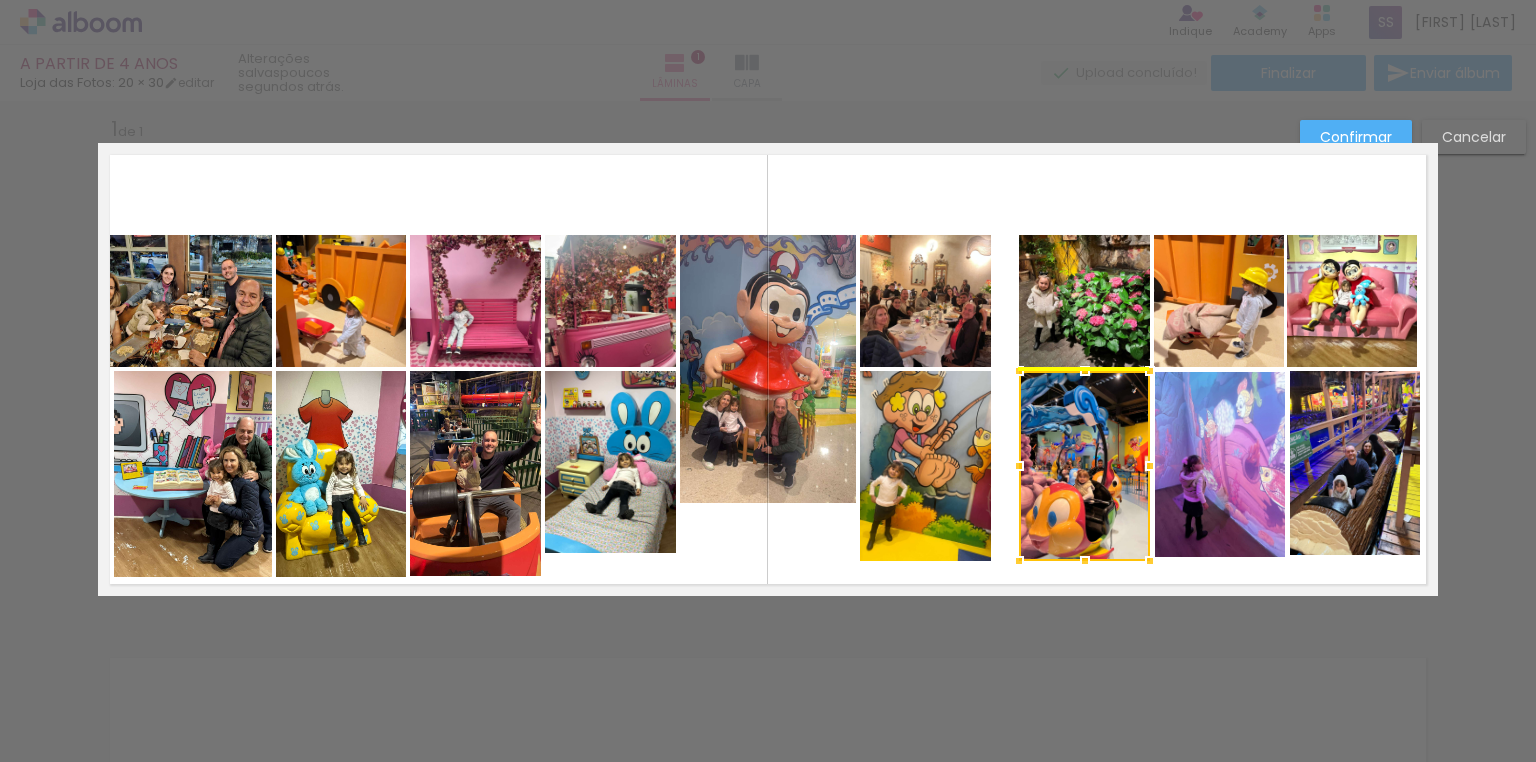 drag, startPoint x: 1079, startPoint y: 450, endPoint x: 1103, endPoint y: 450, distance: 24 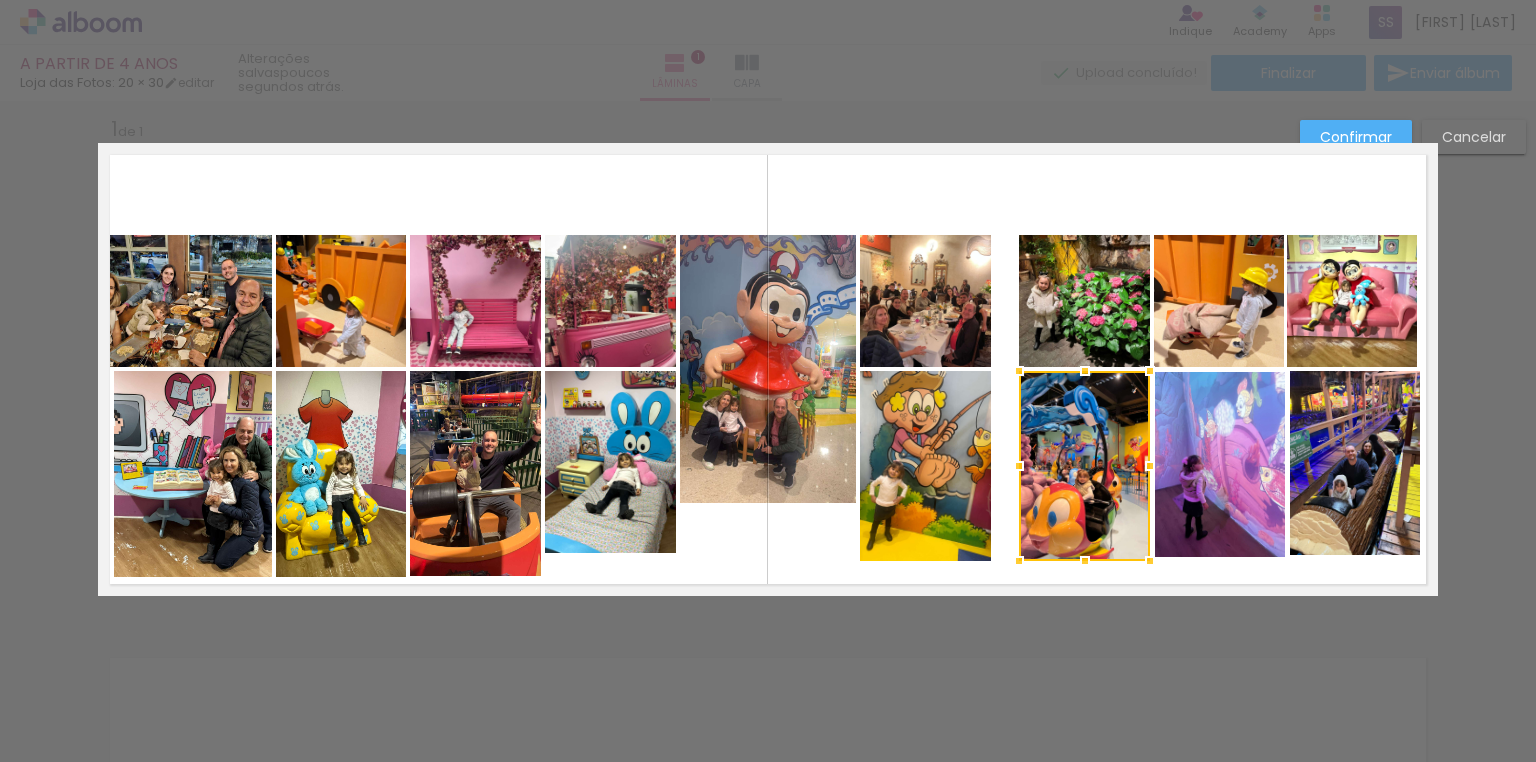click 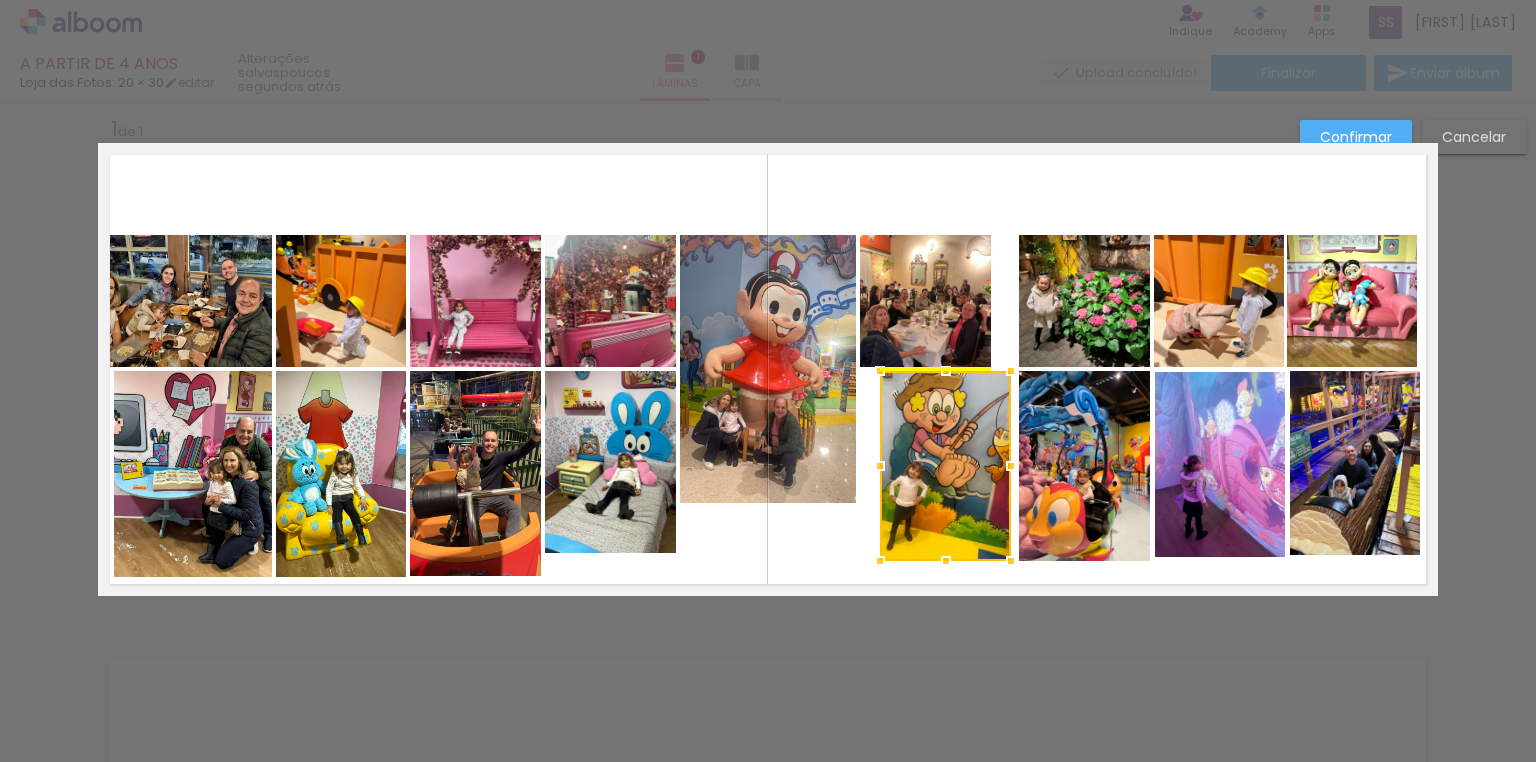 drag, startPoint x: 957, startPoint y: 455, endPoint x: 977, endPoint y: 456, distance: 20.024984 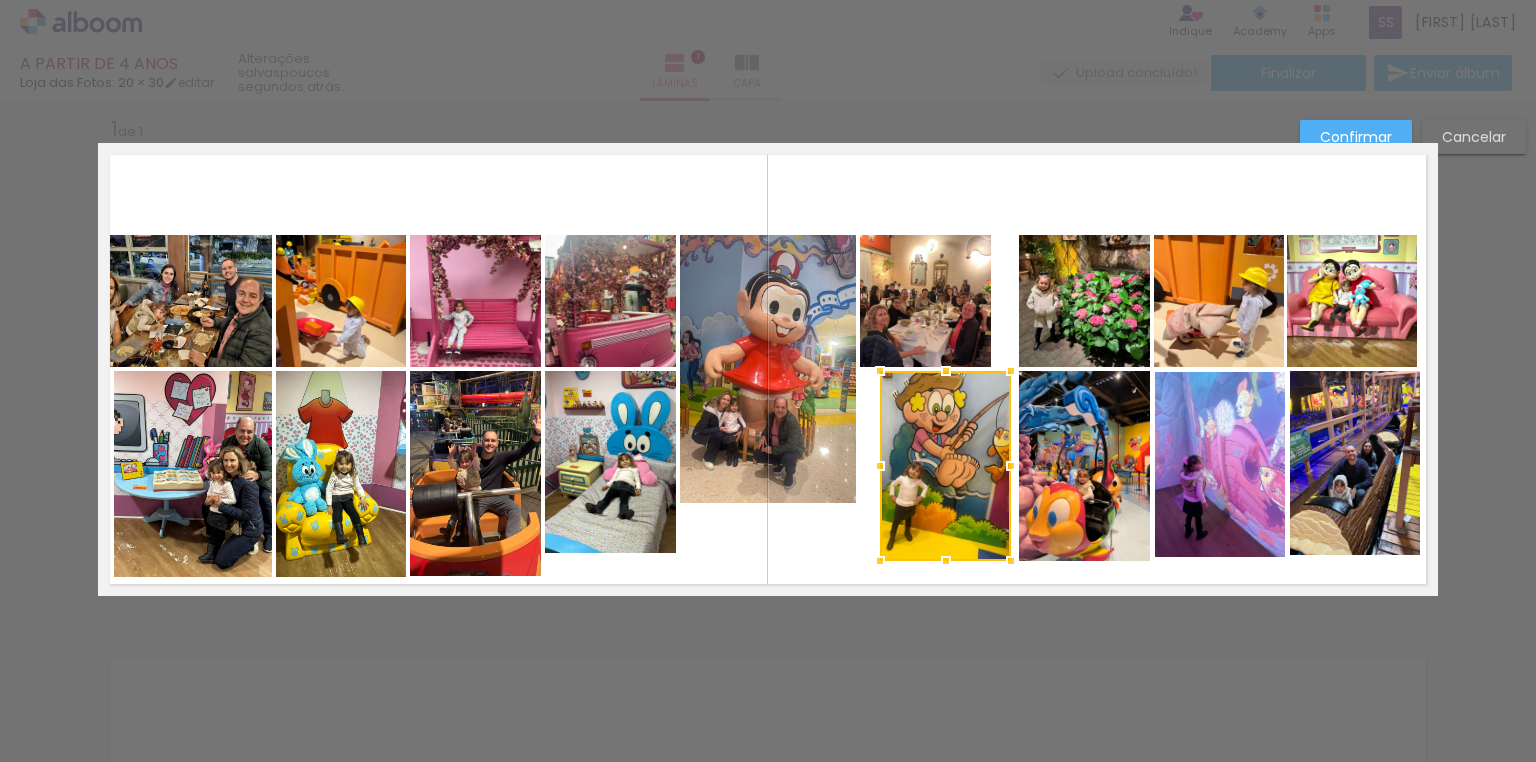 click 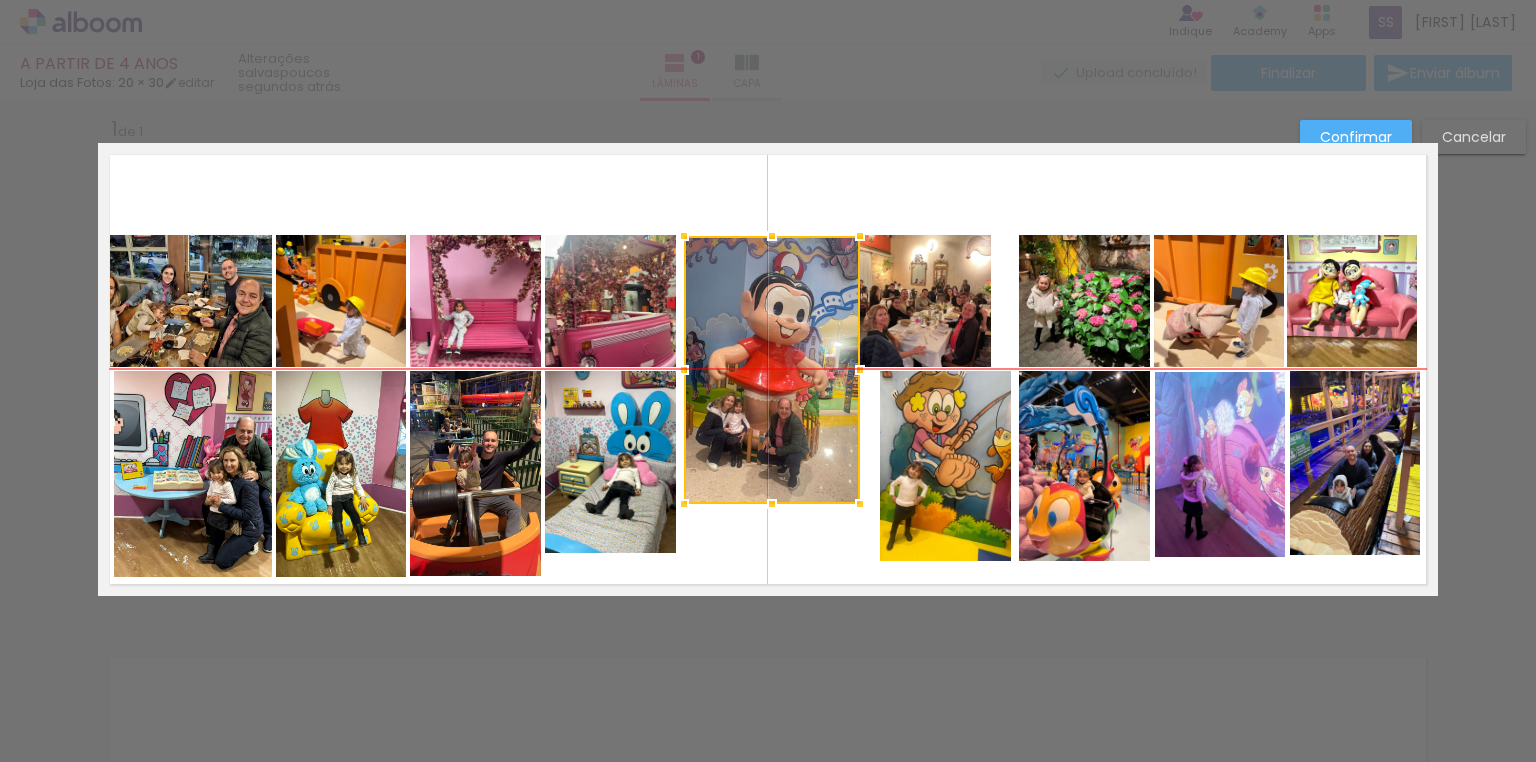 click at bounding box center (772, 370) 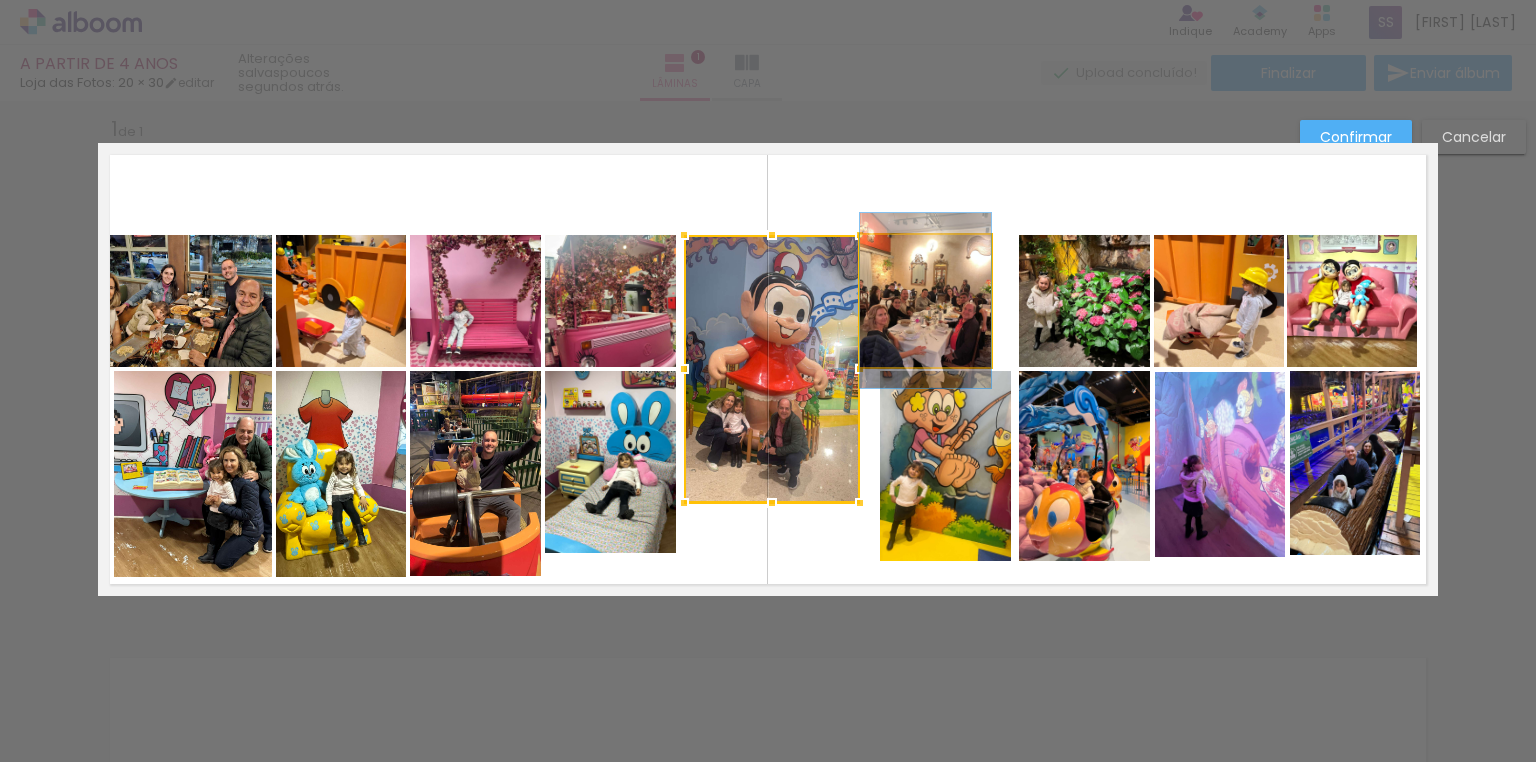 click 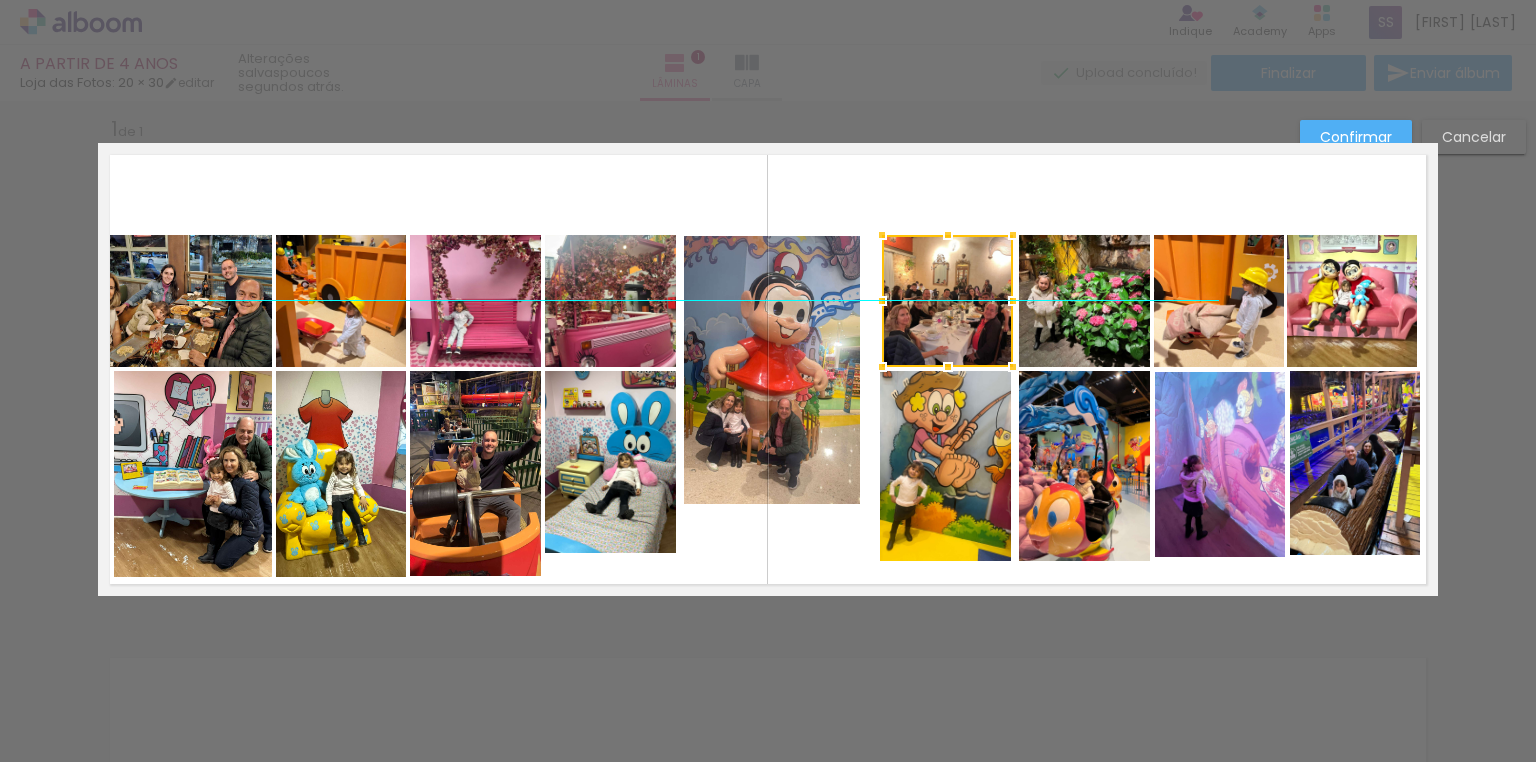 drag, startPoint x: 927, startPoint y: 330, endPoint x: 948, endPoint y: 330, distance: 21 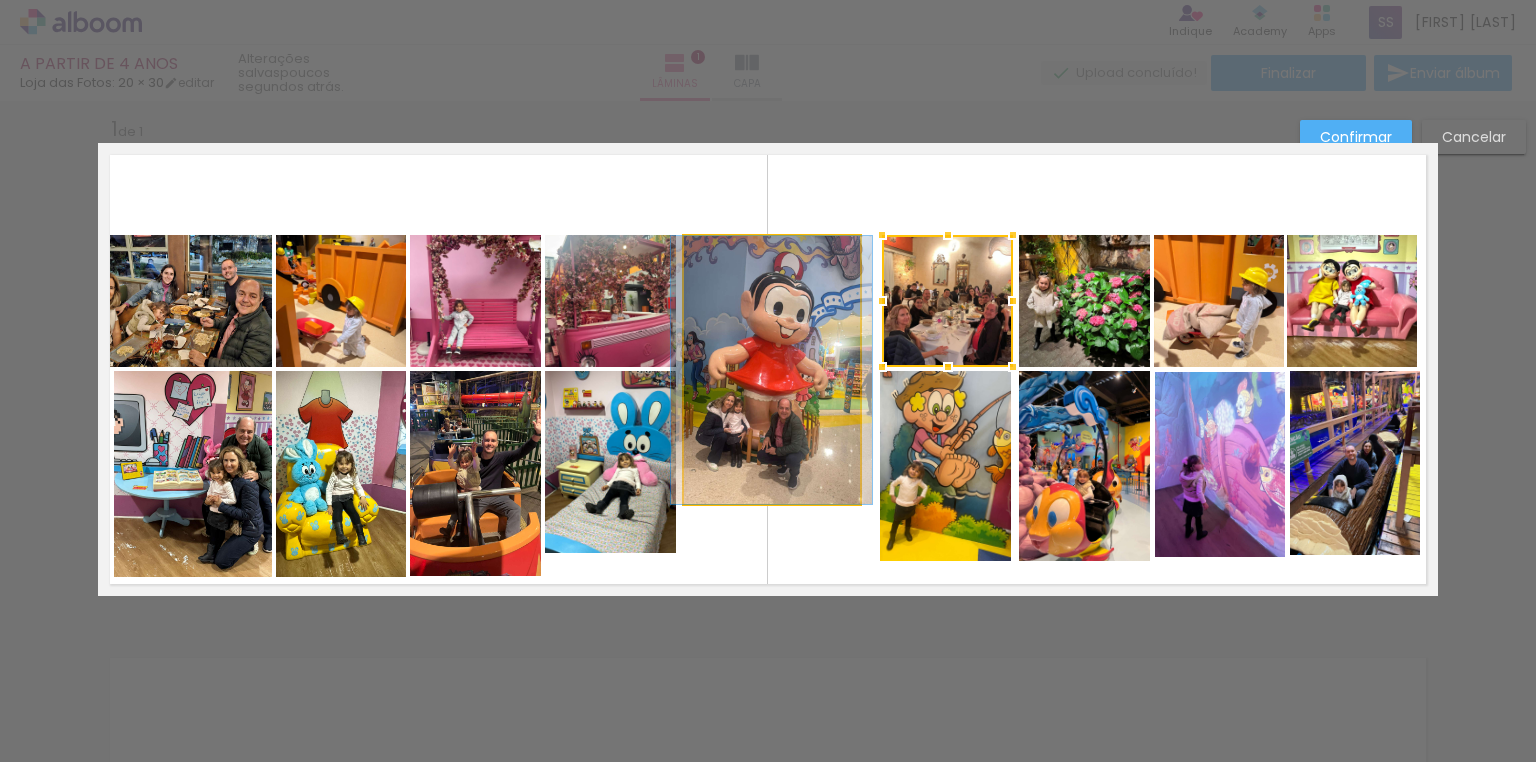 click 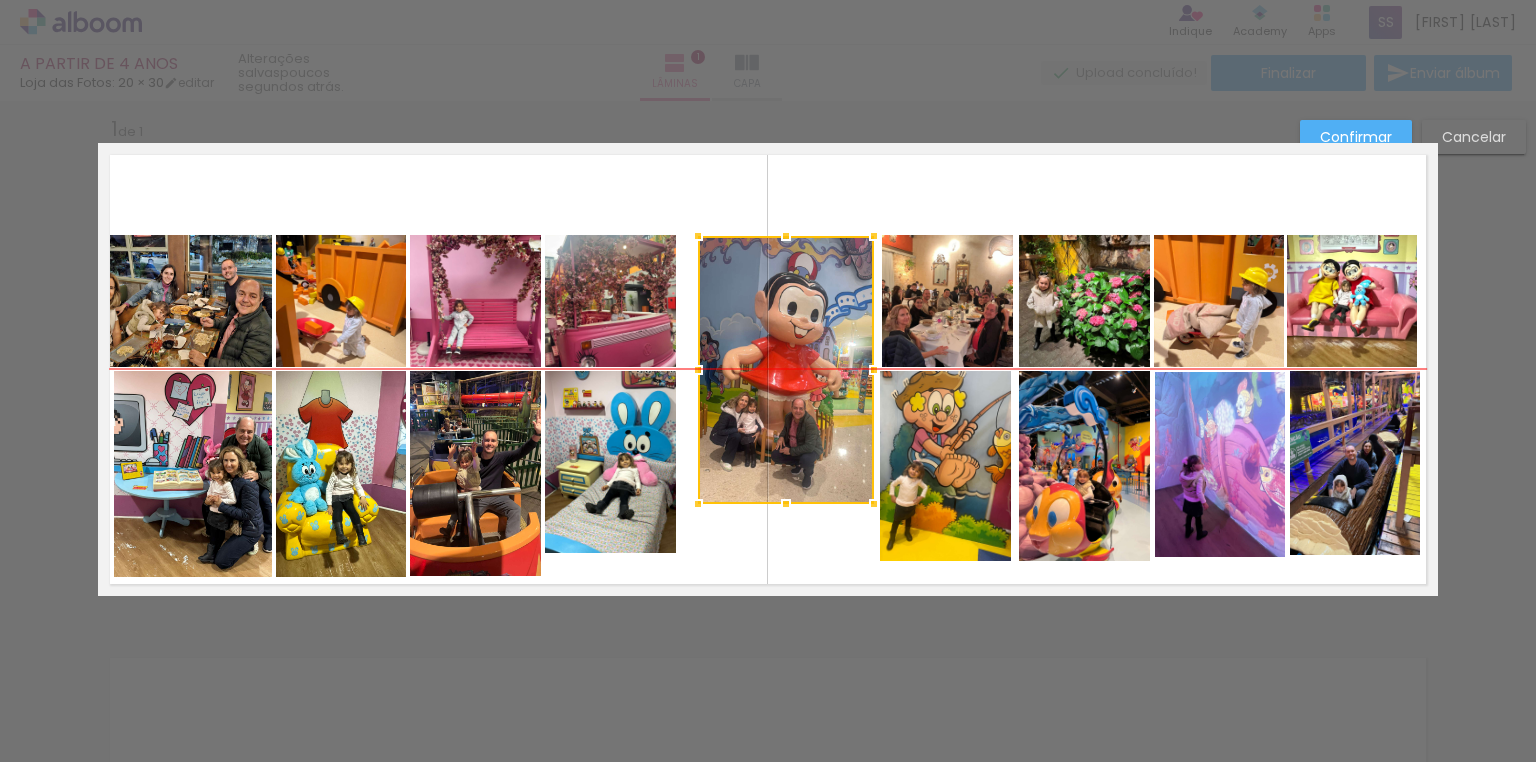 drag, startPoint x: 767, startPoint y: 393, endPoint x: 780, endPoint y: 394, distance: 13.038404 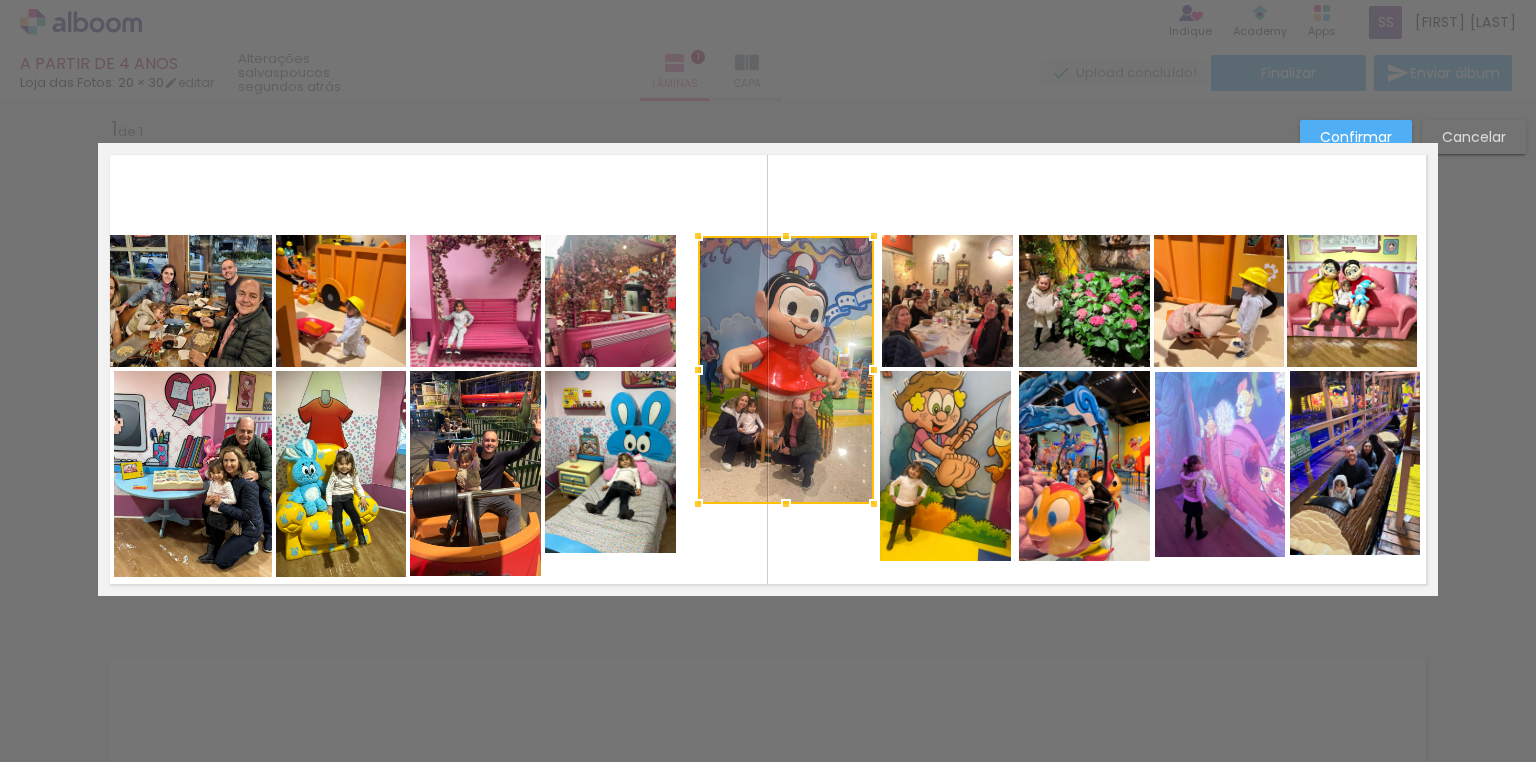 click 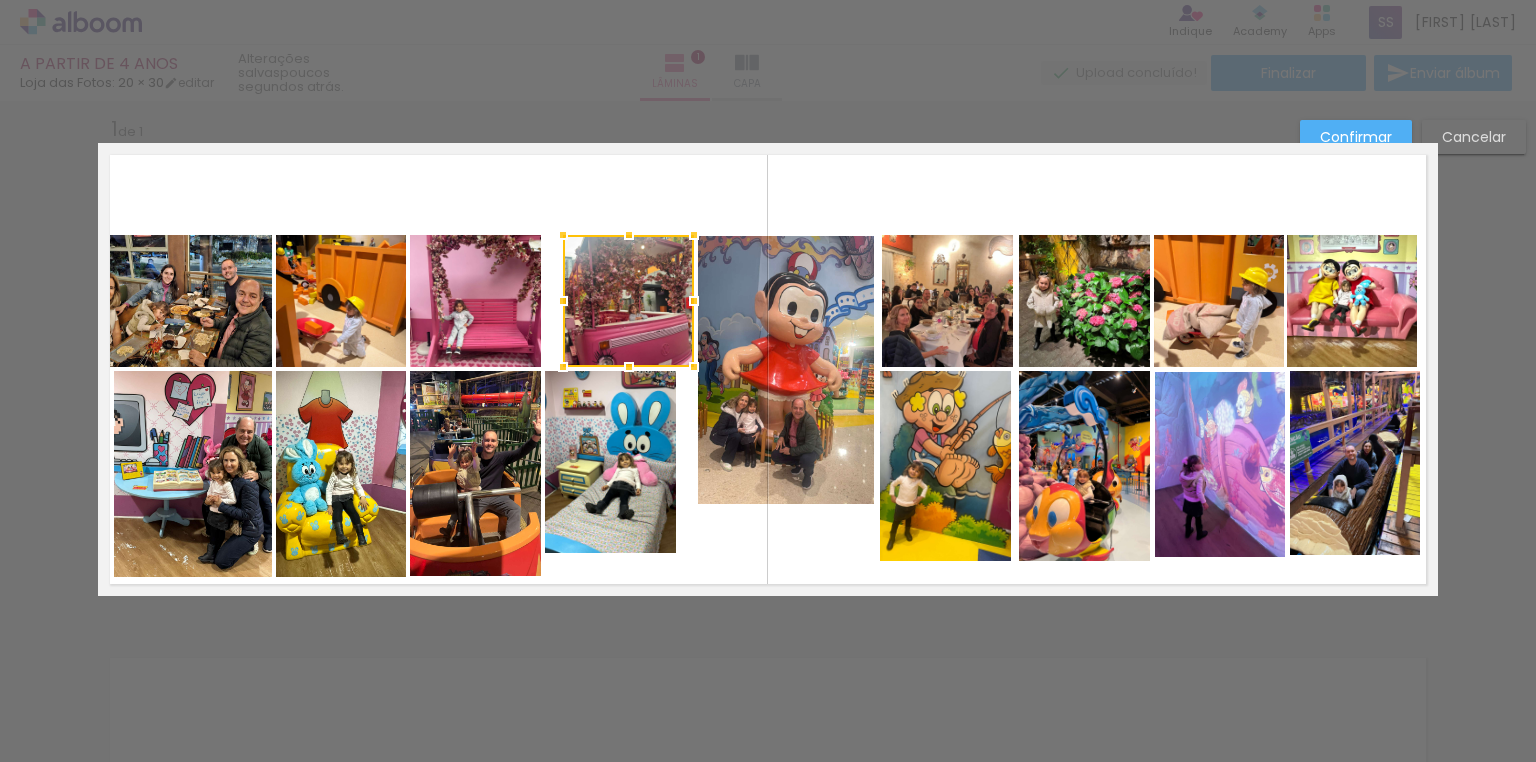 drag, startPoint x: 628, startPoint y: 321, endPoint x: 647, endPoint y: 320, distance: 19.026299 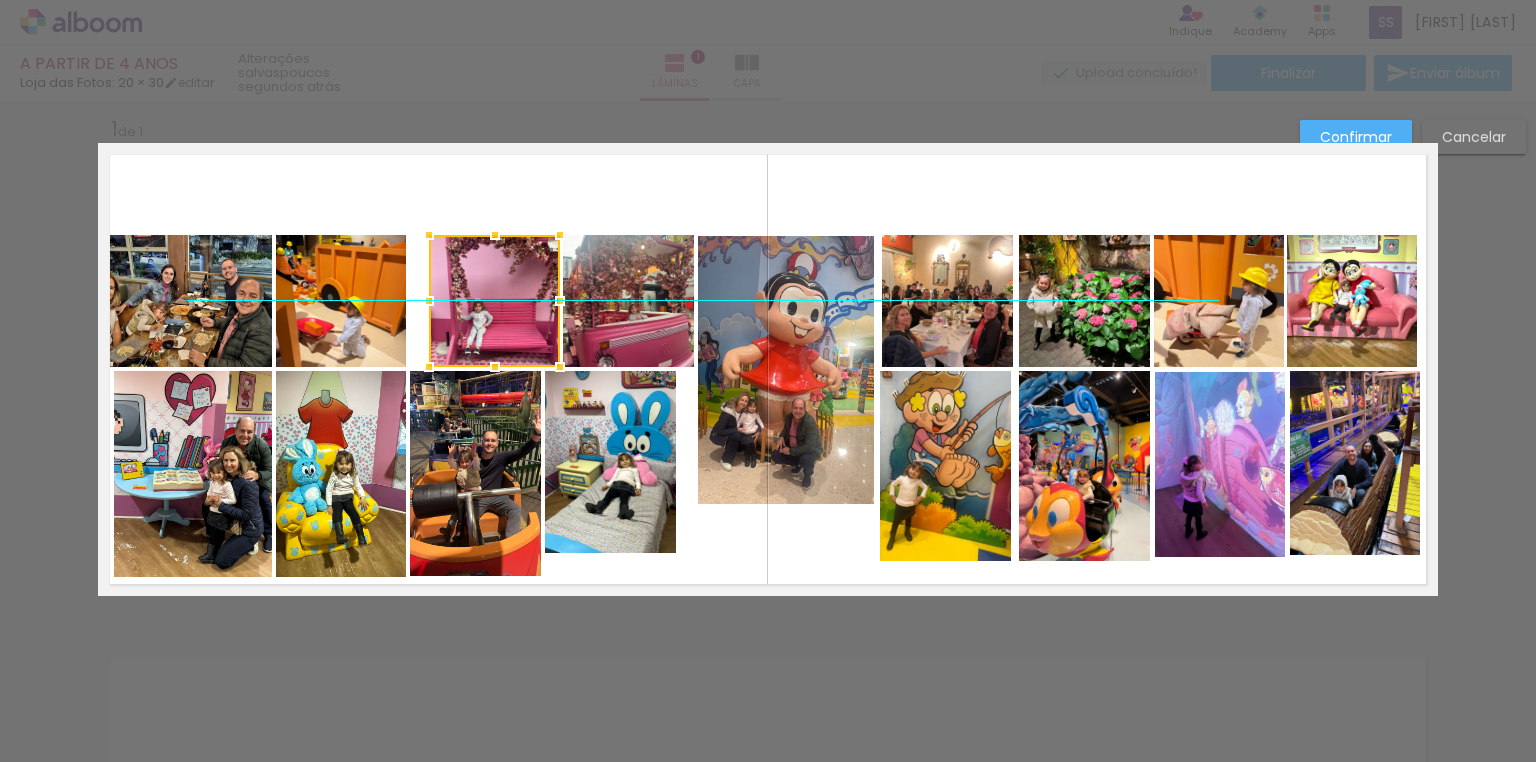drag, startPoint x: 500, startPoint y: 312, endPoint x: 520, endPoint y: 312, distance: 20 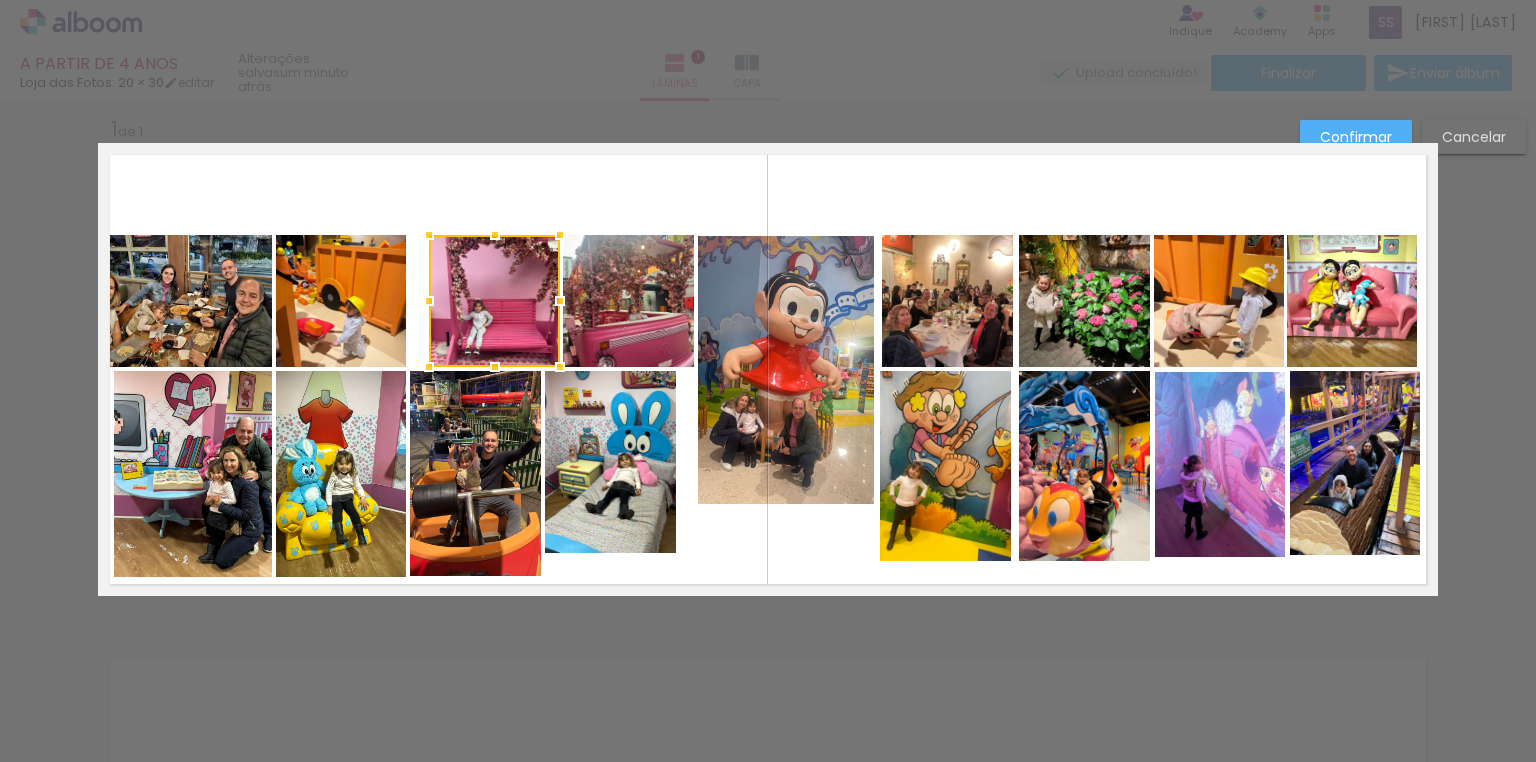 click 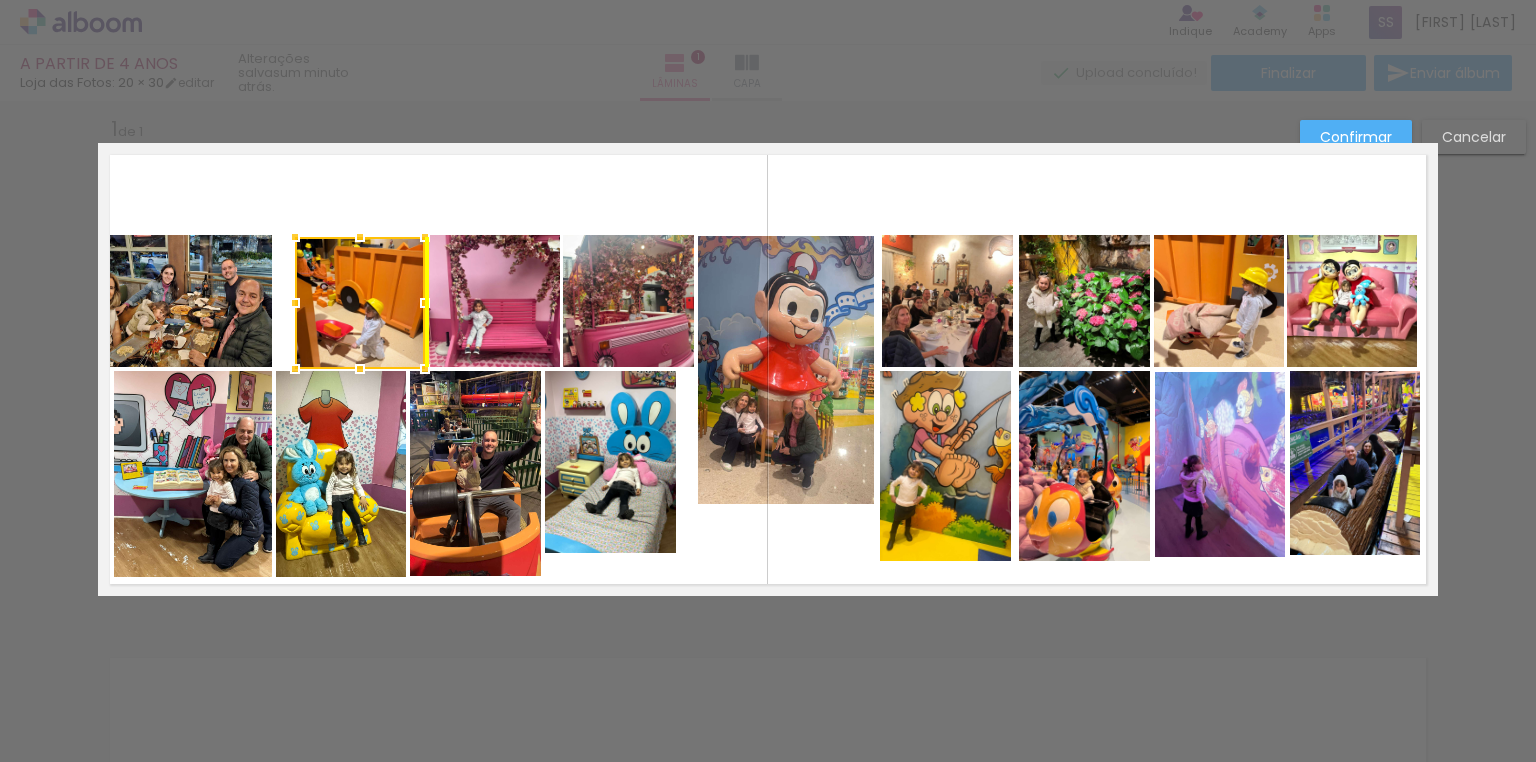 drag, startPoint x: 360, startPoint y: 304, endPoint x: 378, endPoint y: 305, distance: 18.027756 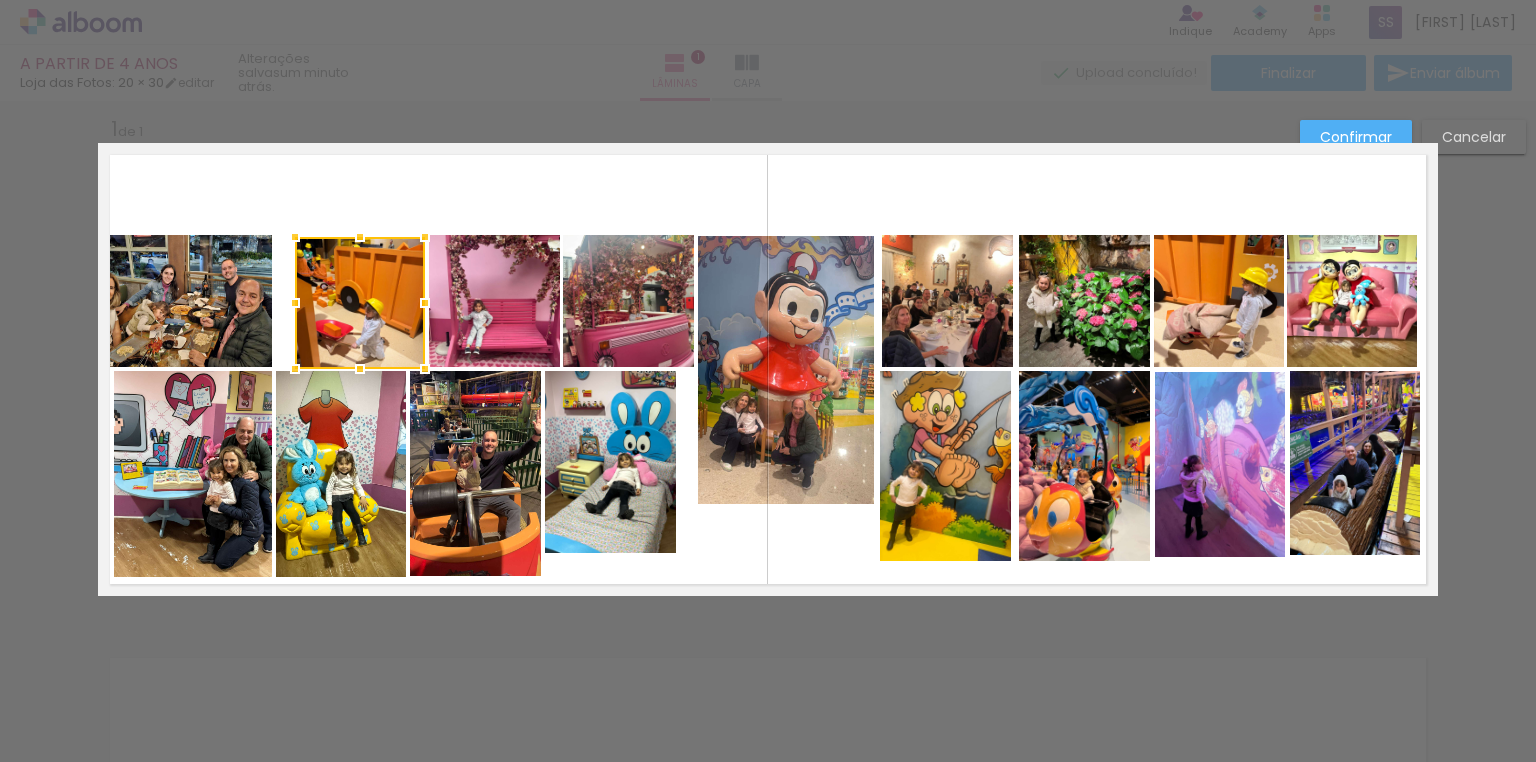 click 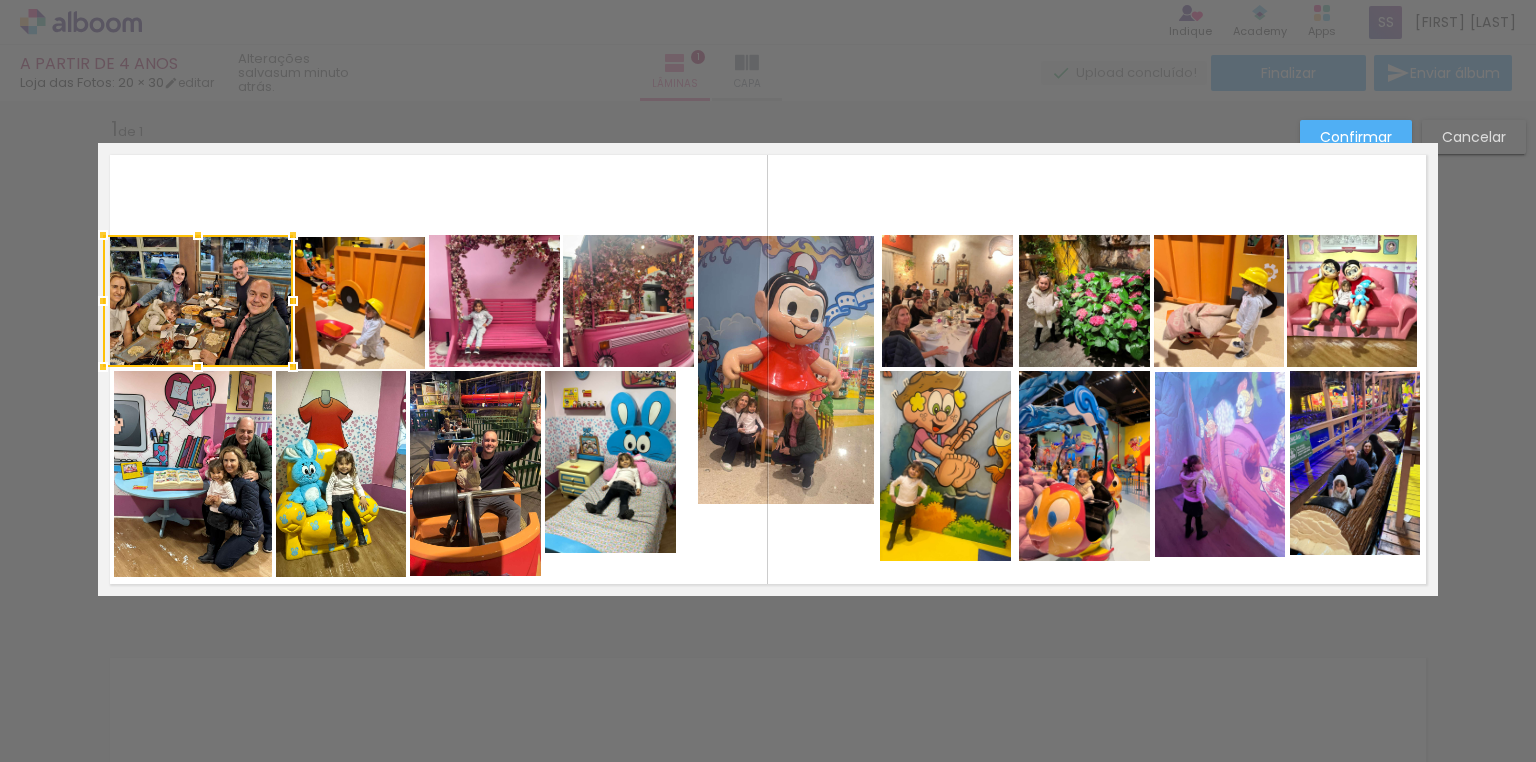 drag, startPoint x: 262, startPoint y: 304, endPoint x: 283, endPoint y: 304, distance: 21 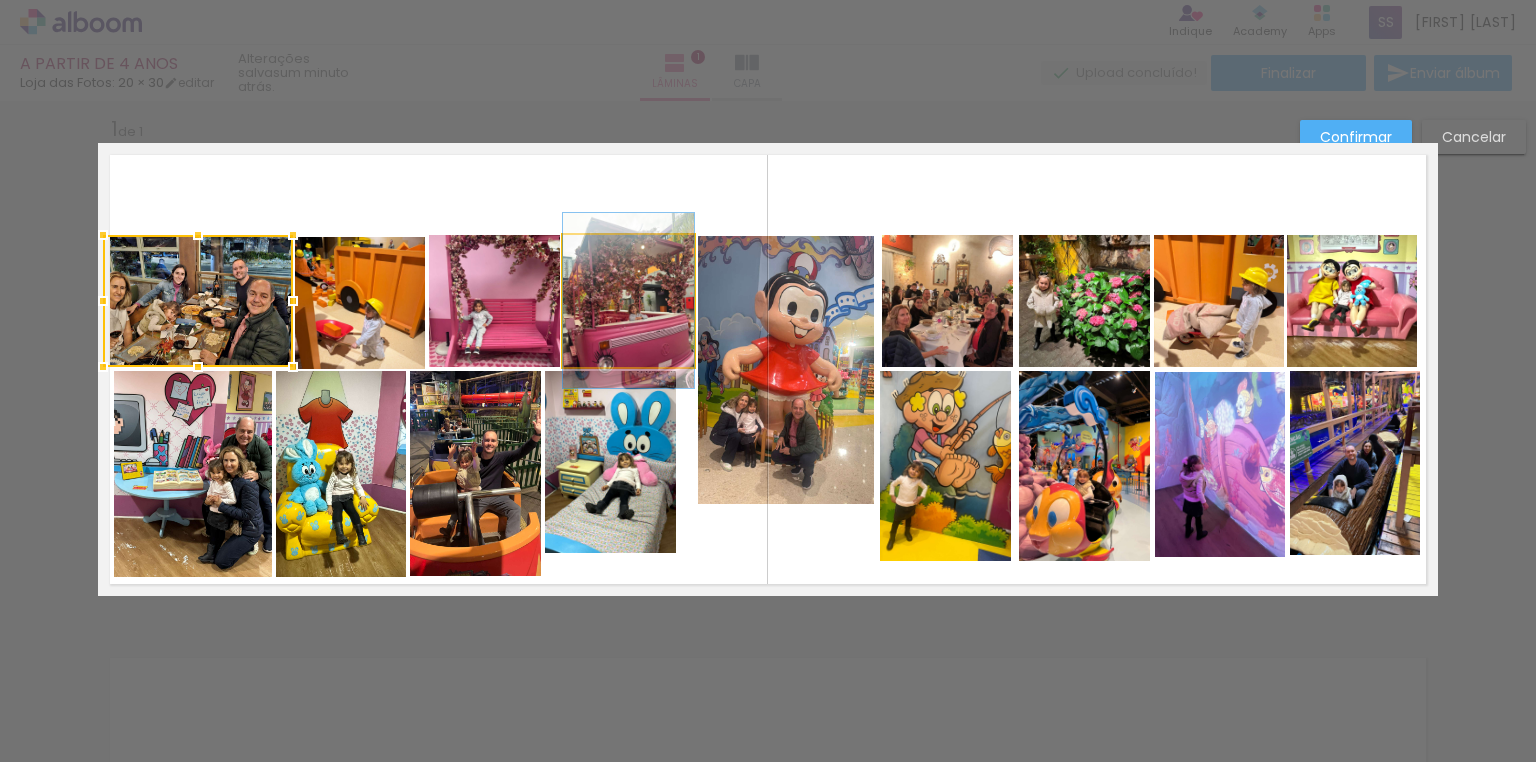 click 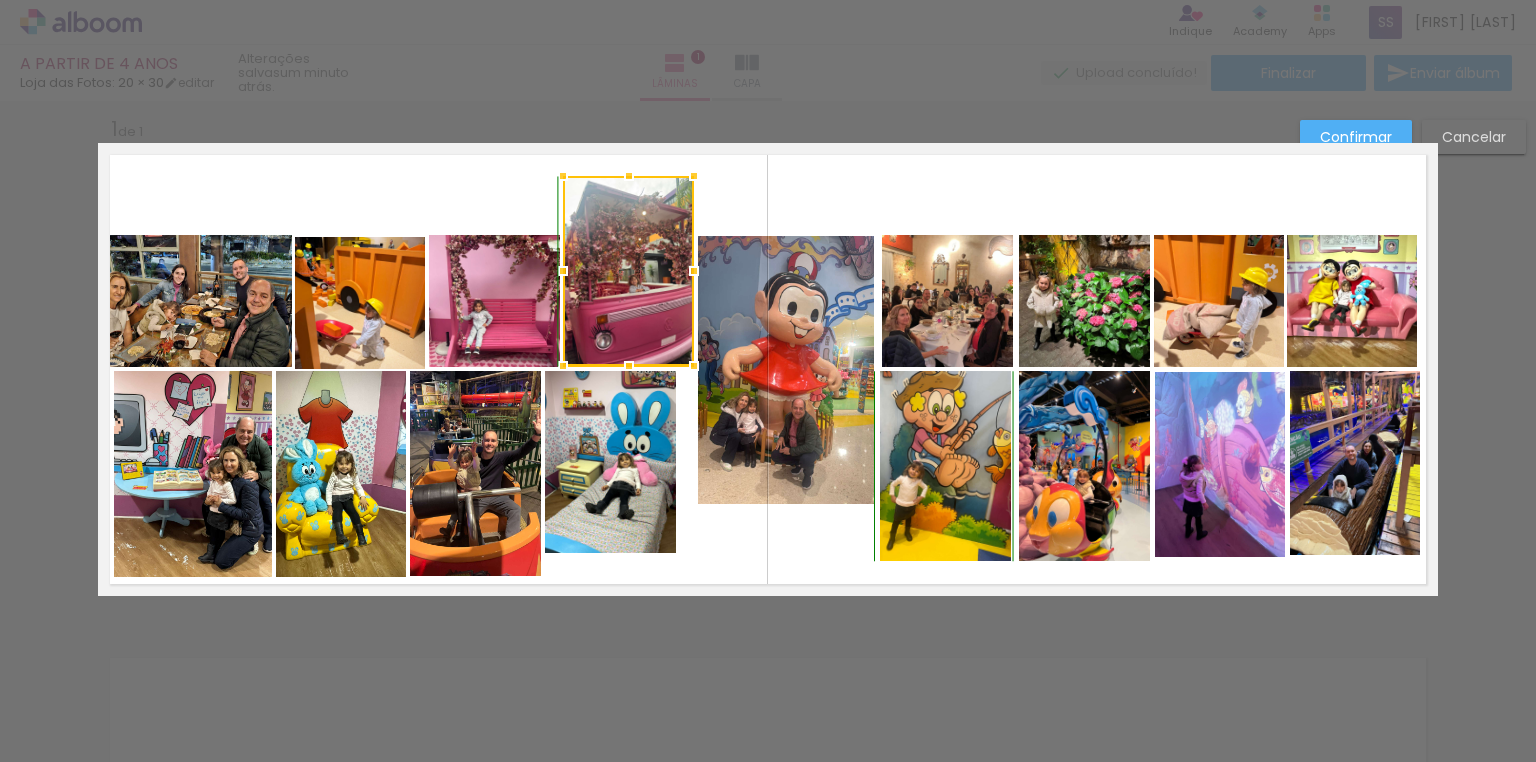 drag, startPoint x: 624, startPoint y: 237, endPoint x: 622, endPoint y: 178, distance: 59.03389 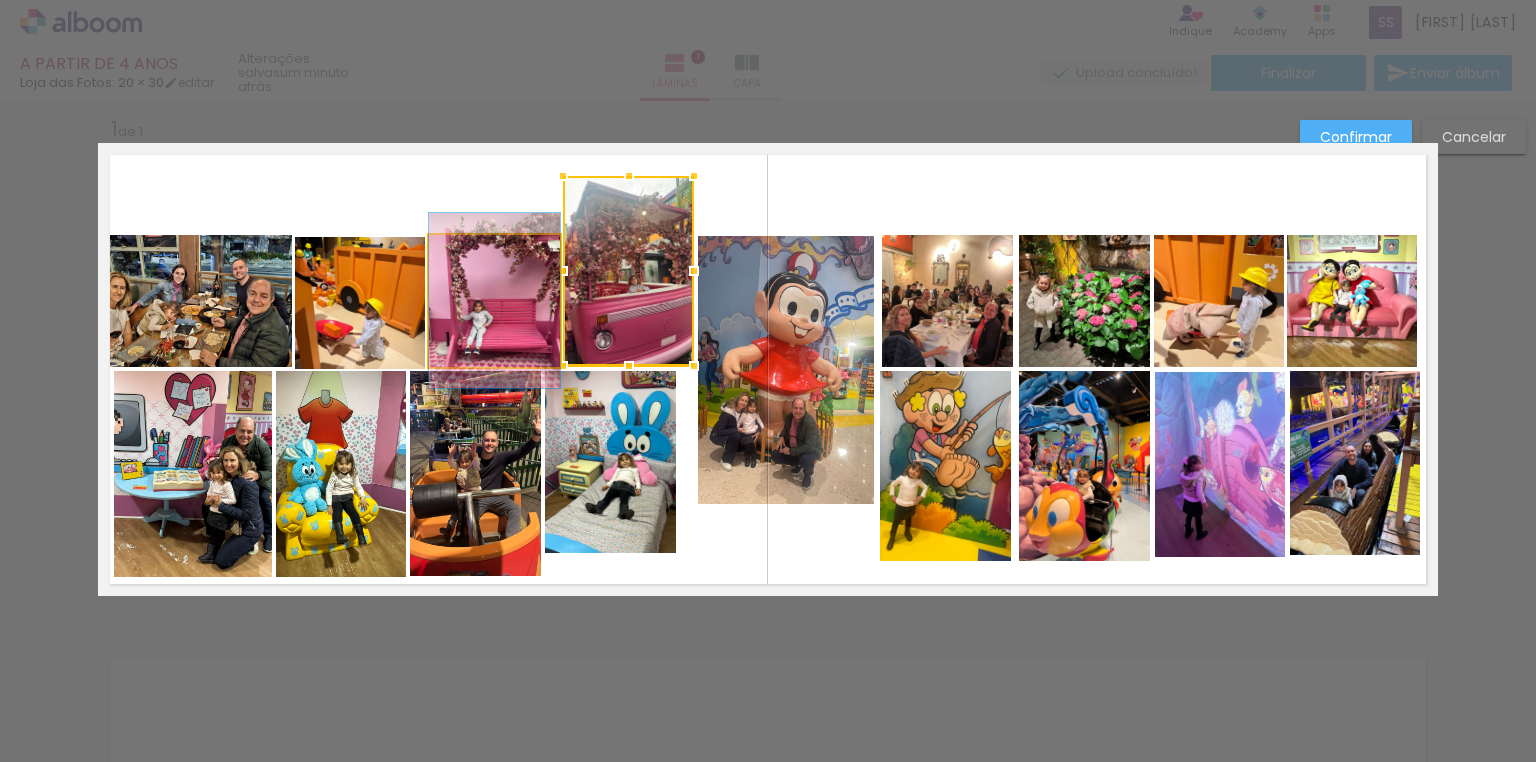 click 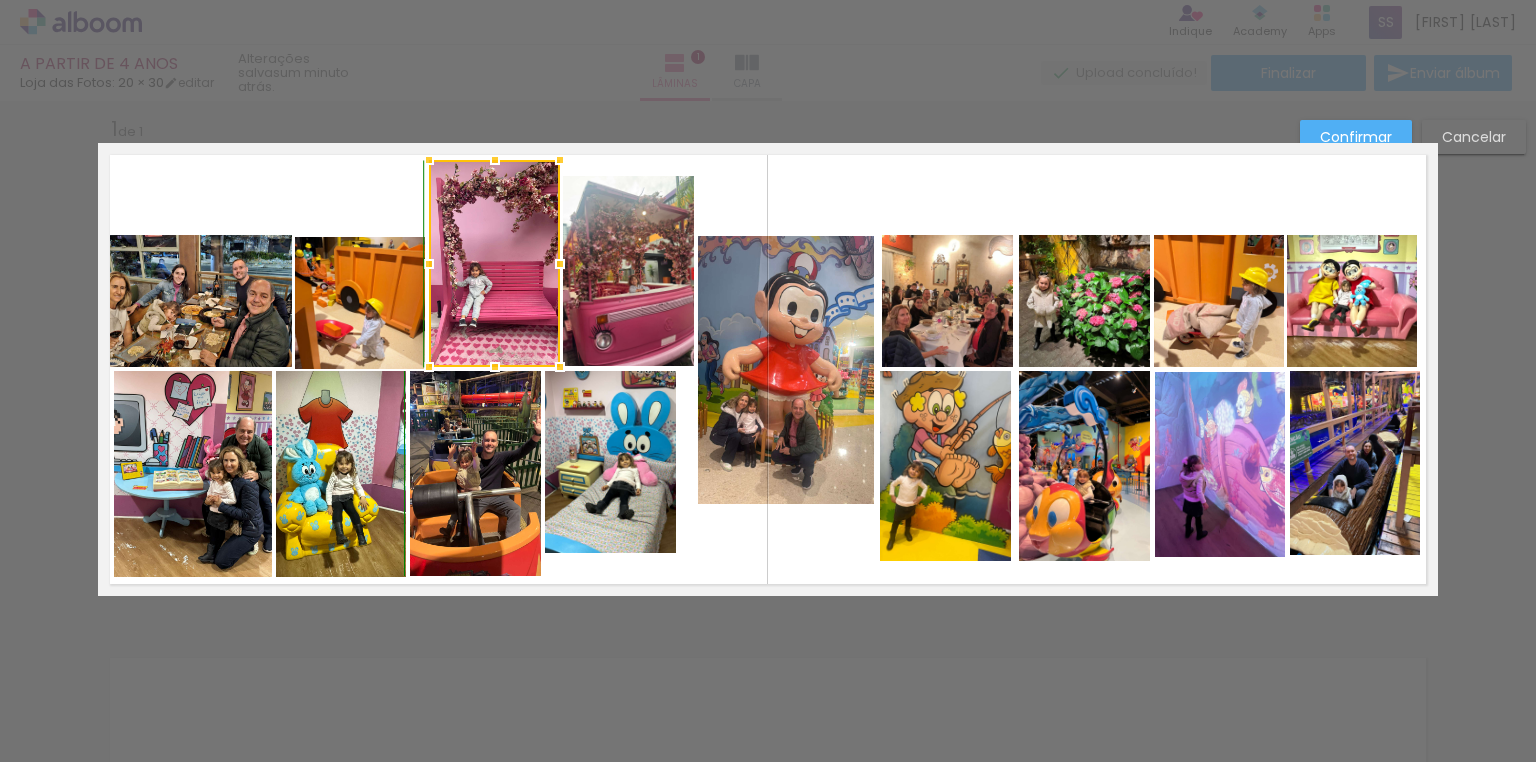 drag, startPoint x: 492, startPoint y: 237, endPoint x: 495, endPoint y: 171, distance: 66.068146 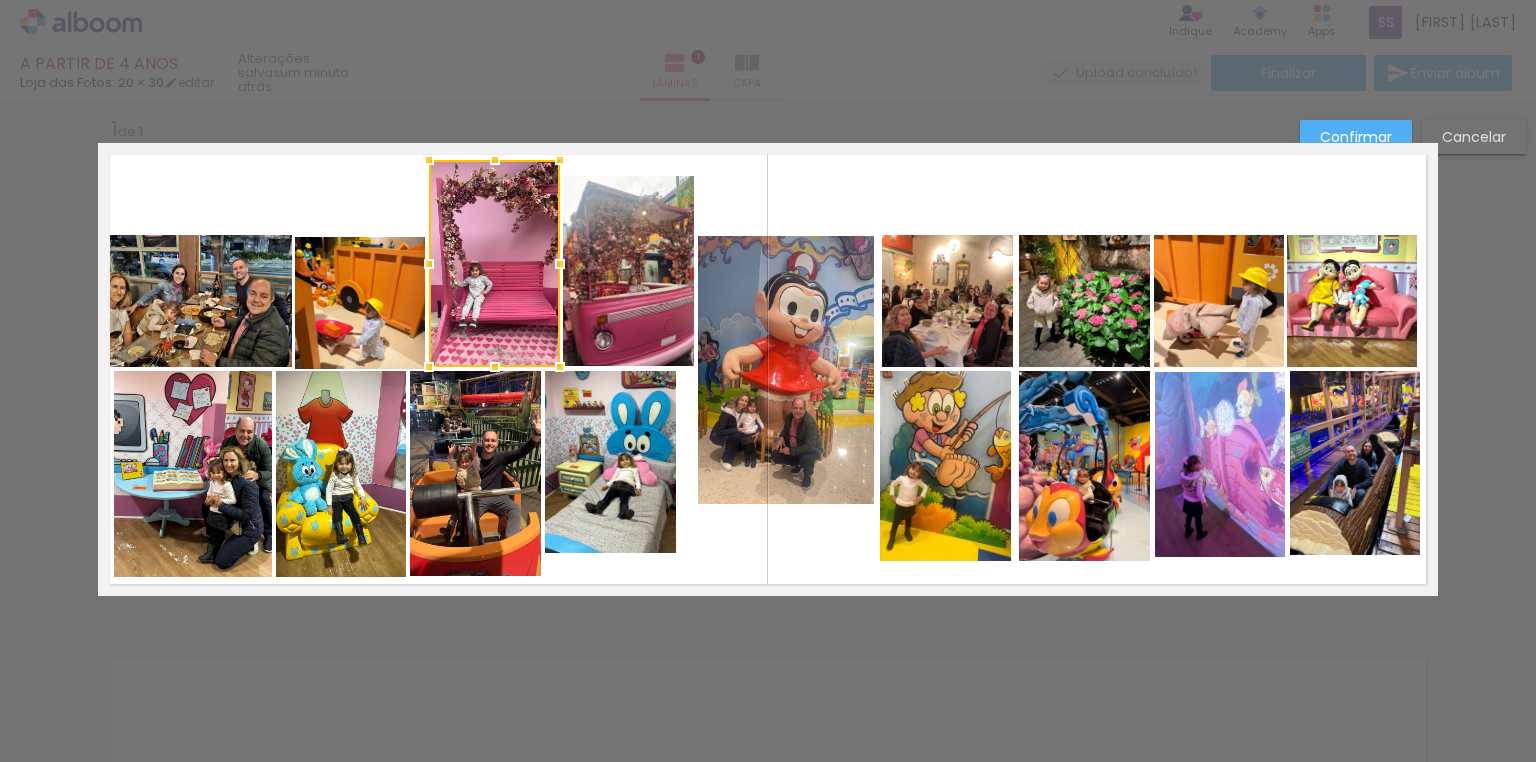click 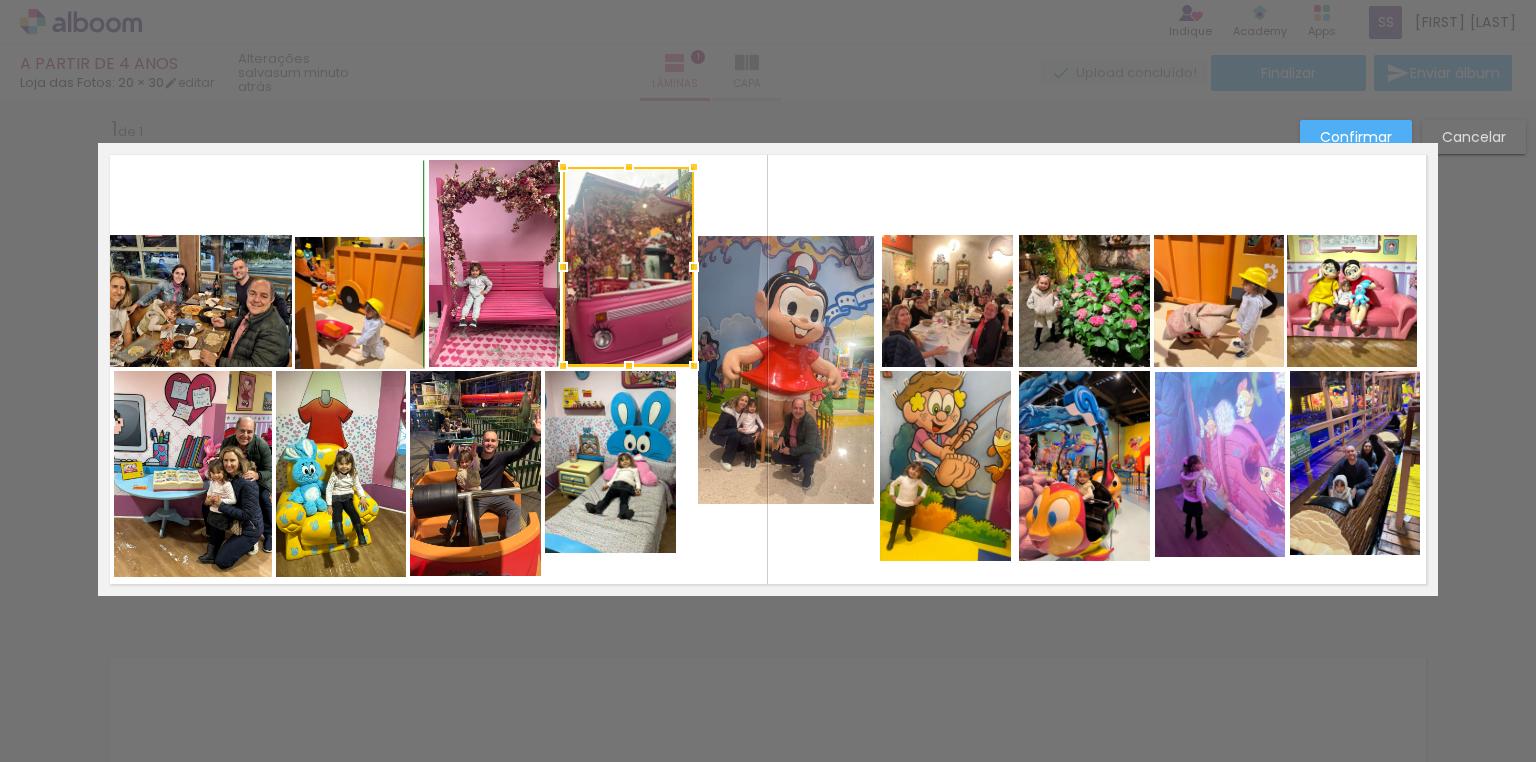 drag, startPoint x: 622, startPoint y: 184, endPoint x: 622, endPoint y: 159, distance: 25 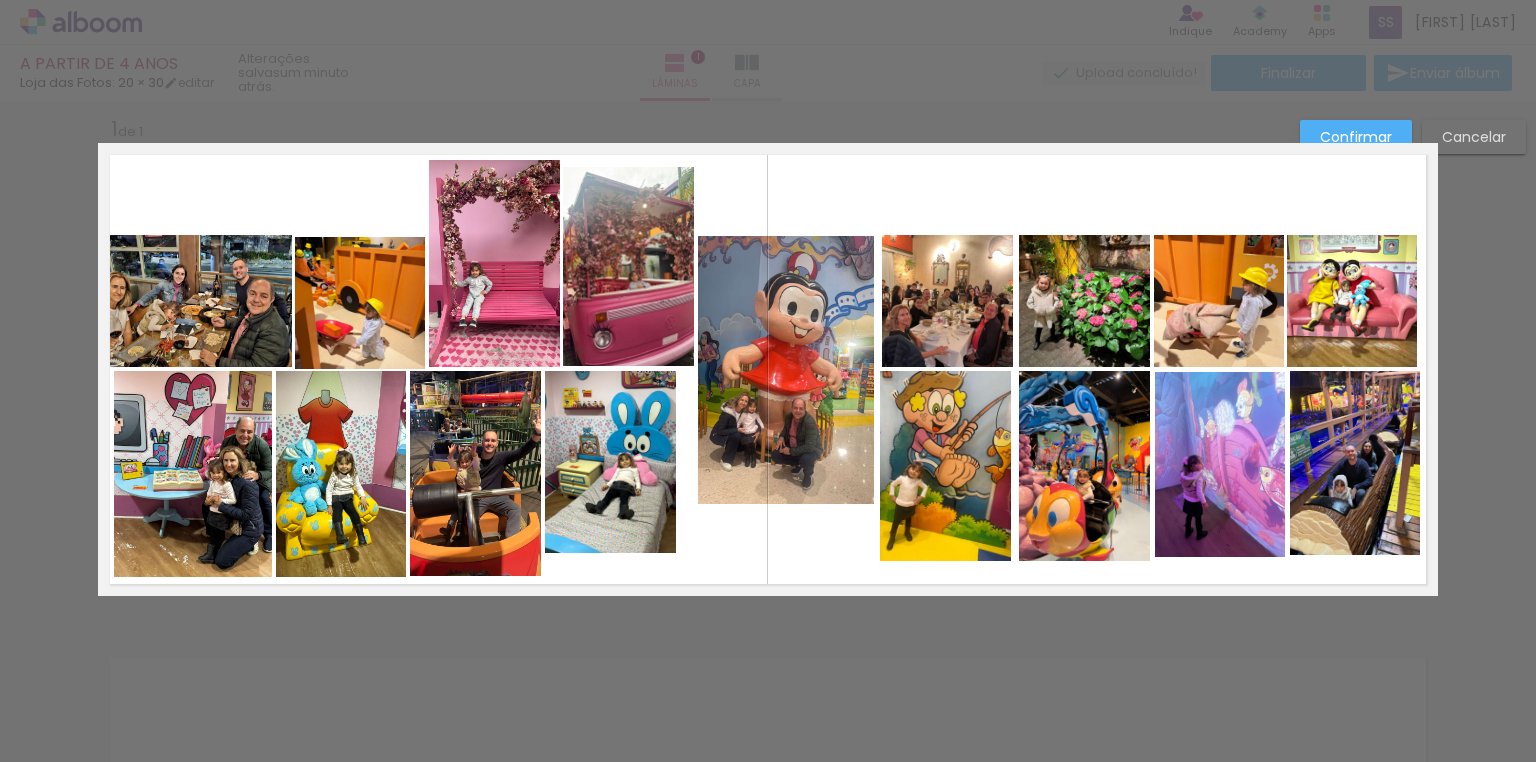 click 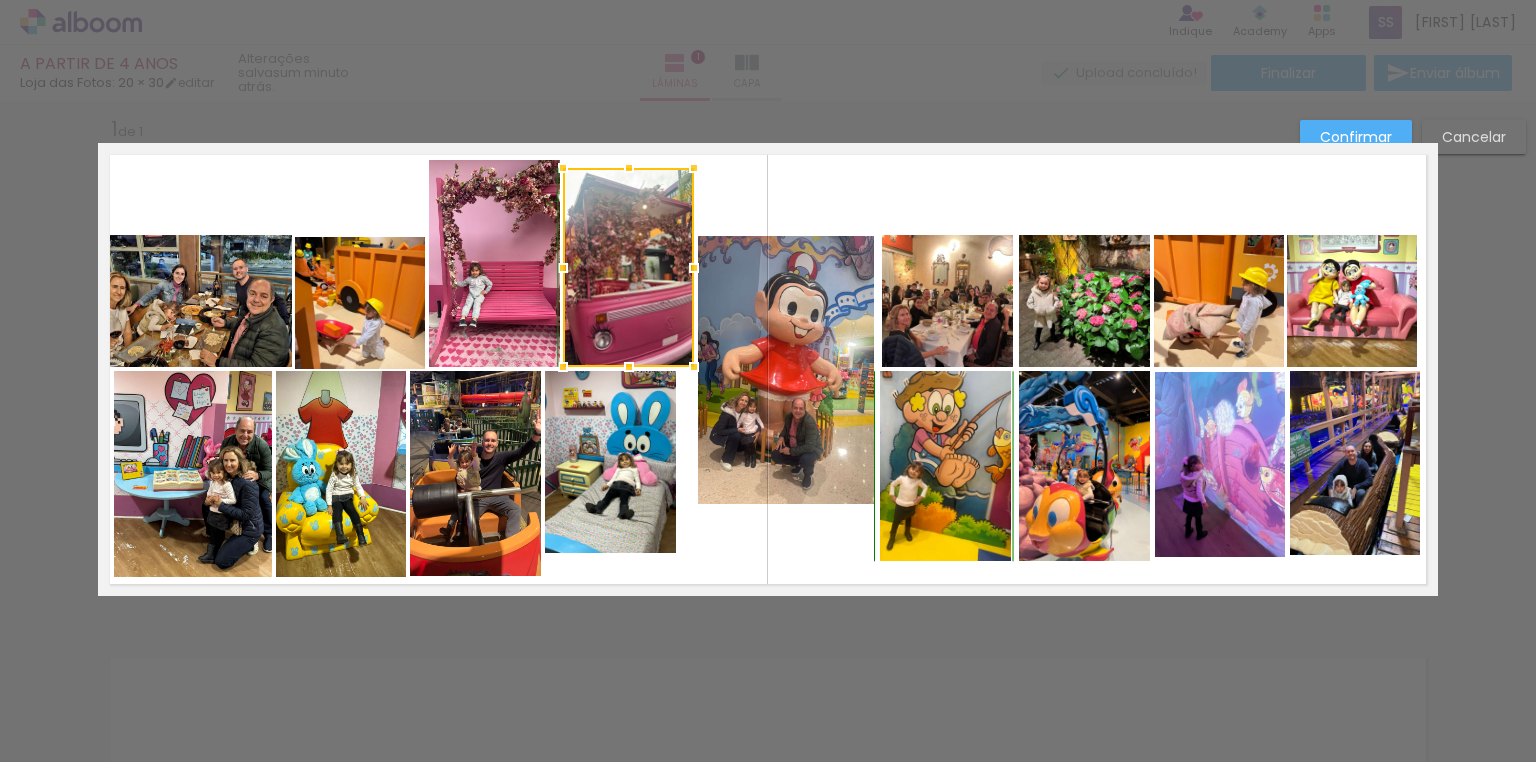 click at bounding box center [629, 168] 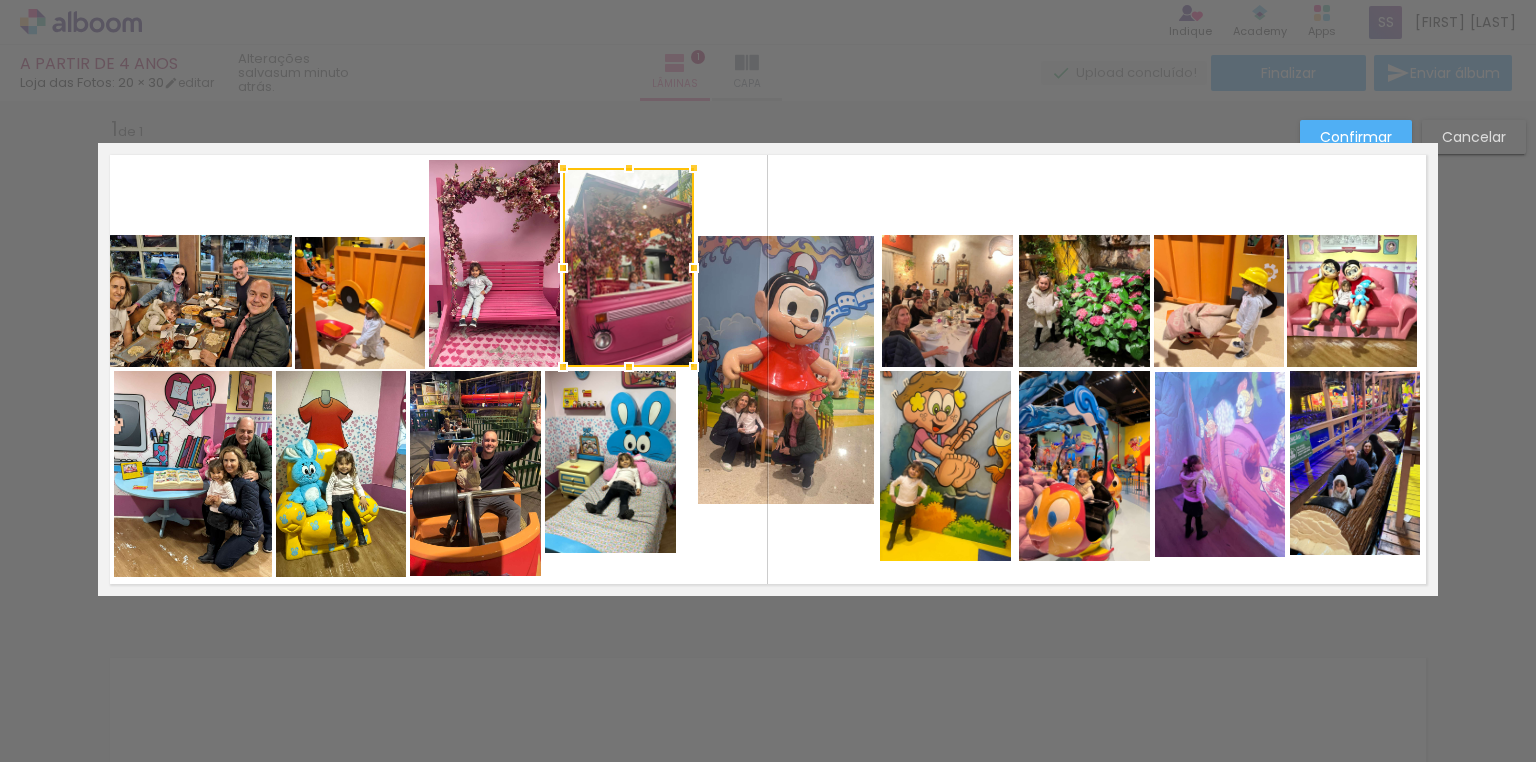 click on "Largura Cor" at bounding box center (127, 287) 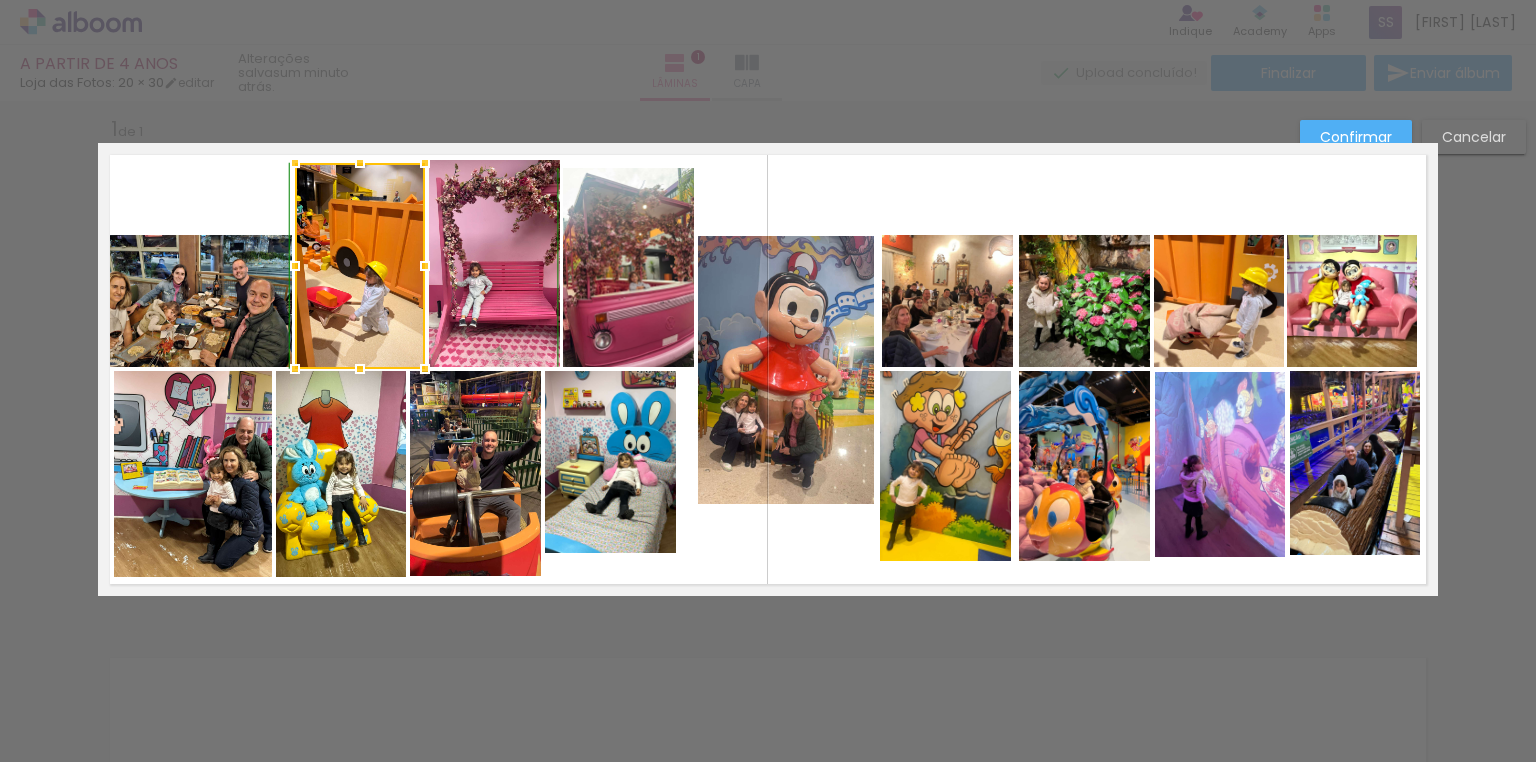 drag, startPoint x: 352, startPoint y: 235, endPoint x: 365, endPoint y: 166, distance: 70.21396 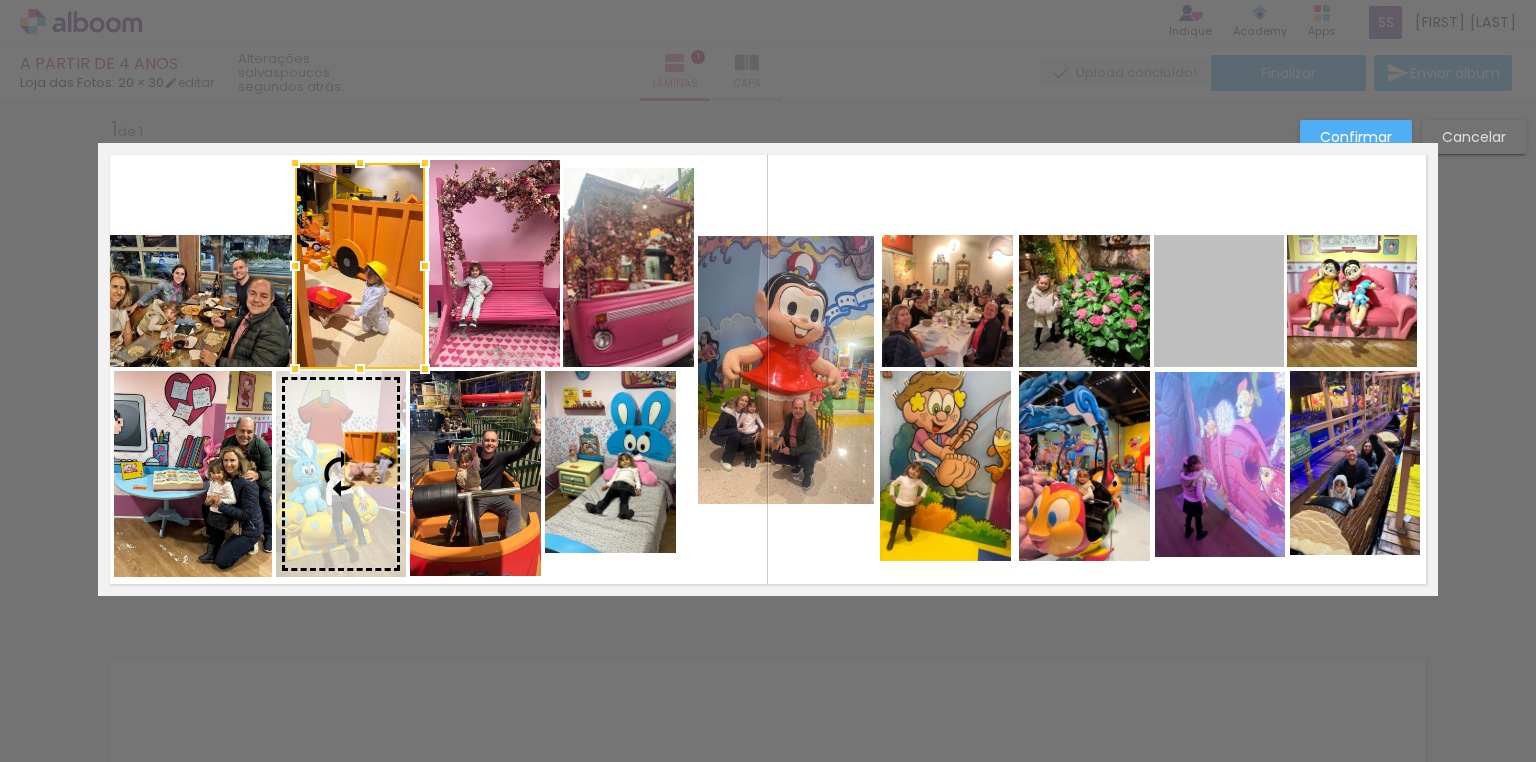 drag, startPoint x: 1240, startPoint y: 326, endPoint x: 365, endPoint y: 459, distance: 885.0503 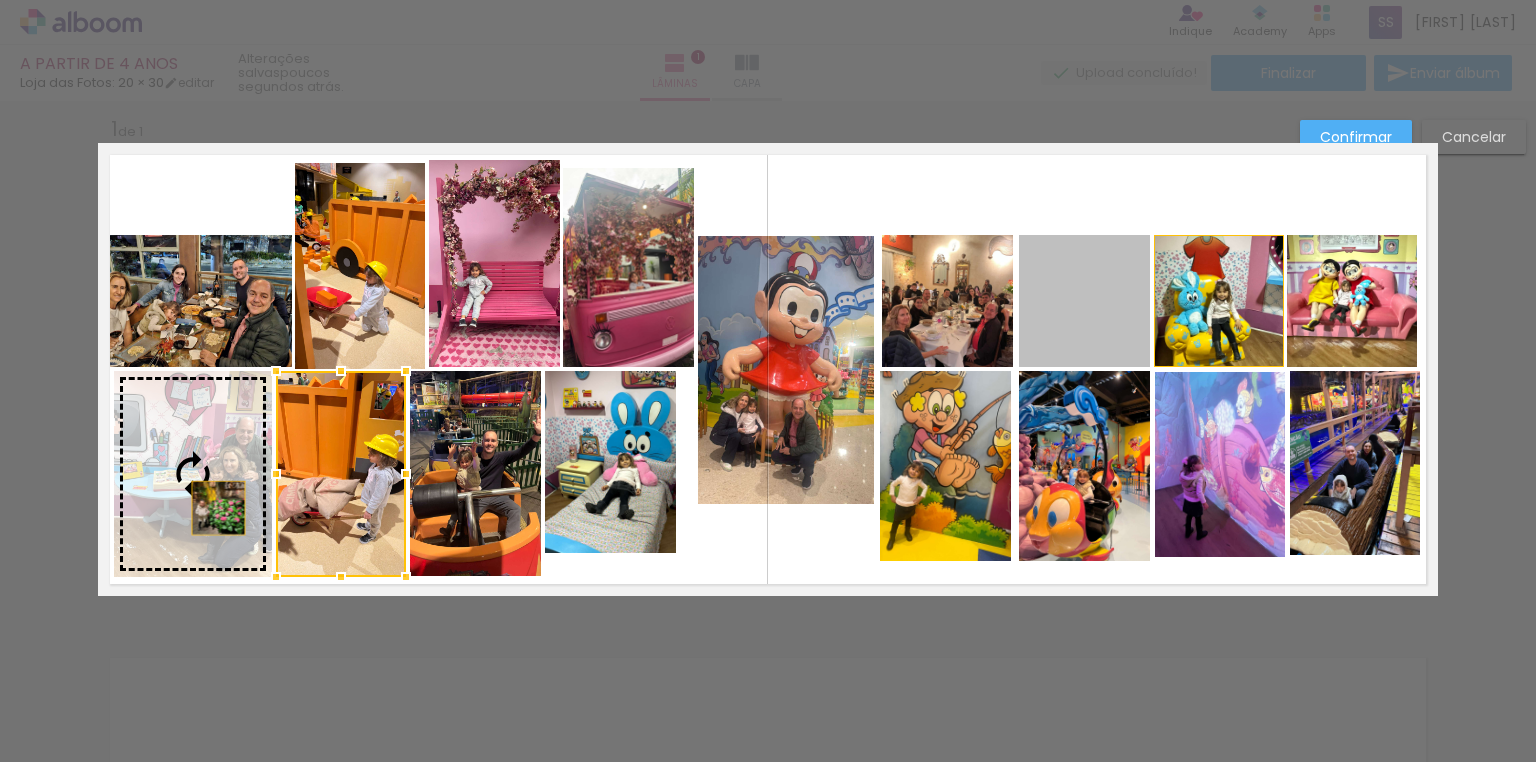 drag, startPoint x: 1095, startPoint y: 336, endPoint x: 212, endPoint y: 508, distance: 899.596 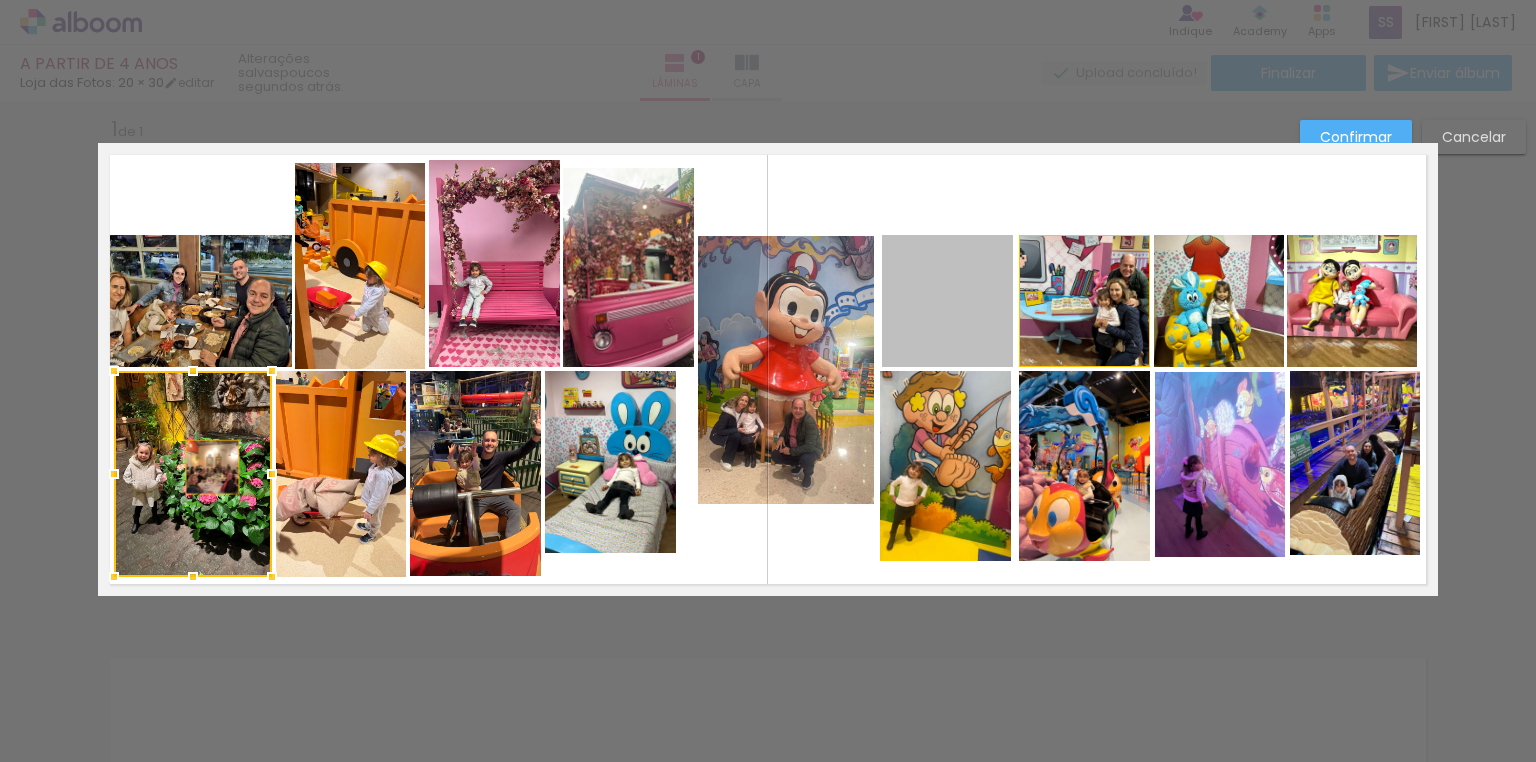drag, startPoint x: 949, startPoint y: 330, endPoint x: 206, endPoint y: 467, distance: 755.52496 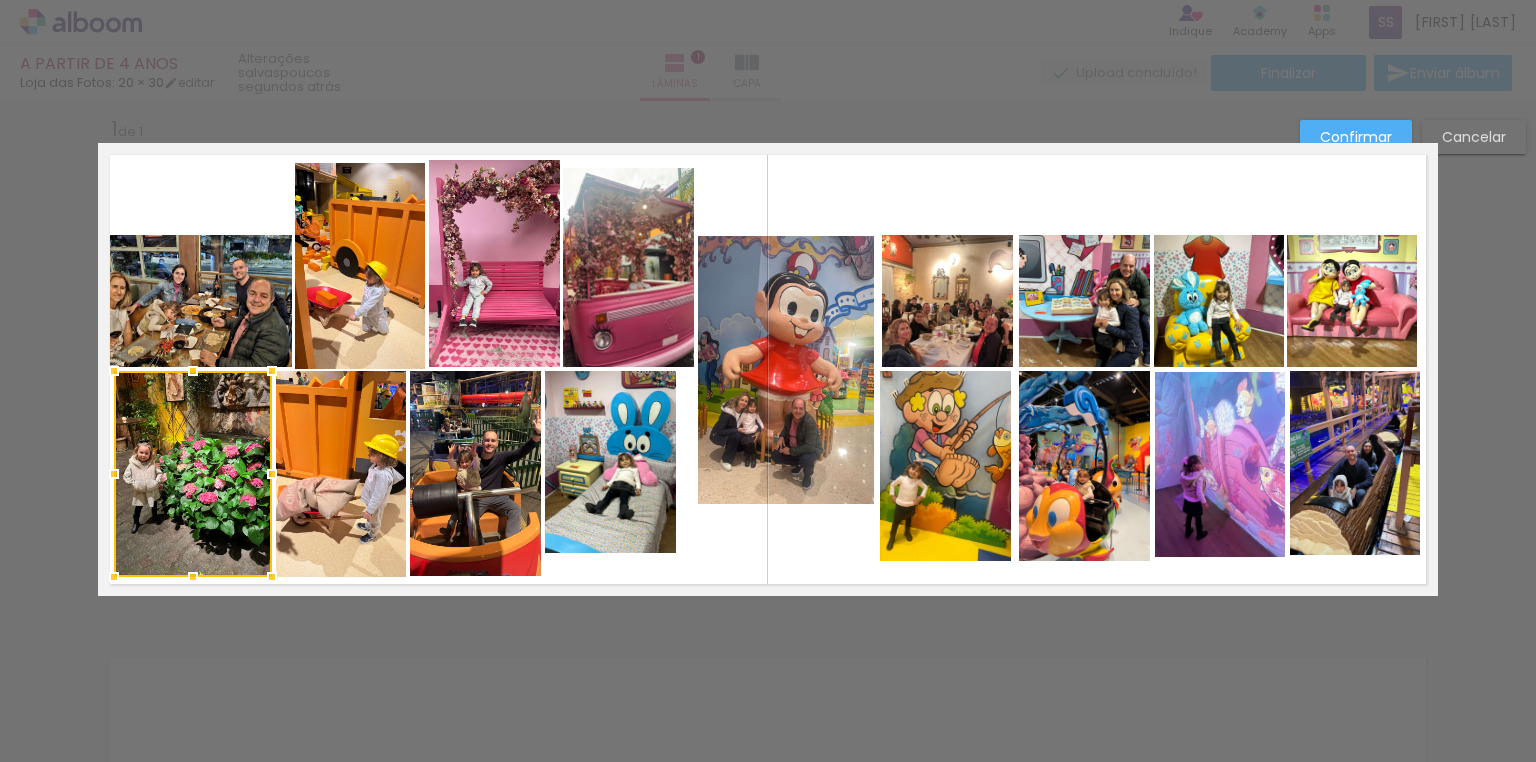 click at bounding box center (768, 369) 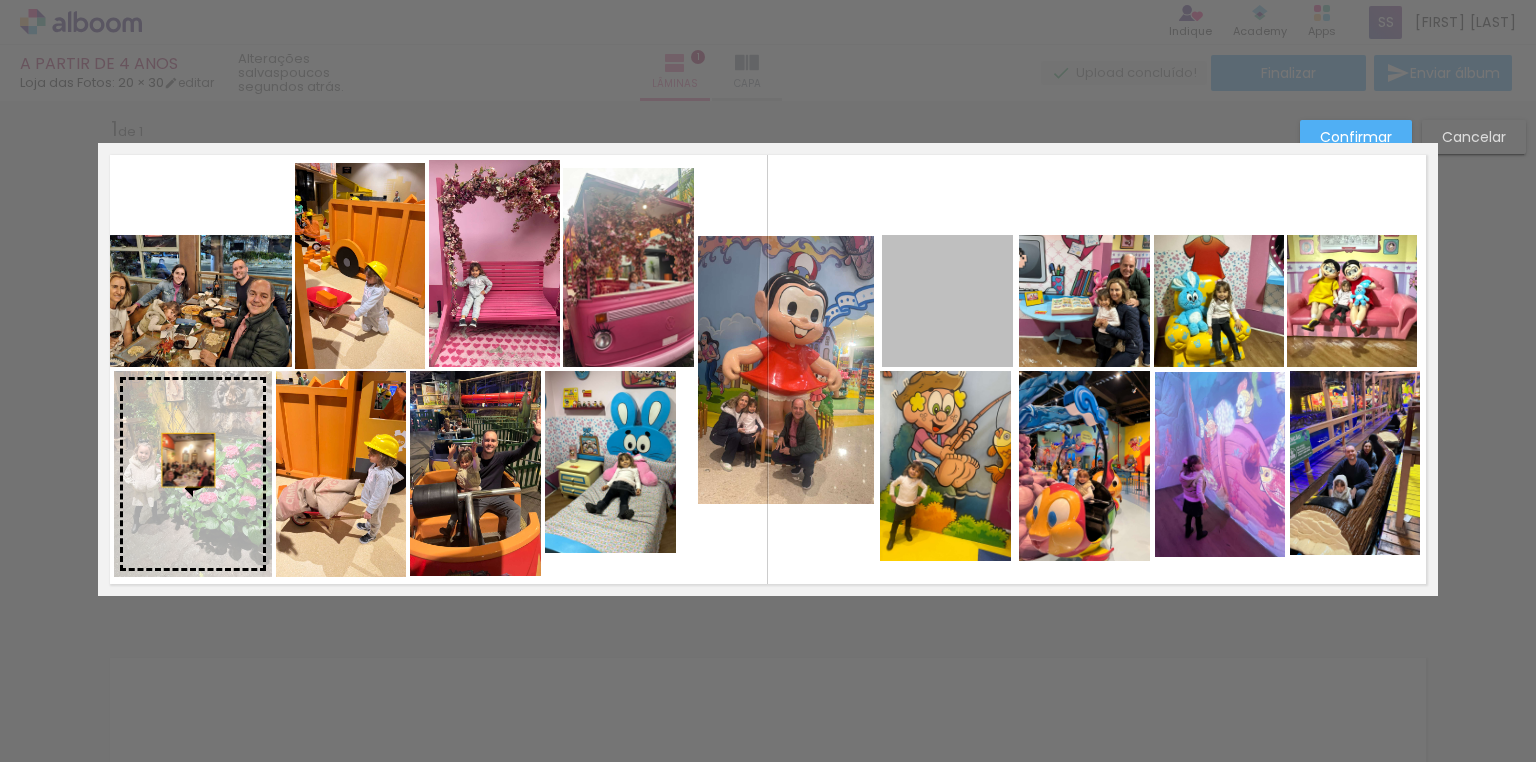 drag, startPoint x: 981, startPoint y: 290, endPoint x: 182, endPoint y: 460, distance: 816.88495 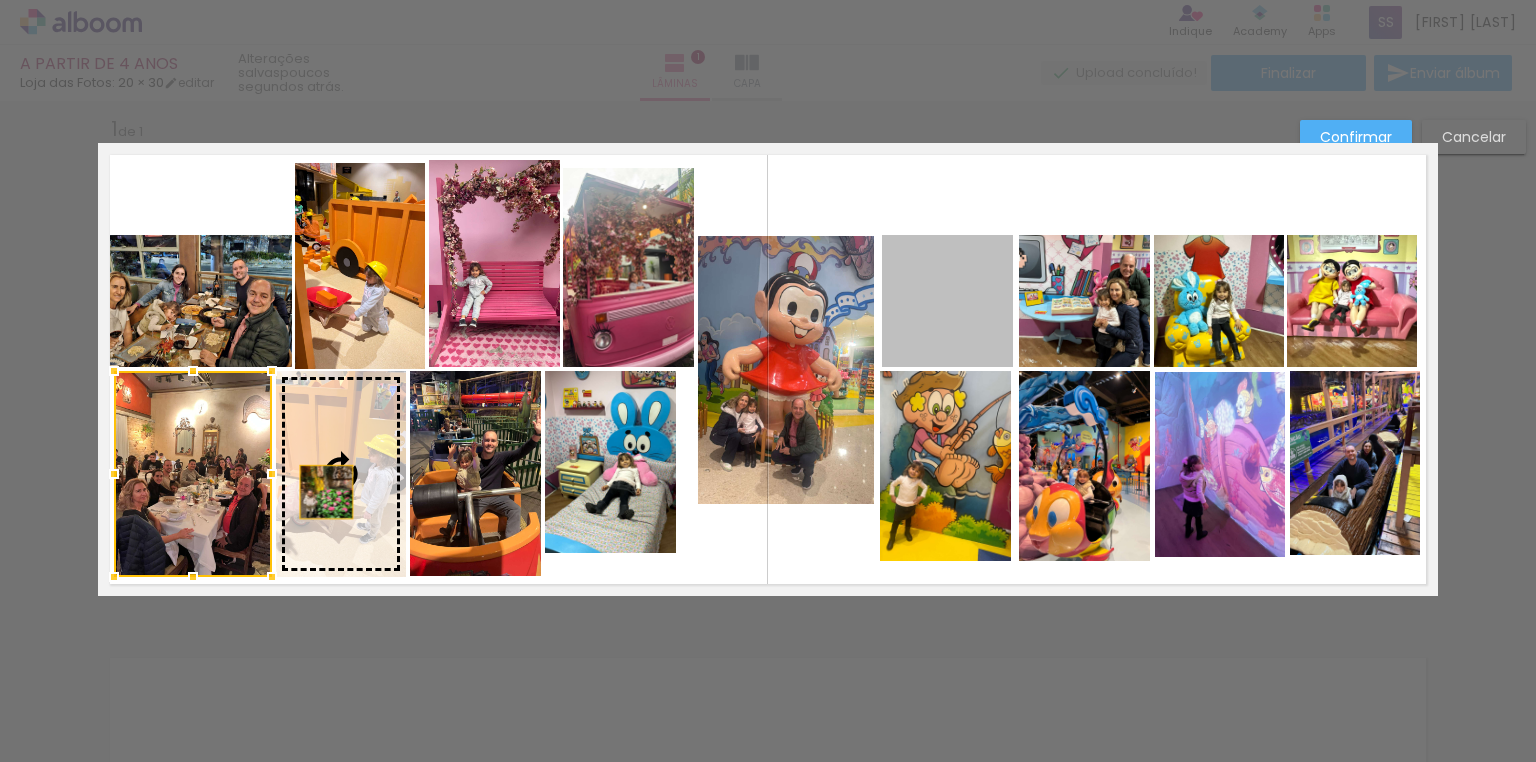 drag, startPoint x: 948, startPoint y: 334, endPoint x: 320, endPoint y: 492, distance: 647.57086 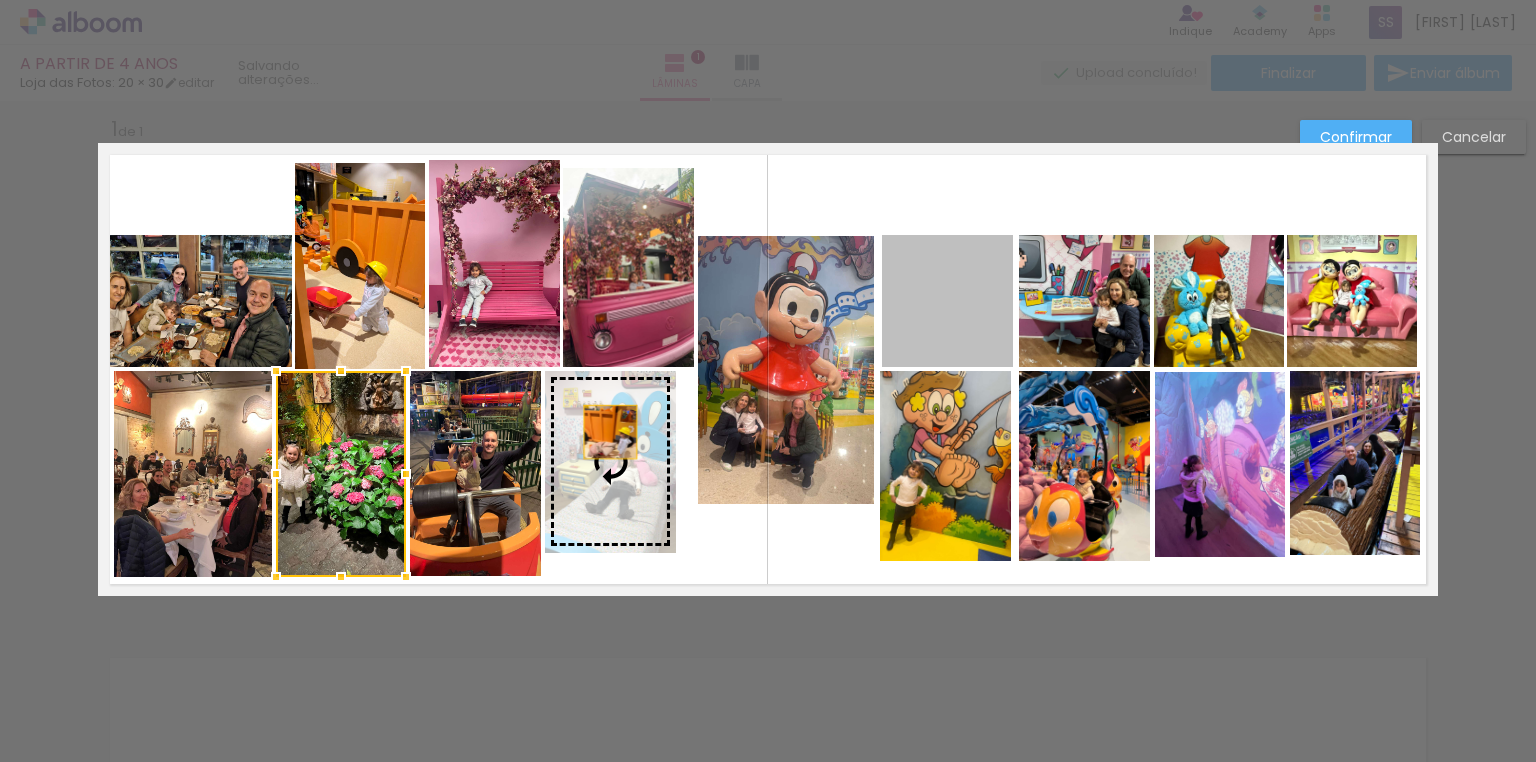 drag, startPoint x: 936, startPoint y: 314, endPoint x: 604, endPoint y: 432, distance: 352.34644 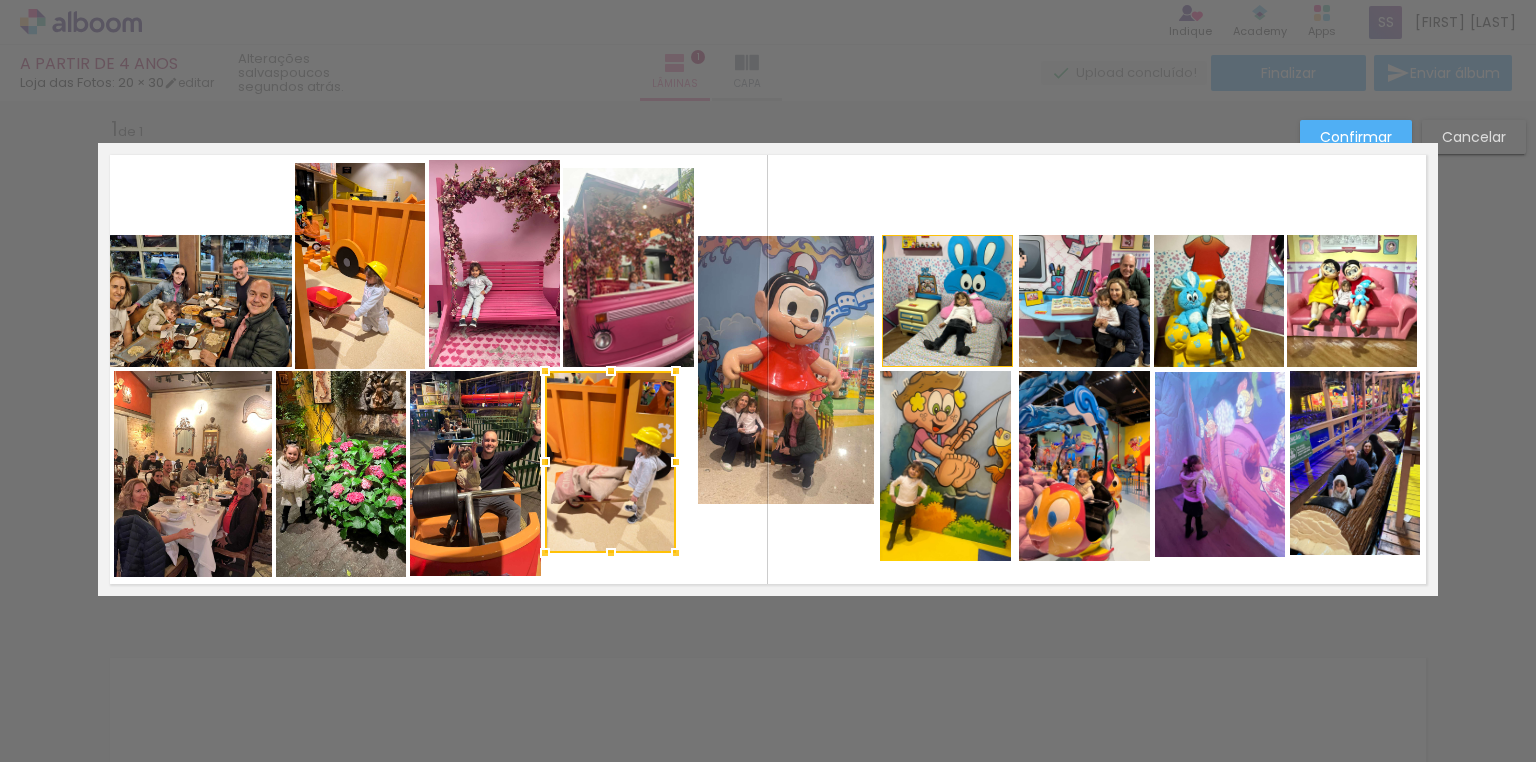 click at bounding box center (768, 369) 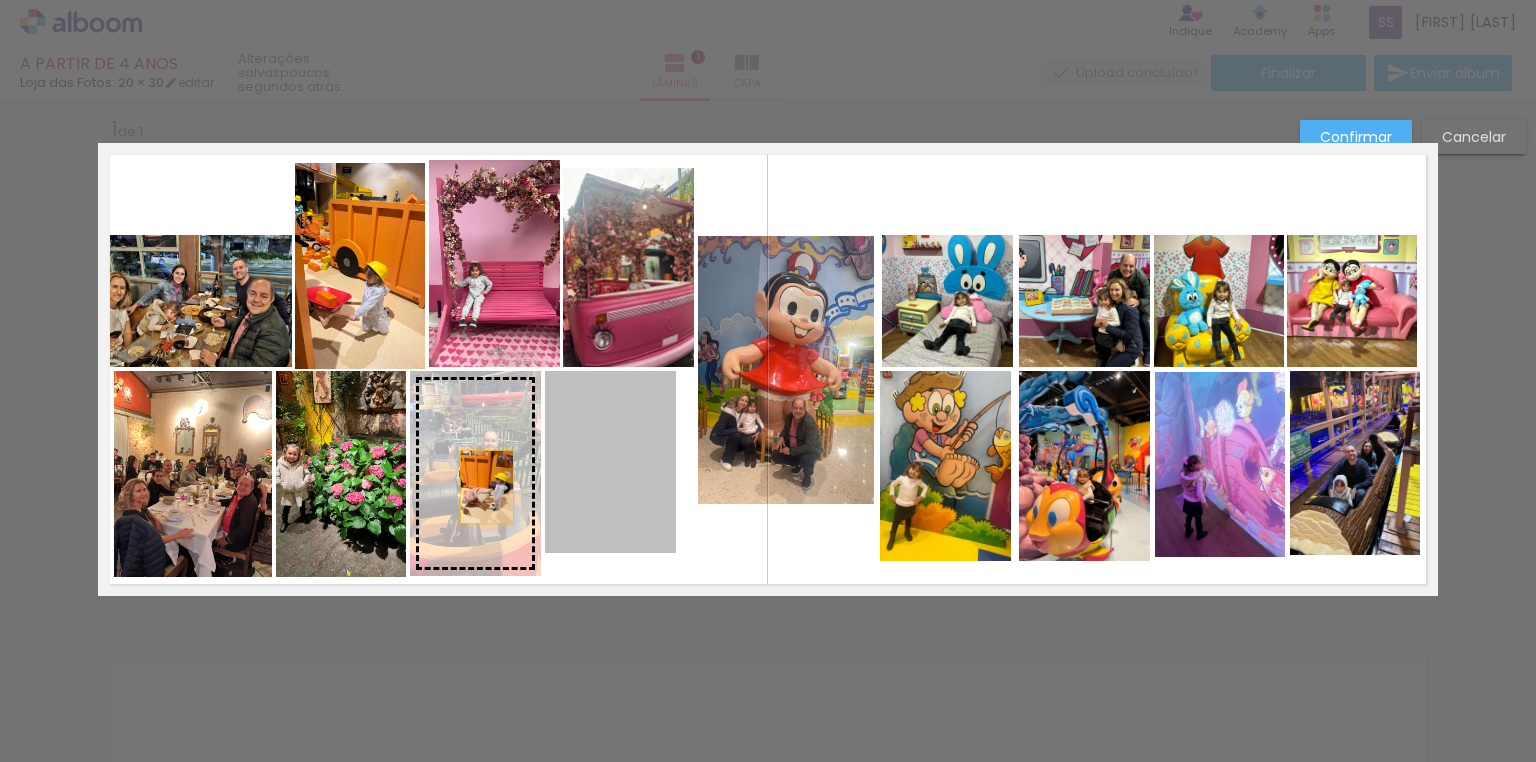 drag, startPoint x: 630, startPoint y: 497, endPoint x: 480, endPoint y: 487, distance: 150.33296 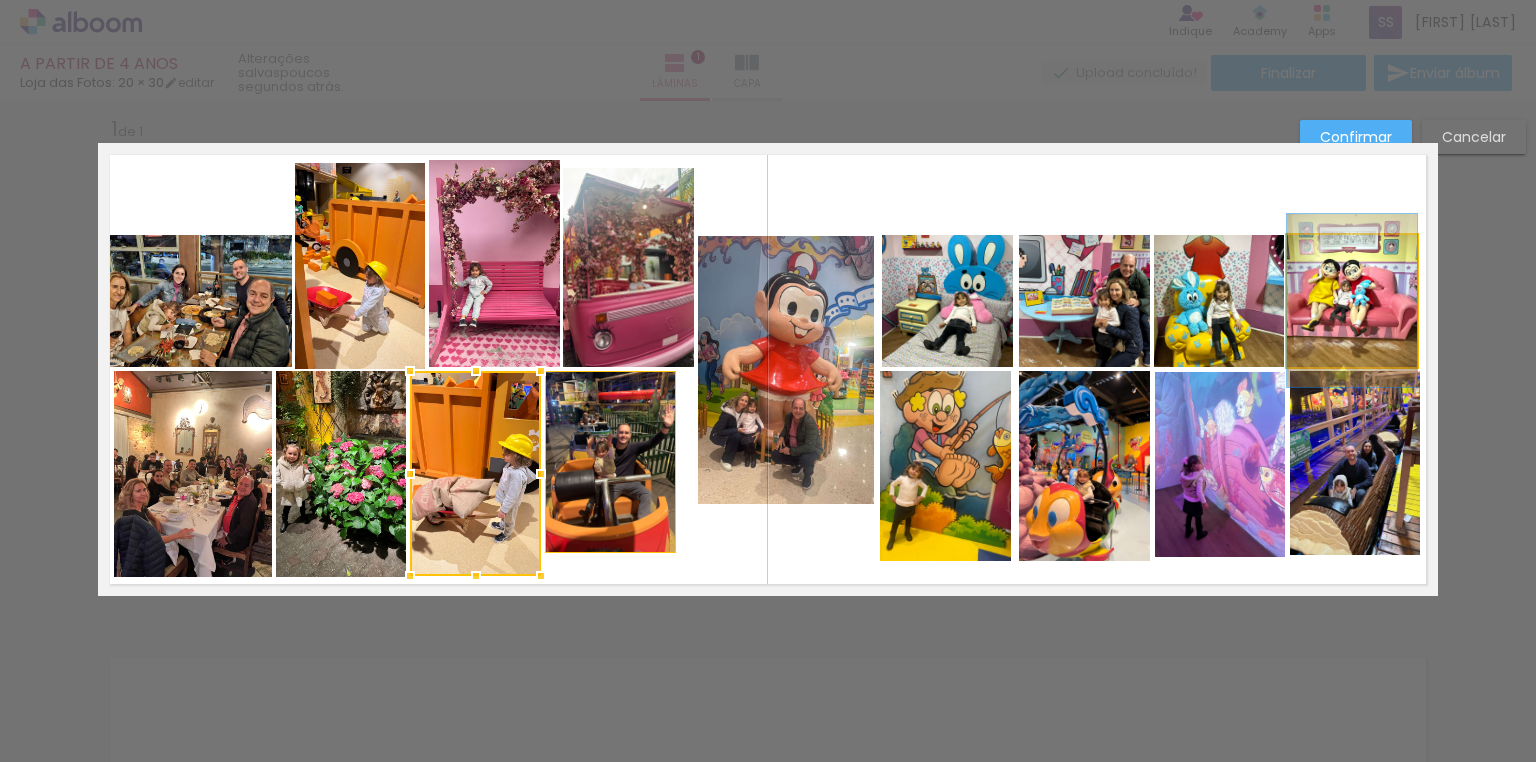 click 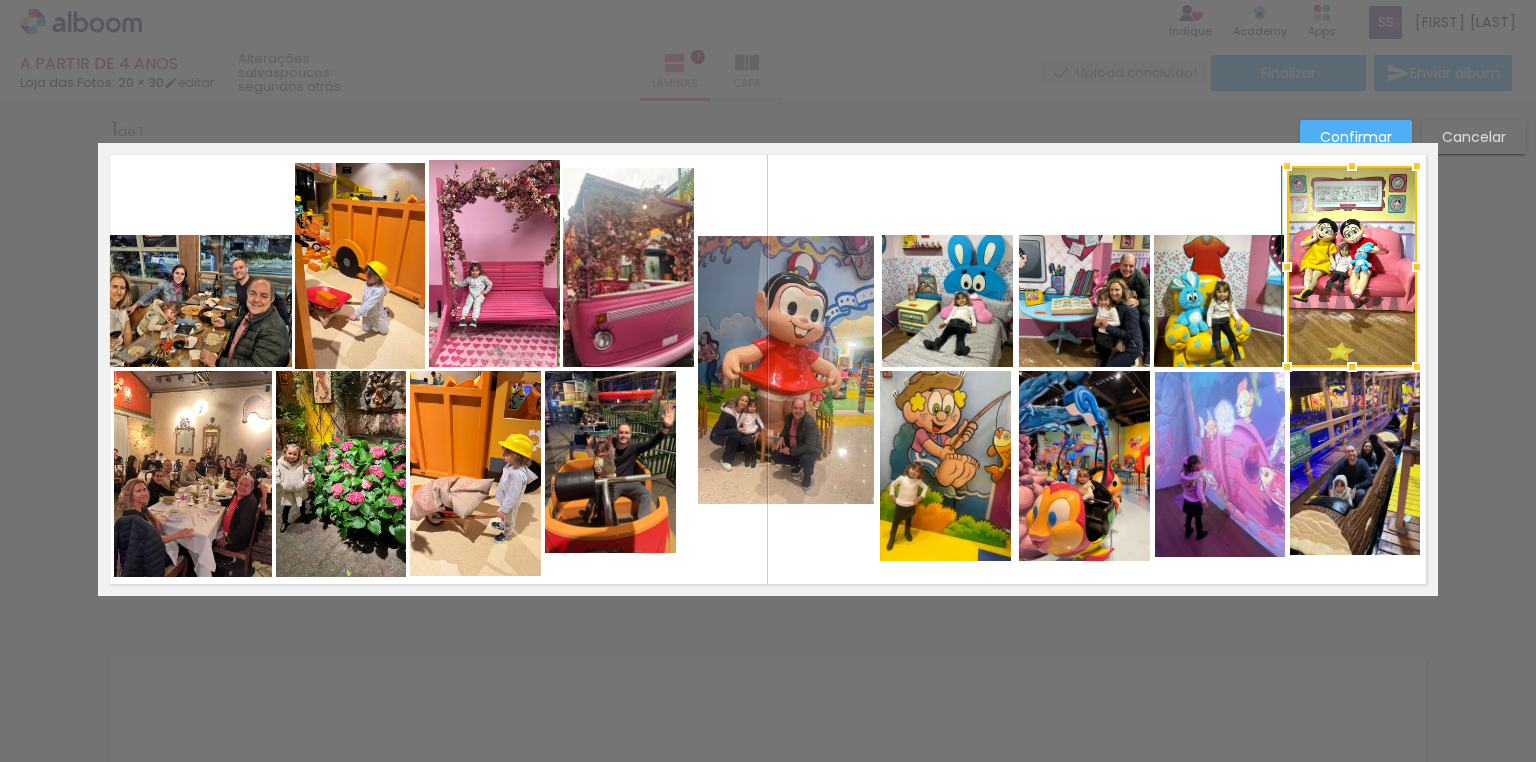 drag, startPoint x: 1346, startPoint y: 235, endPoint x: 1348, endPoint y: 165, distance: 70.028564 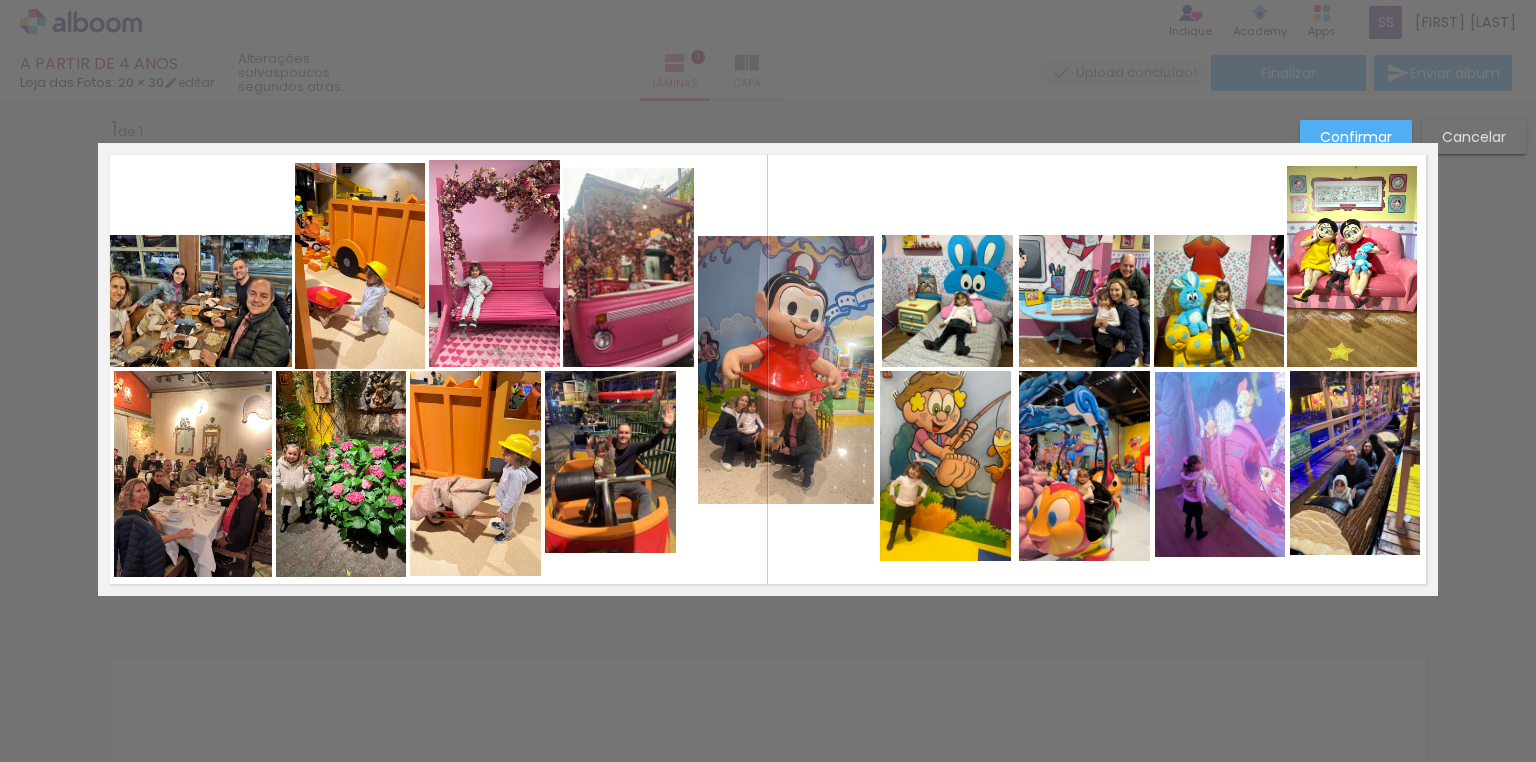 click 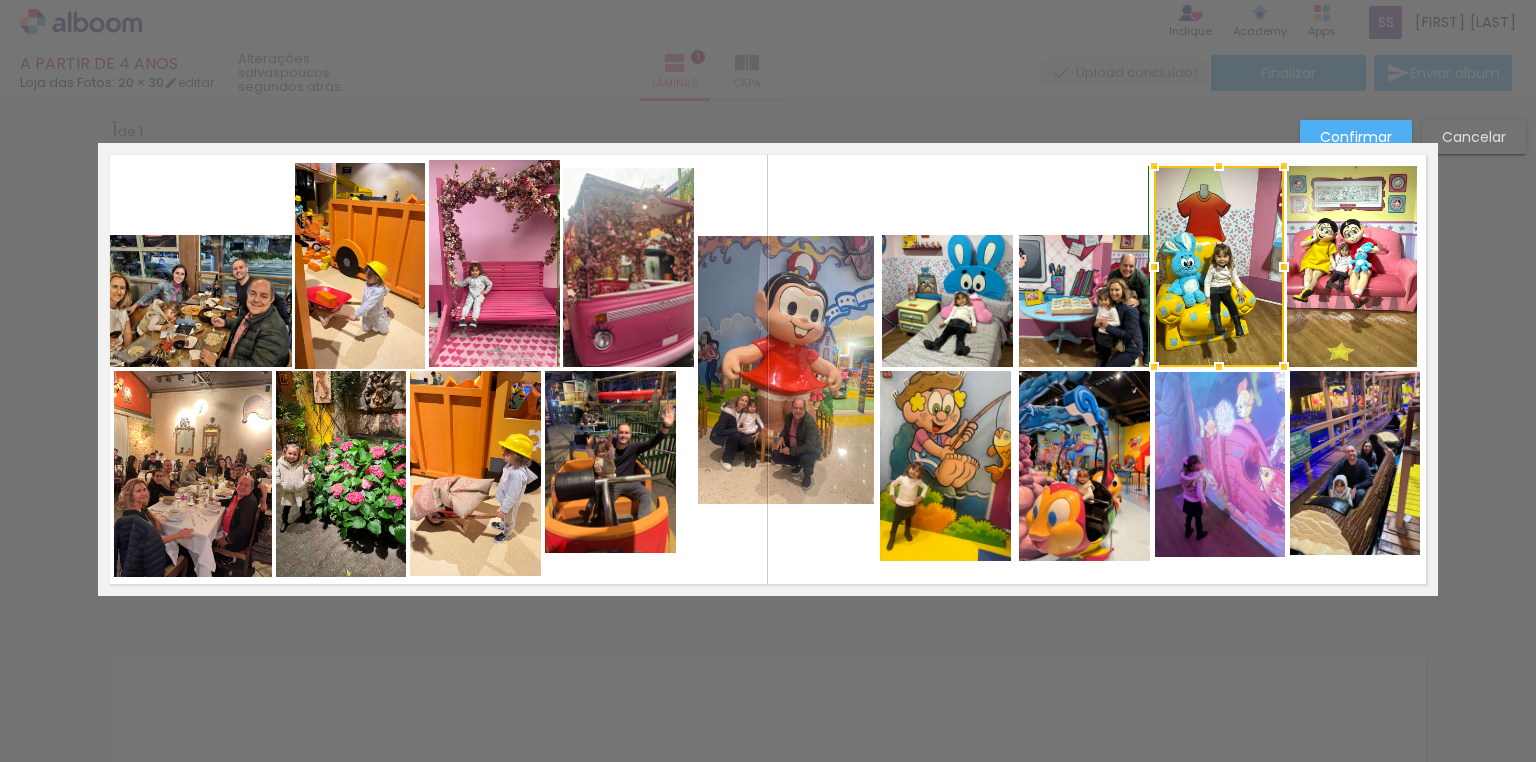 drag, startPoint x: 1213, startPoint y: 233, endPoint x: 1209, endPoint y: 168, distance: 65.12296 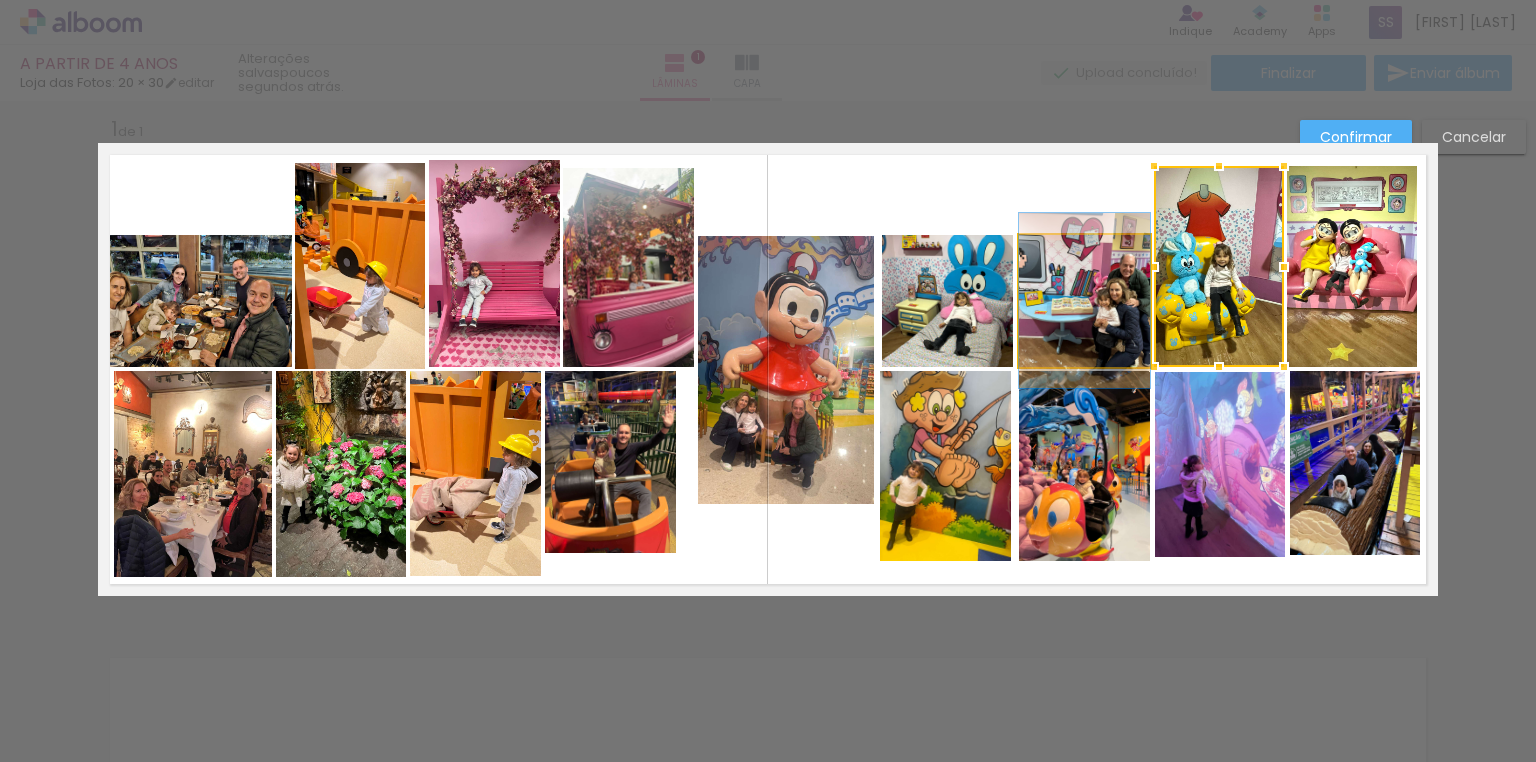 click 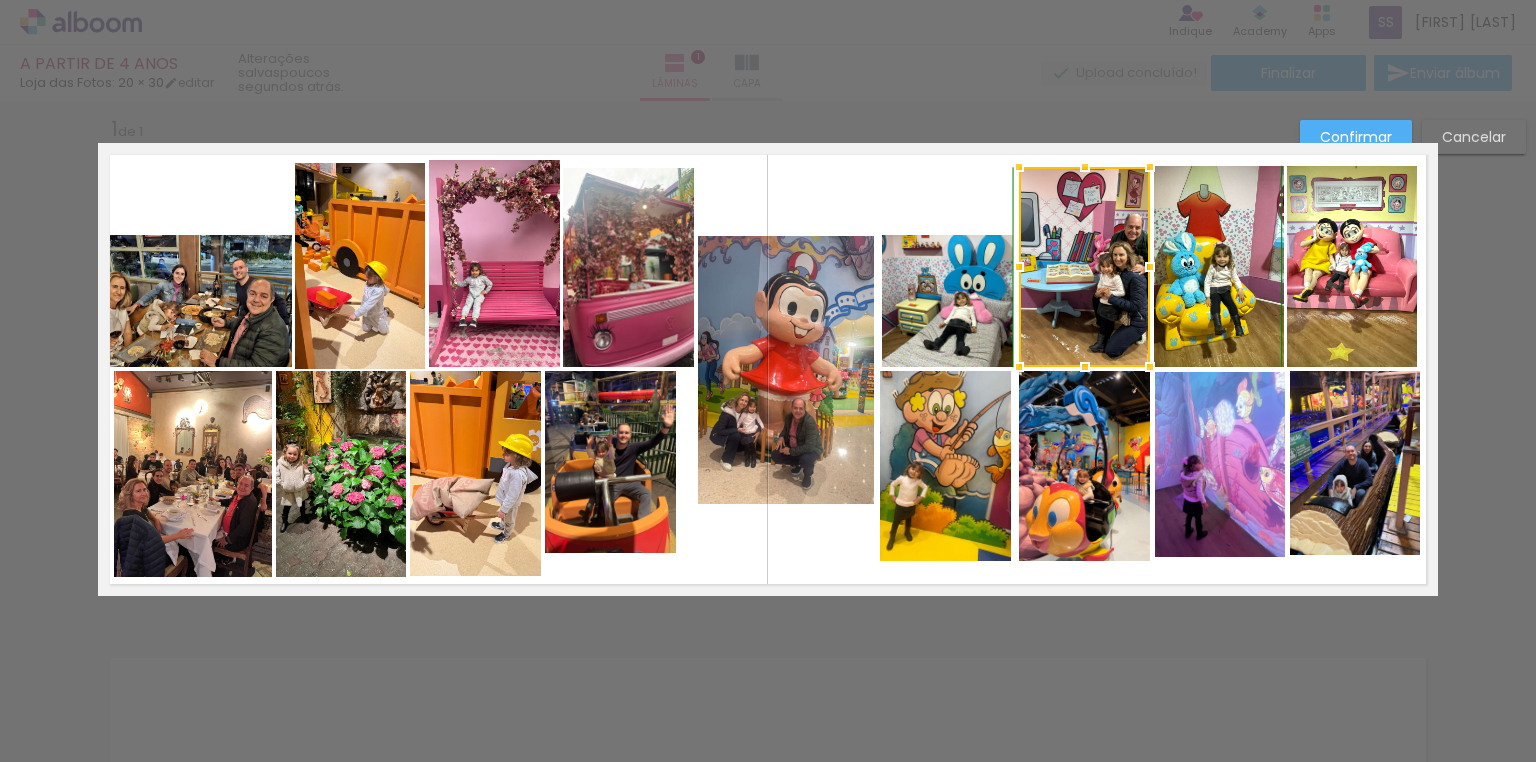 drag, startPoint x: 1078, startPoint y: 235, endPoint x: 1084, endPoint y: 166, distance: 69.260376 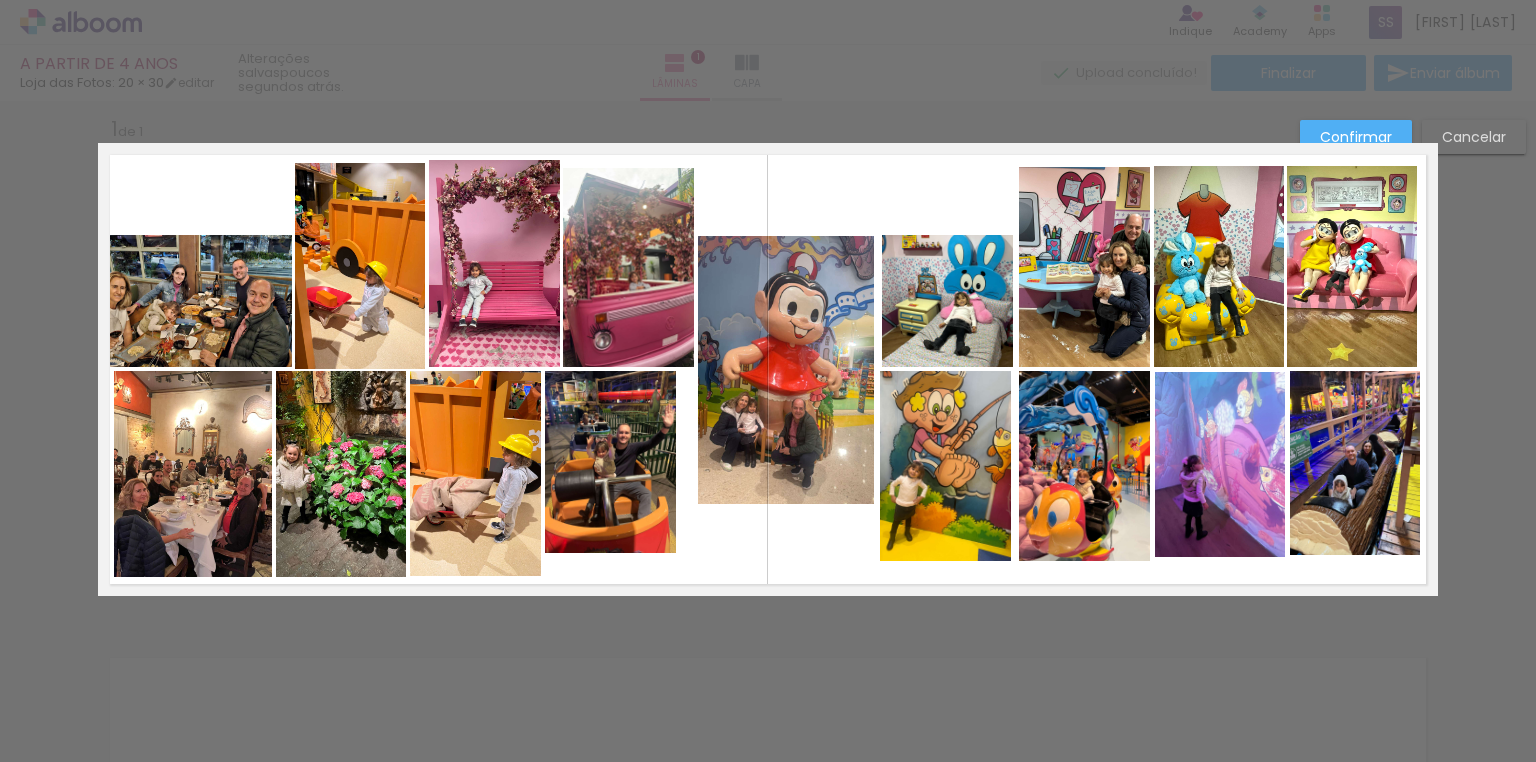 drag, startPoint x: 992, startPoint y: 317, endPoint x: 968, endPoint y: 265, distance: 57.271286 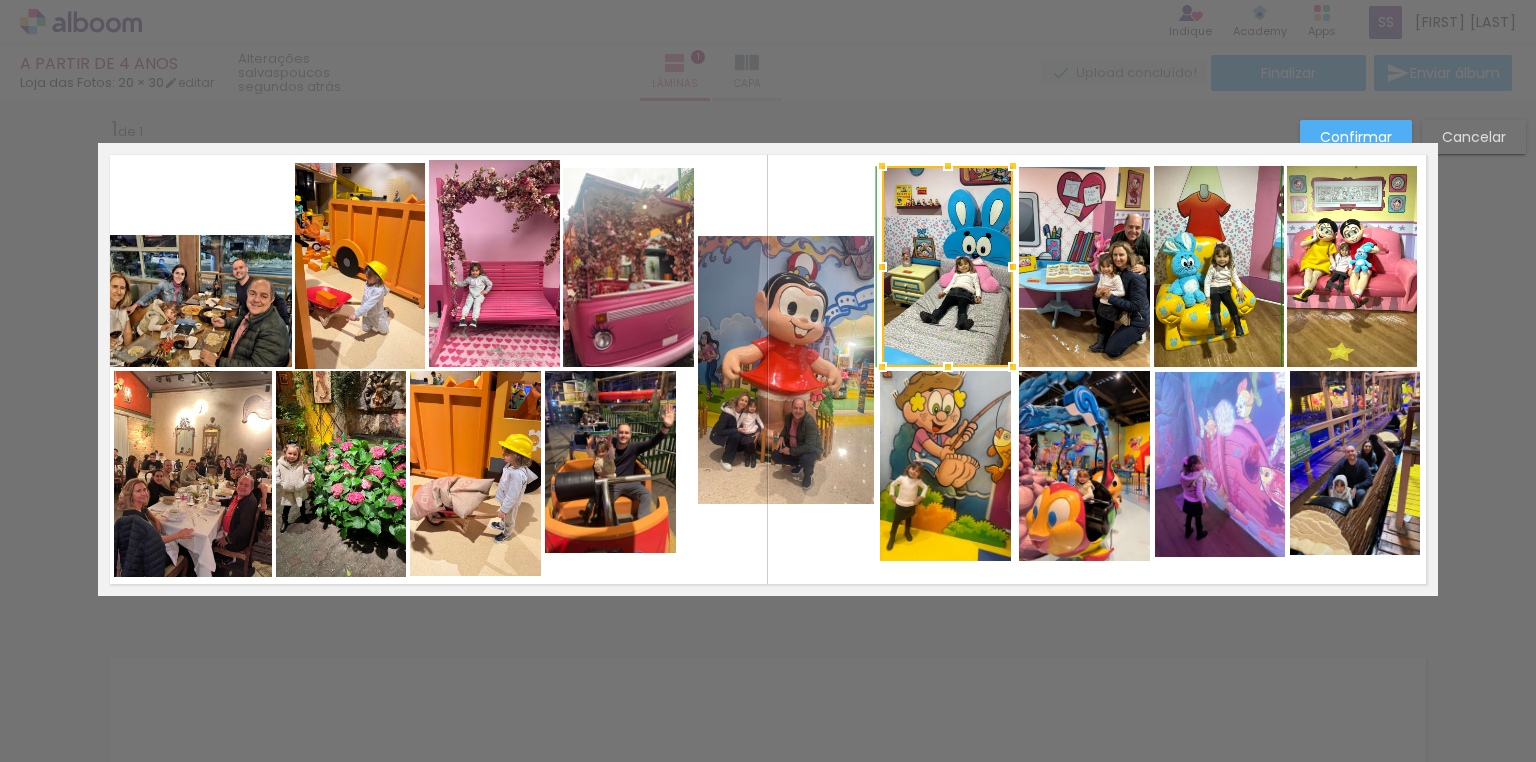 drag, startPoint x: 944, startPoint y: 235, endPoint x: 949, endPoint y: 166, distance: 69.18092 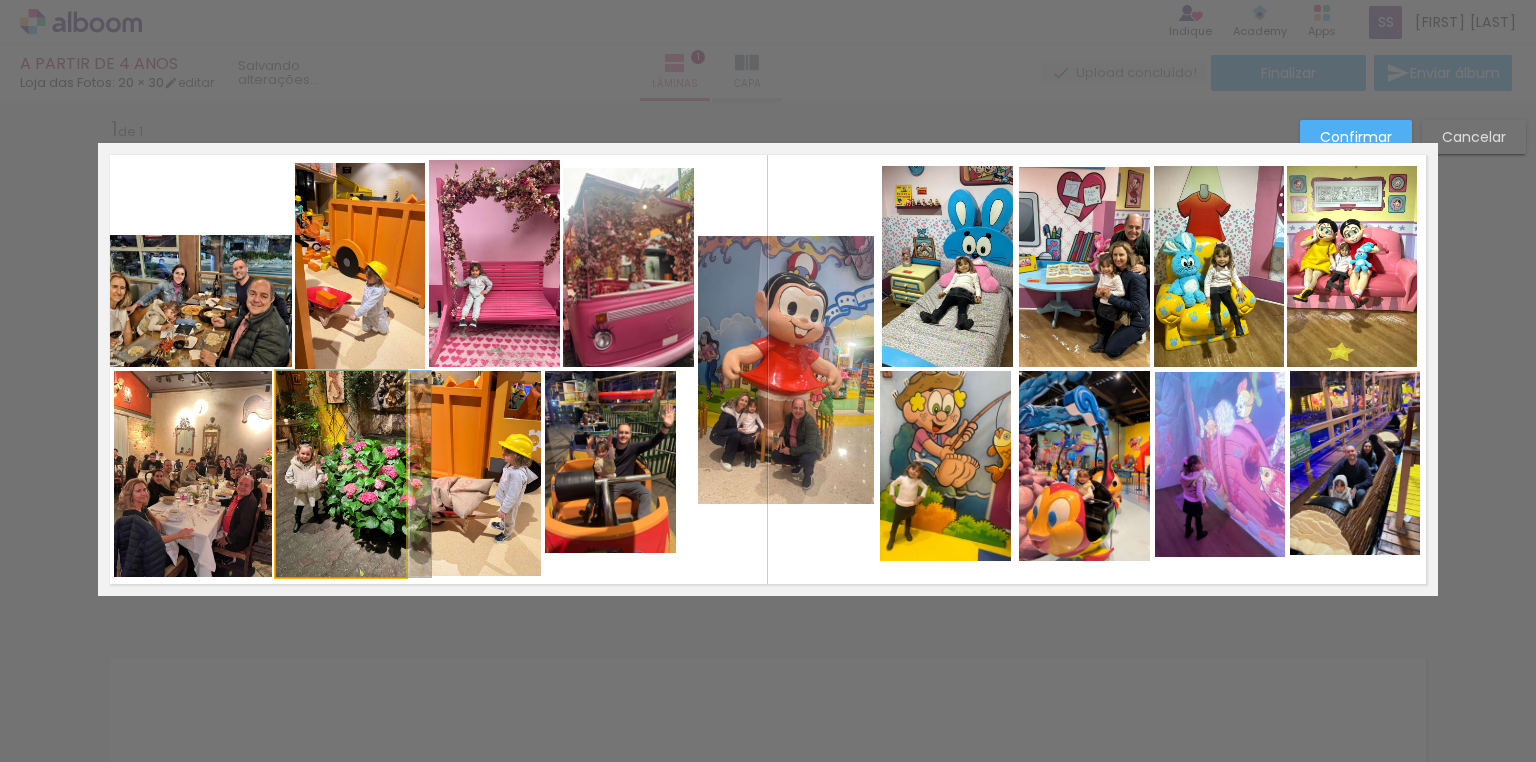 drag, startPoint x: 350, startPoint y: 520, endPoint x: 366, endPoint y: 521, distance: 16.03122 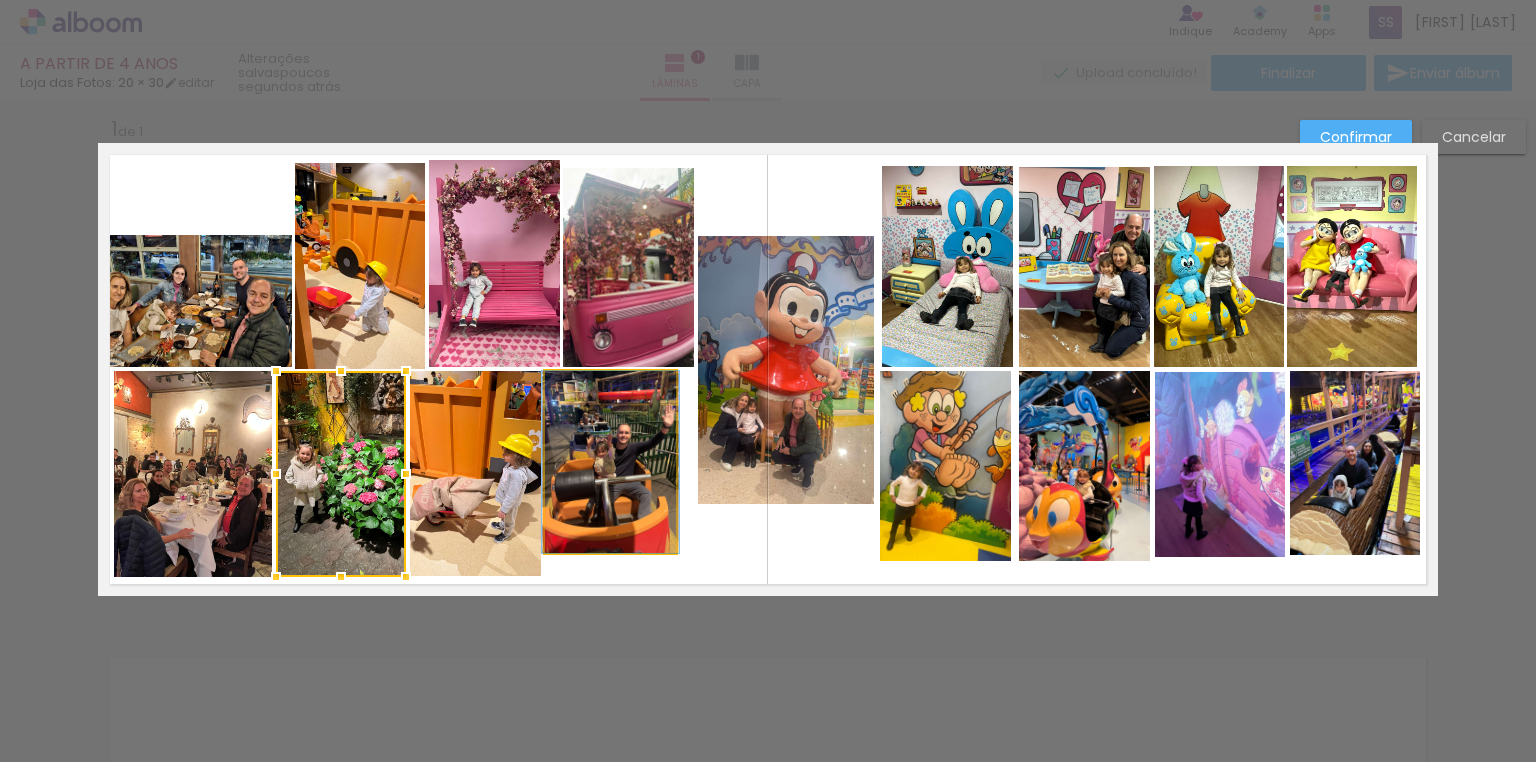 drag, startPoint x: 591, startPoint y: 532, endPoint x: 594, endPoint y: 544, distance: 12.369317 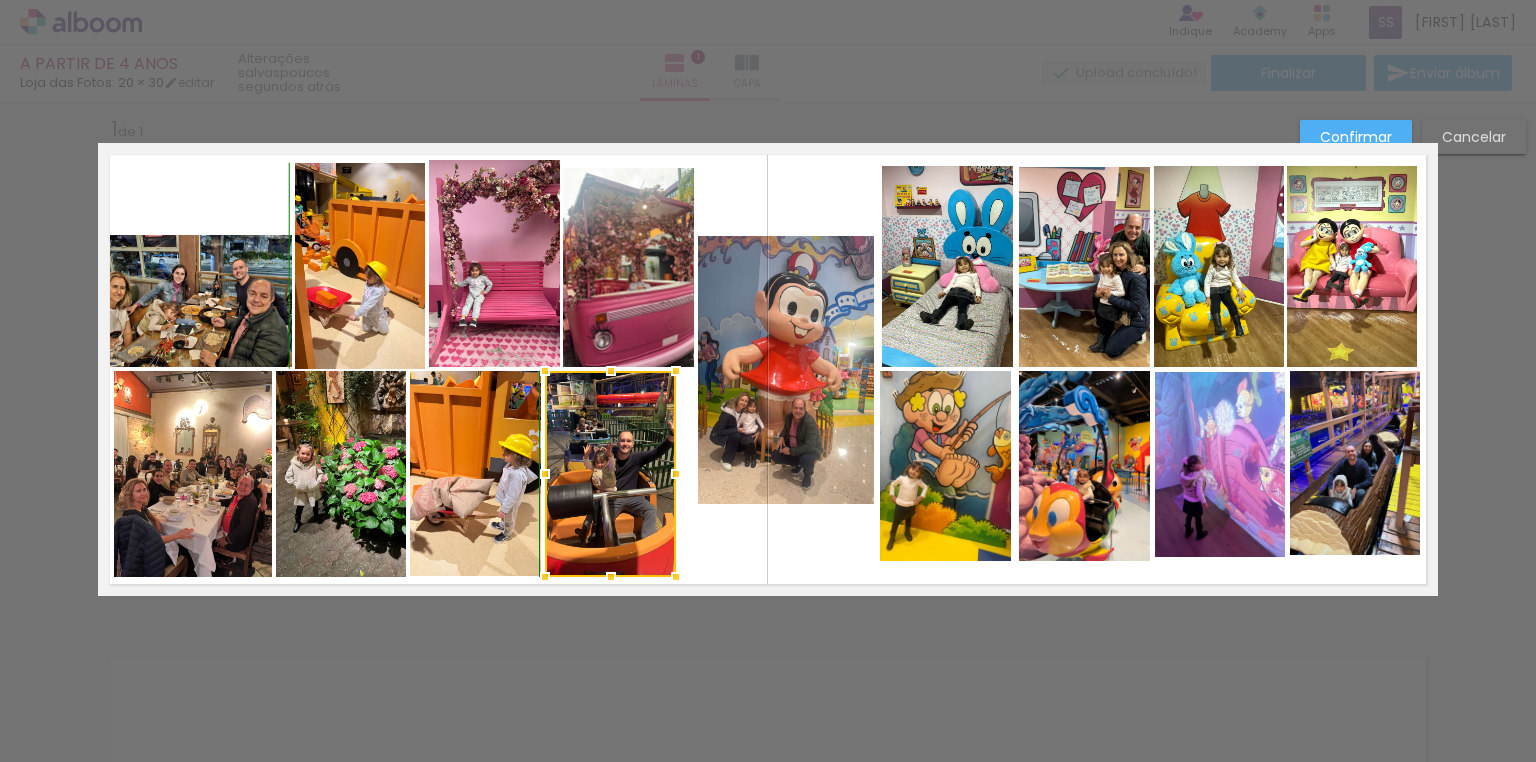 drag, startPoint x: 600, startPoint y: 555, endPoint x: 599, endPoint y: 579, distance: 24.020824 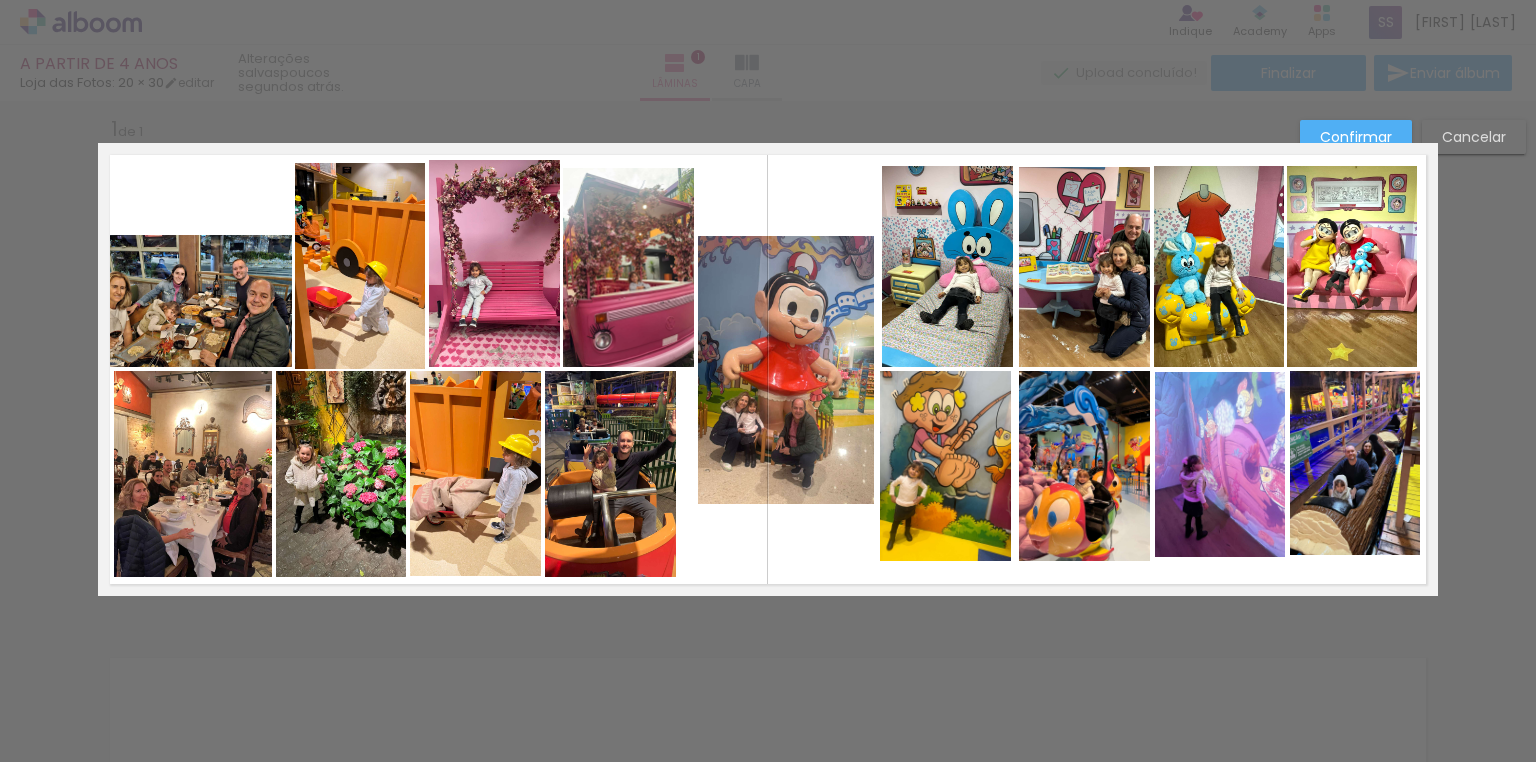 click 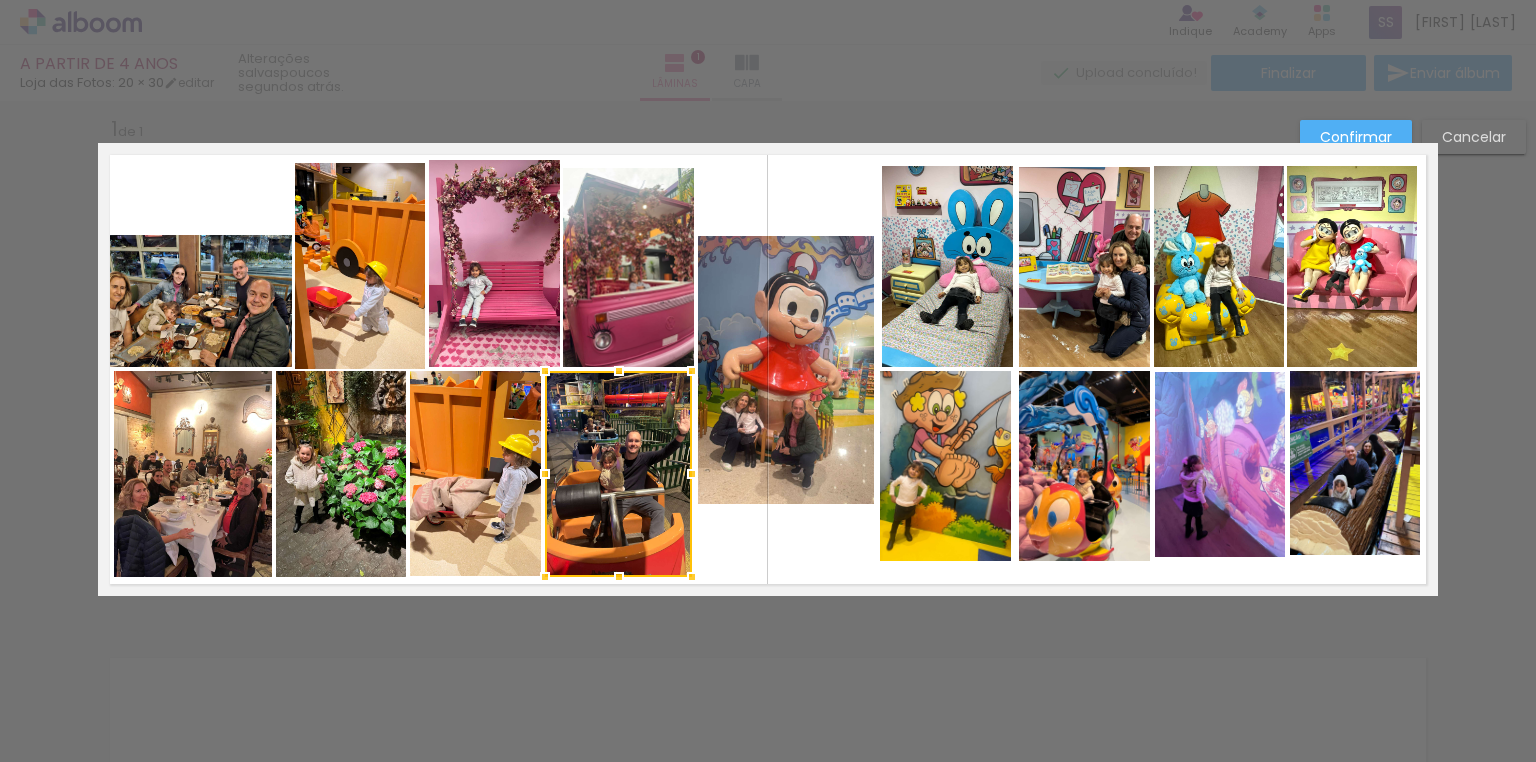 drag, startPoint x: 668, startPoint y: 476, endPoint x: 684, endPoint y: 477, distance: 16.03122 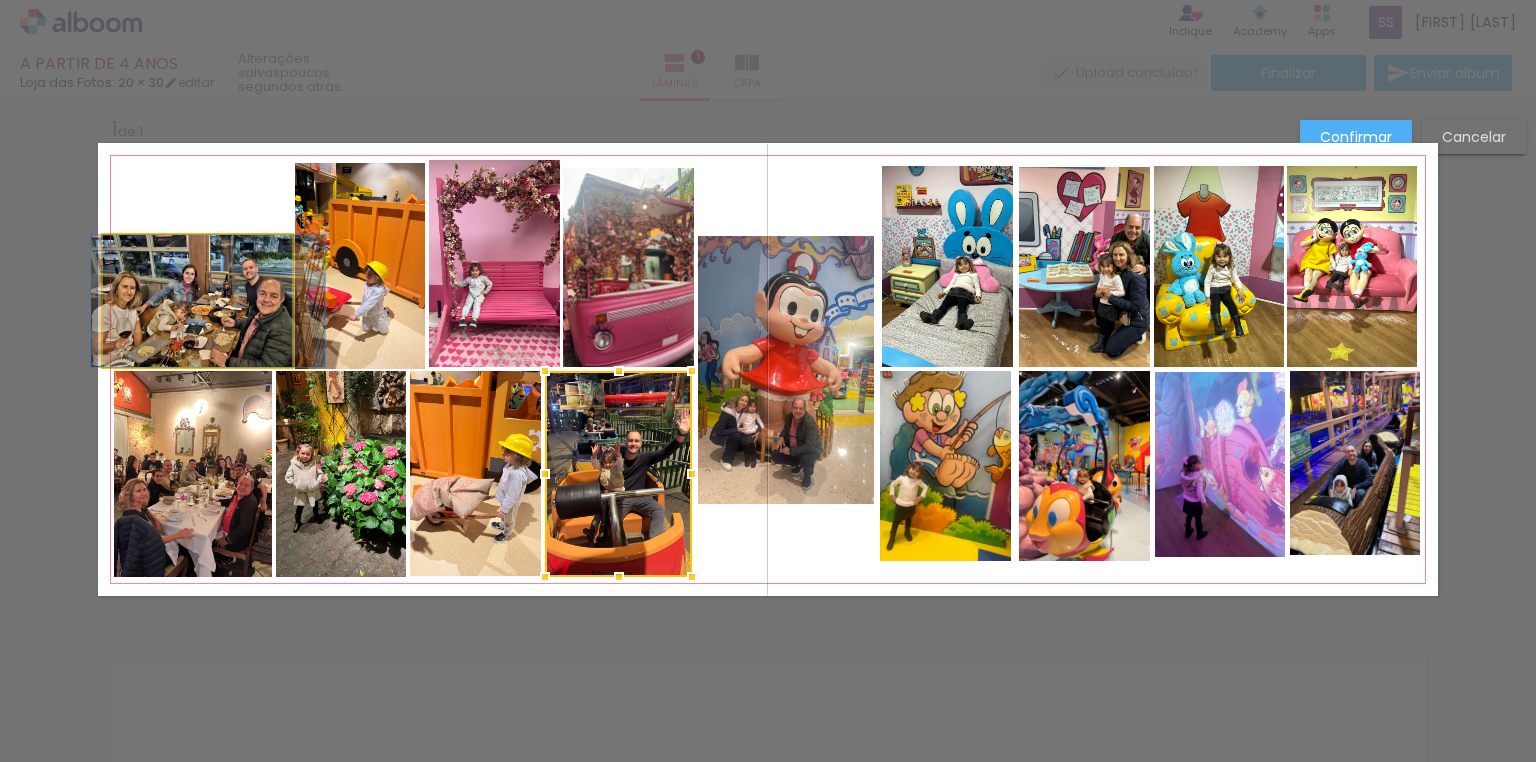 drag, startPoint x: 209, startPoint y: 326, endPoint x: 219, endPoint y: 327, distance: 10.049875 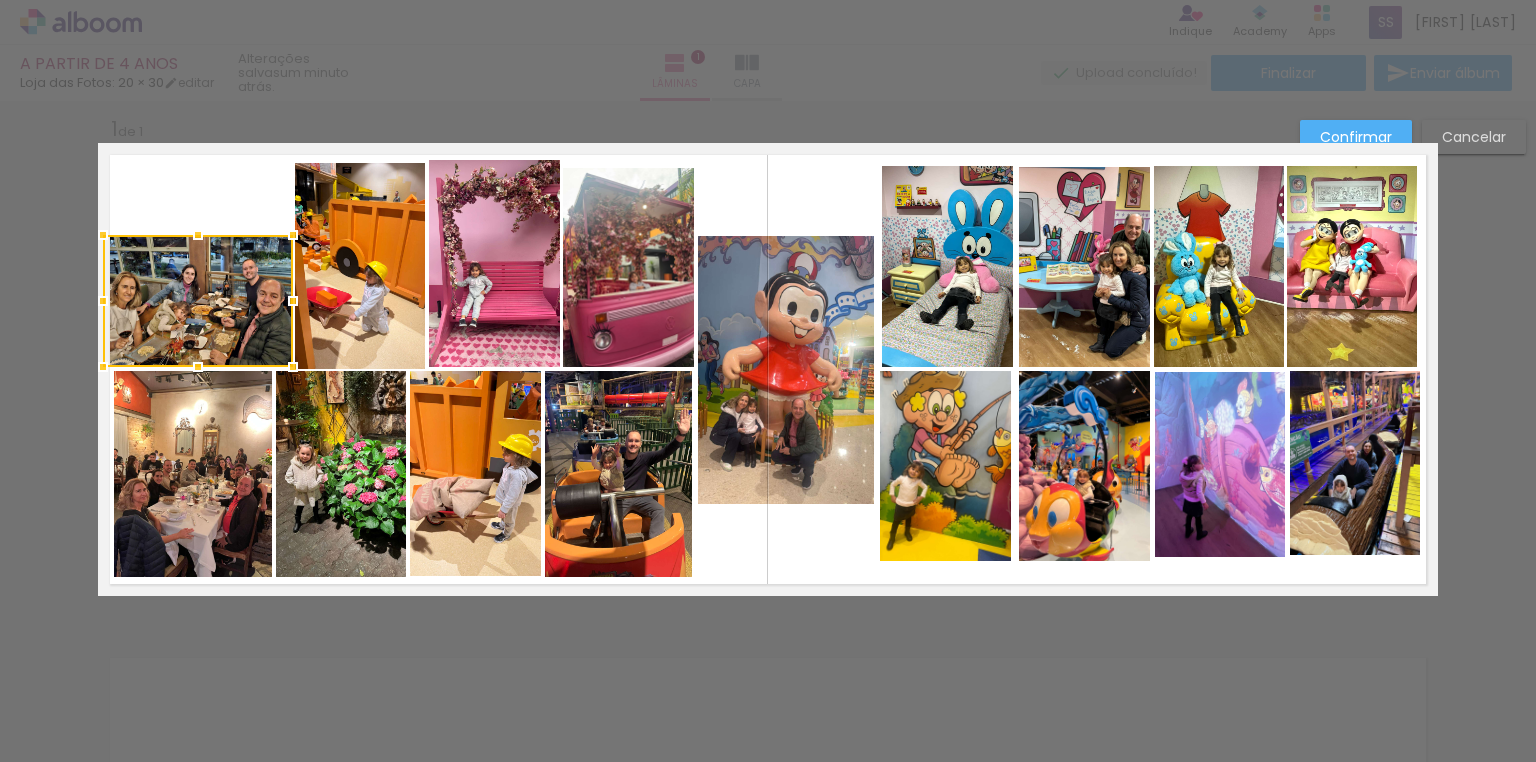 click 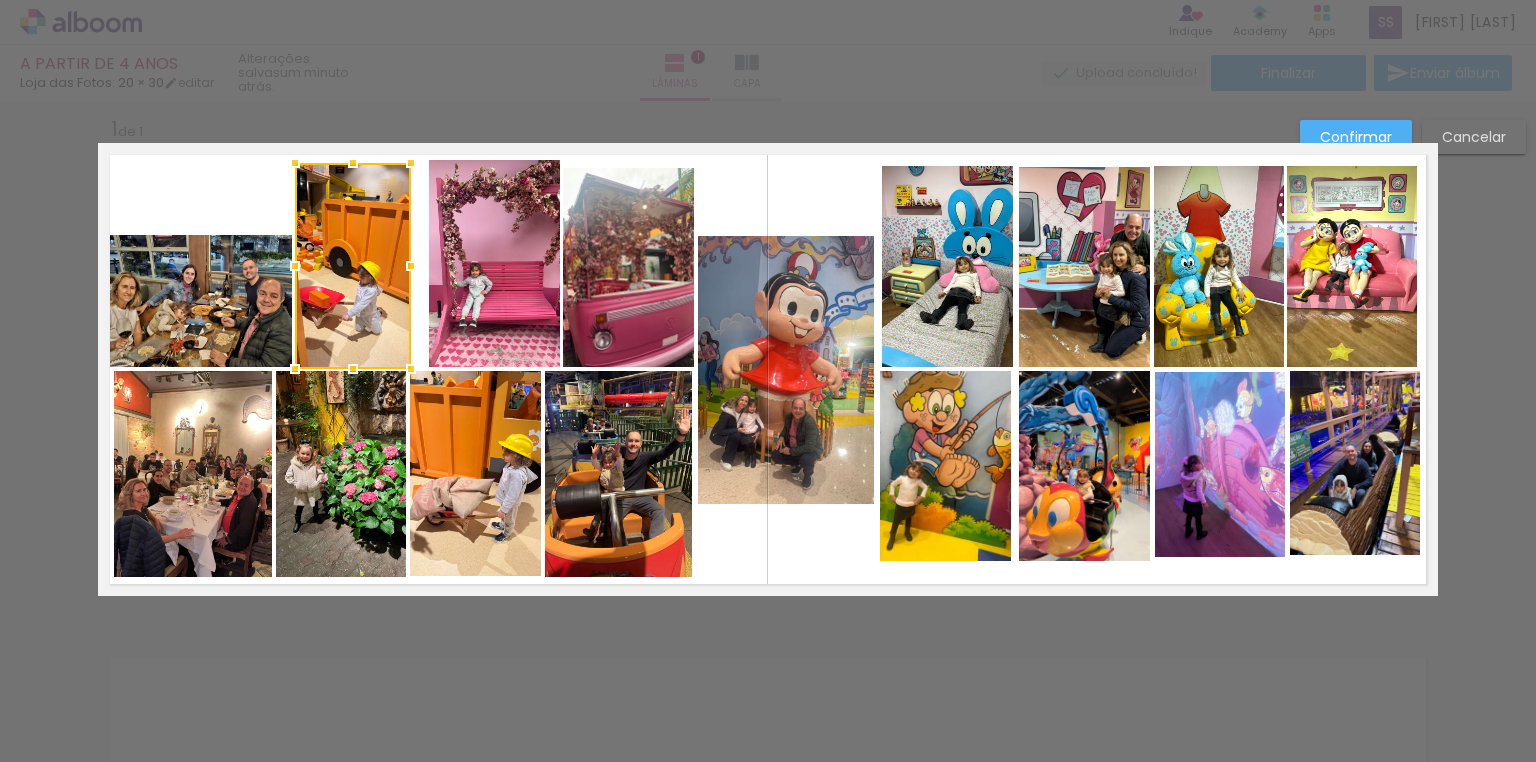 drag, startPoint x: 420, startPoint y: 268, endPoint x: 405, endPoint y: 268, distance: 15 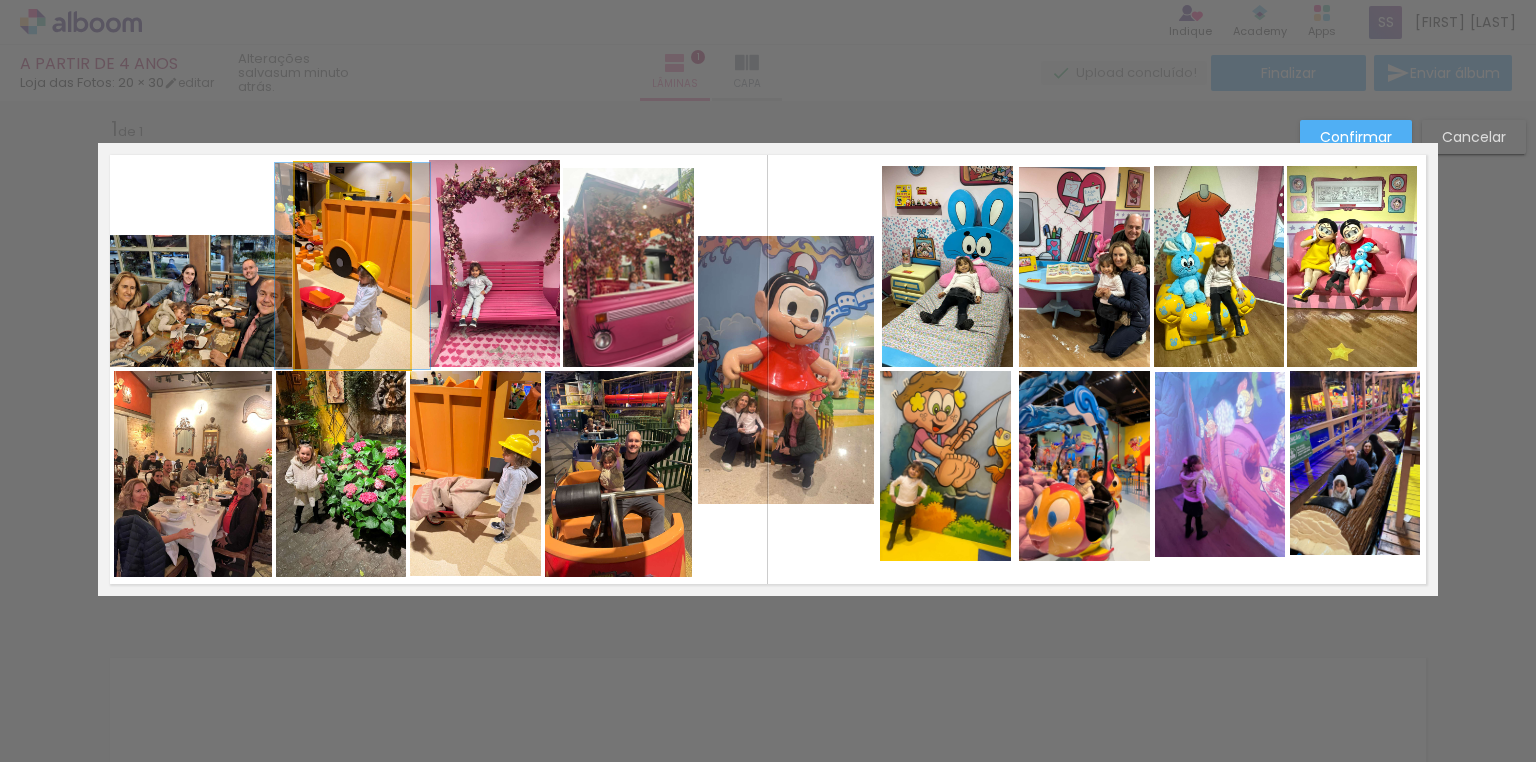 click 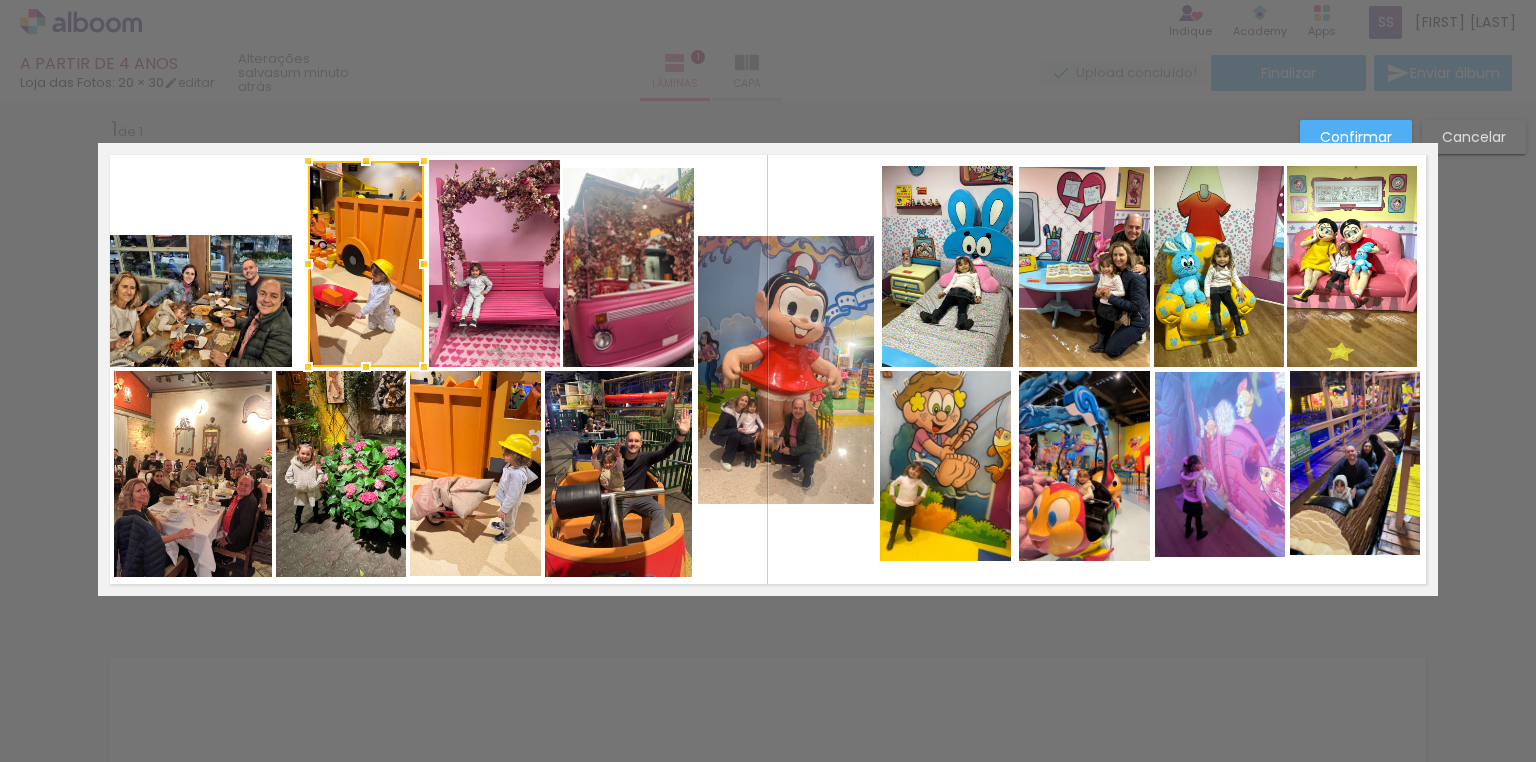 drag, startPoint x: 325, startPoint y: 311, endPoint x: 339, endPoint y: 309, distance: 14.142136 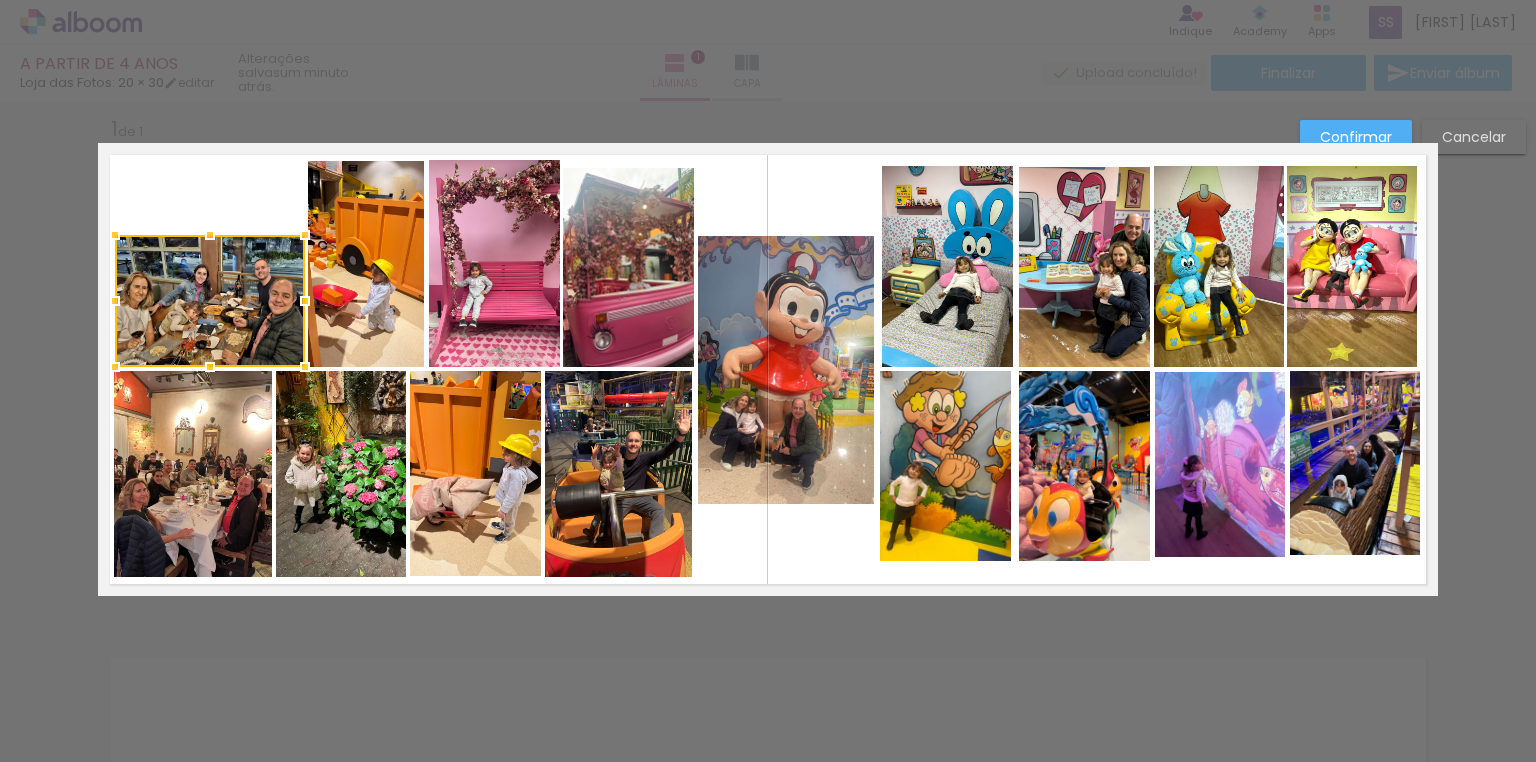 drag, startPoint x: 232, startPoint y: 298, endPoint x: 168, endPoint y: 296, distance: 64.03124 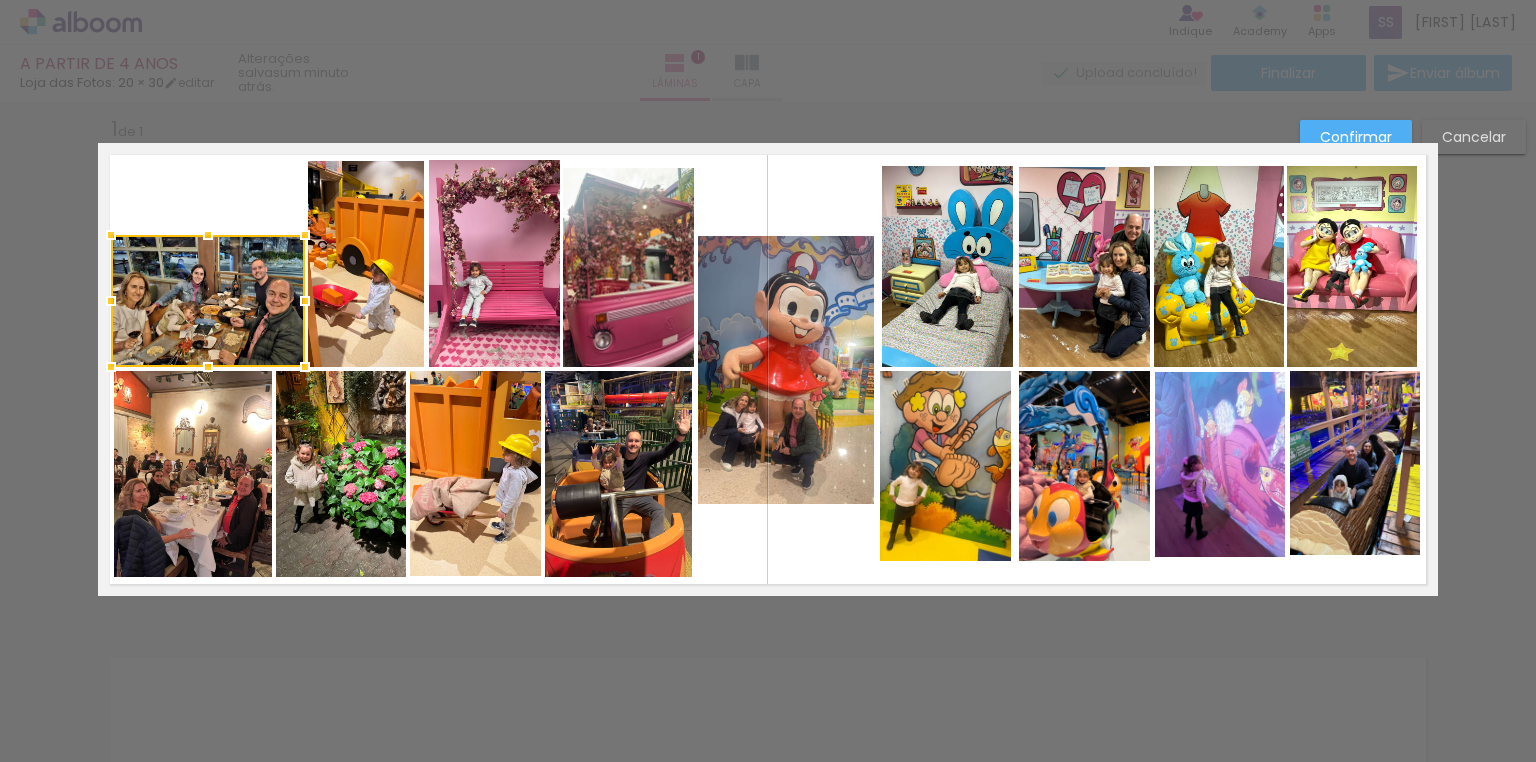 click at bounding box center [111, 301] 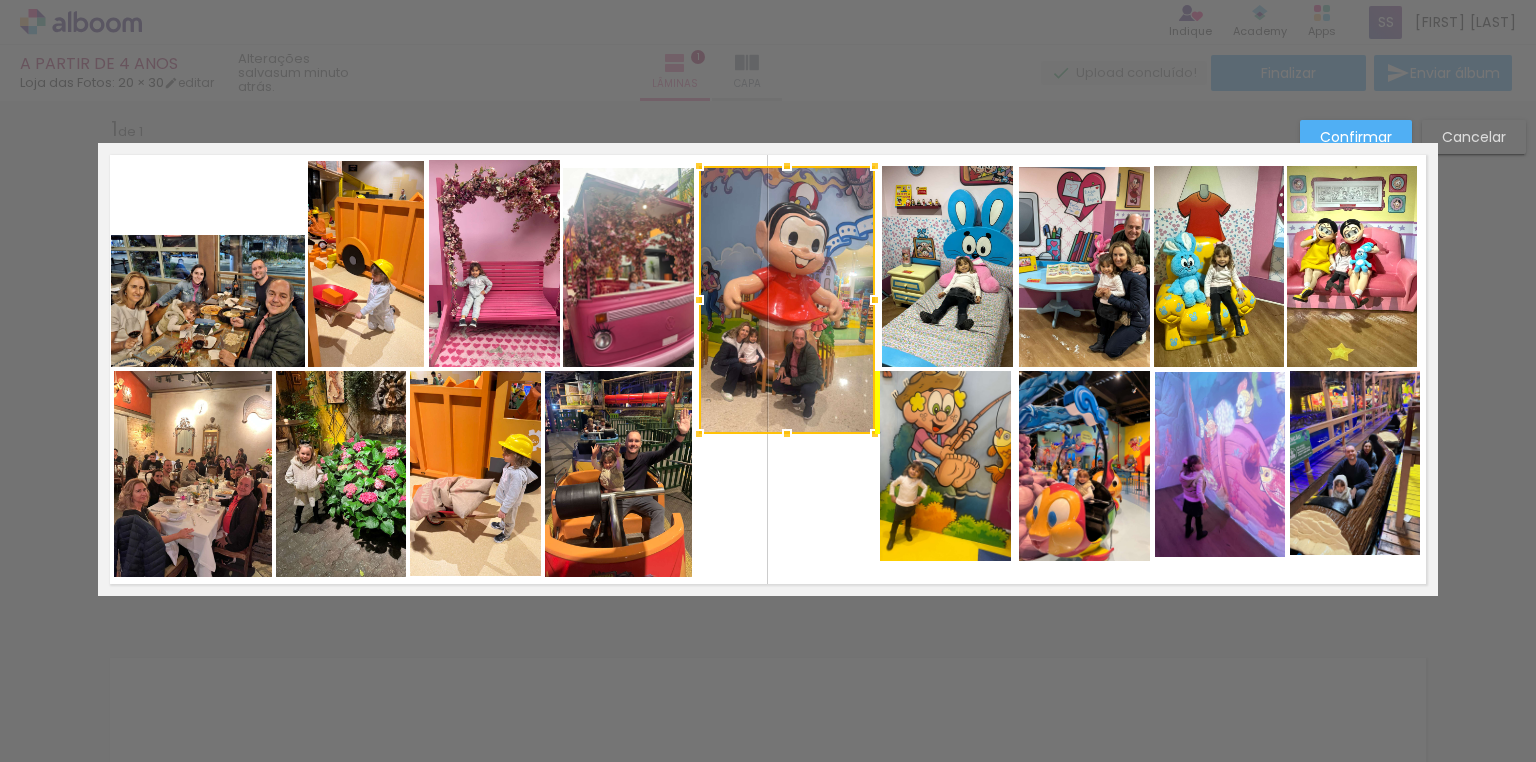 drag, startPoint x: 806, startPoint y: 396, endPoint x: 808, endPoint y: 326, distance: 70.028564 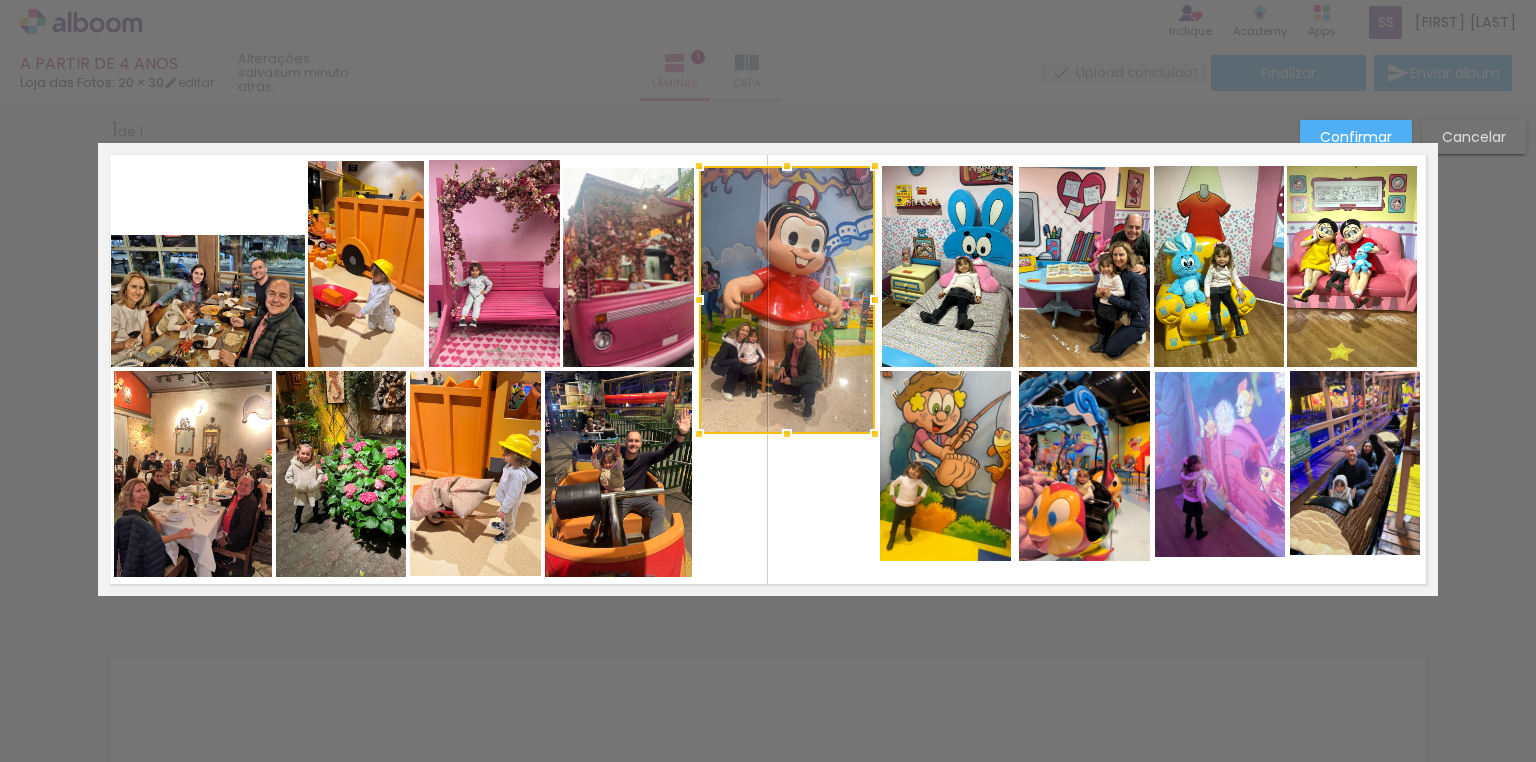 click 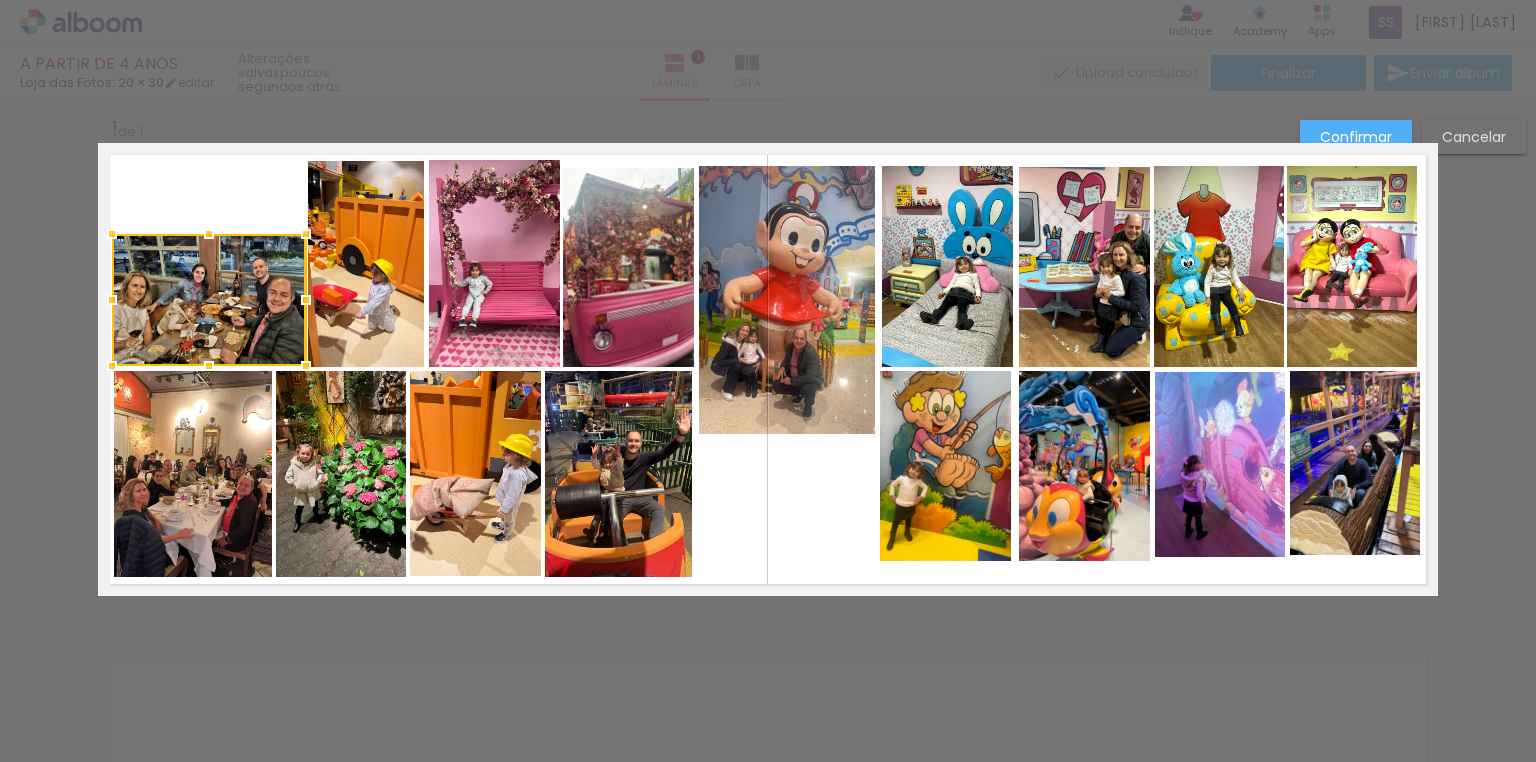 click at bounding box center (209, 300) 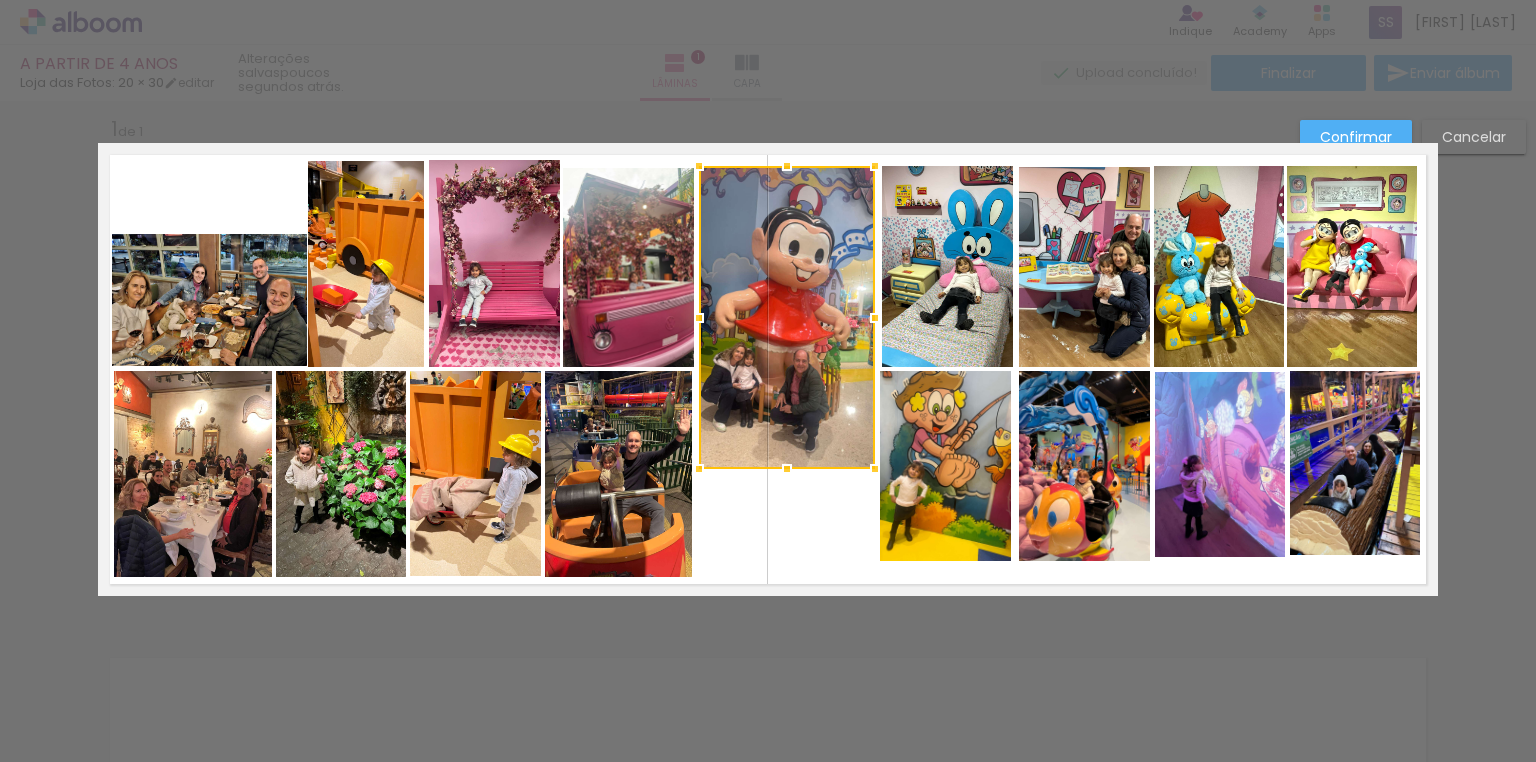 drag, startPoint x: 780, startPoint y: 443, endPoint x: 777, endPoint y: 476, distance: 33.13608 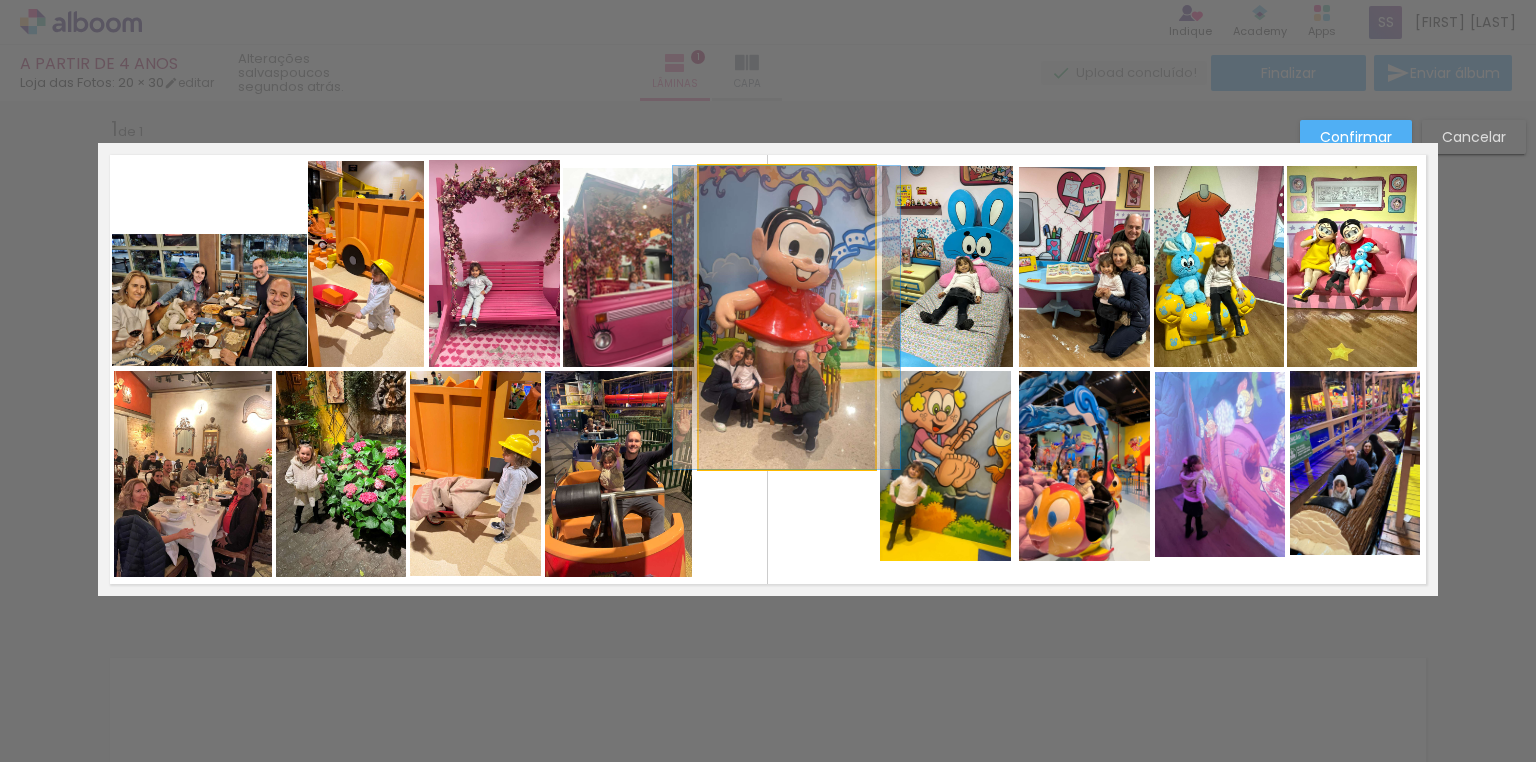 click 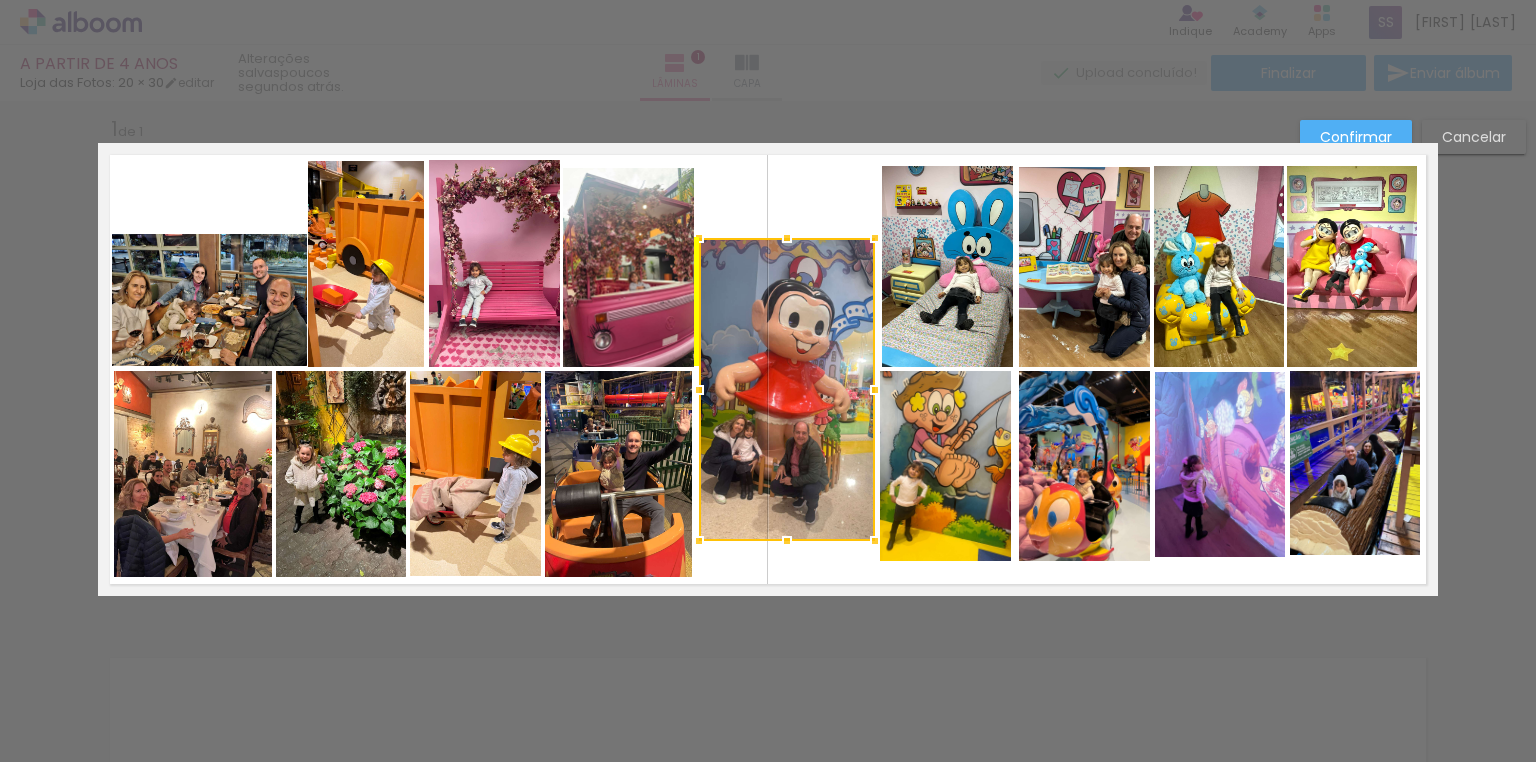 drag, startPoint x: 814, startPoint y: 392, endPoint x: 814, endPoint y: 464, distance: 72 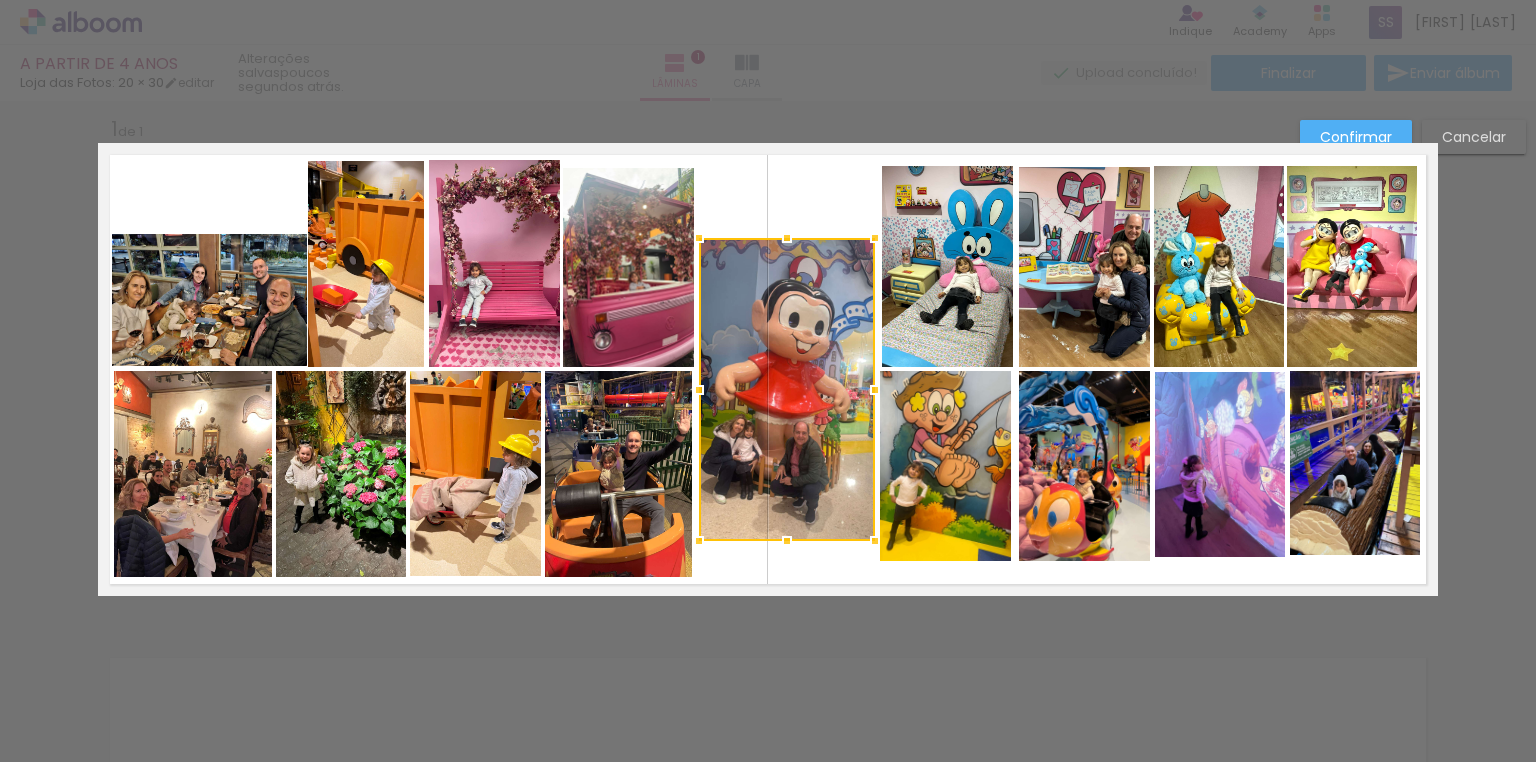 click on "Confirmar" at bounding box center (0, 0) 